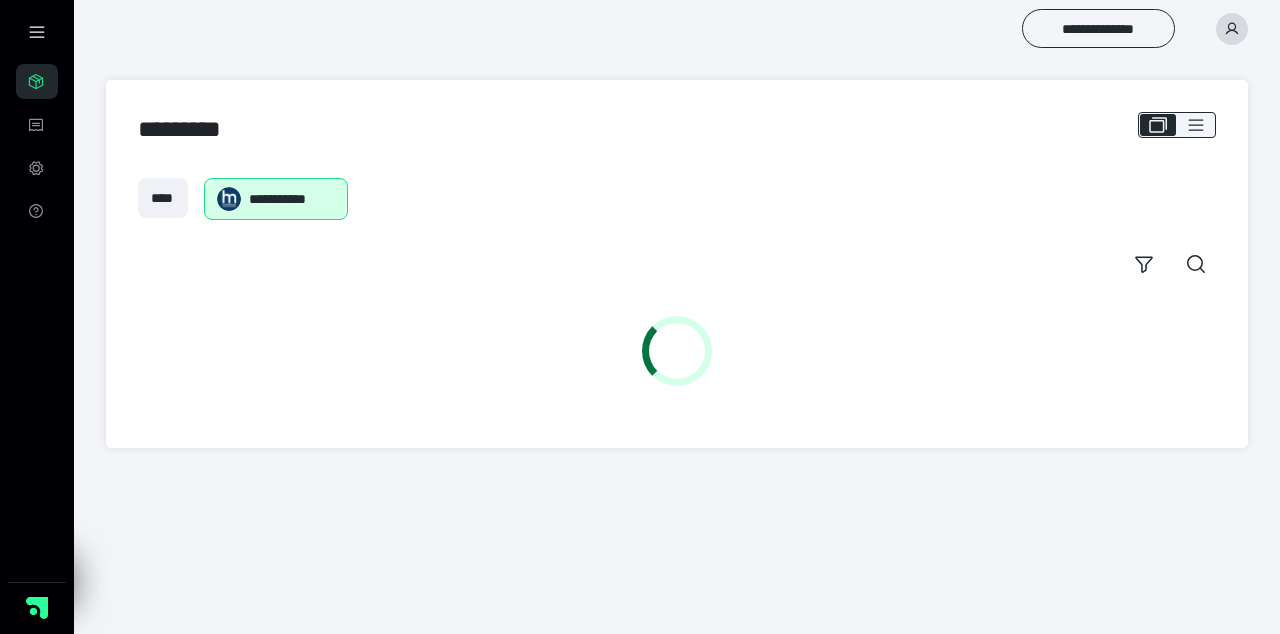 scroll, scrollTop: 0, scrollLeft: 0, axis: both 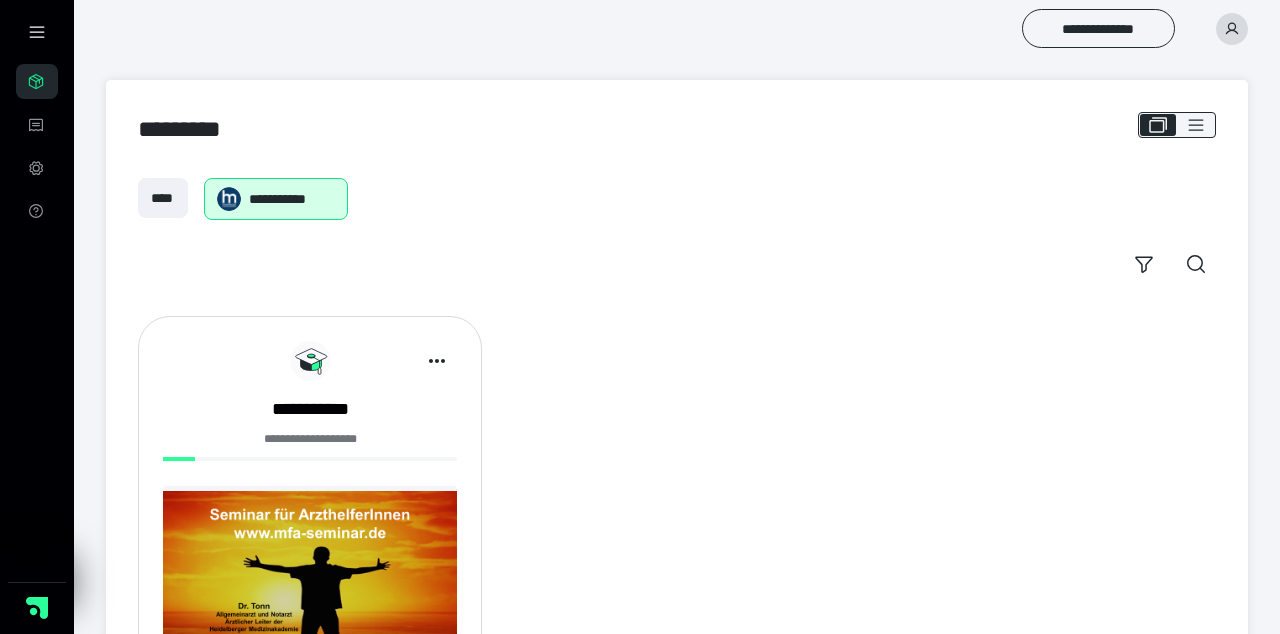 click on "**********" at bounding box center [310, 409] 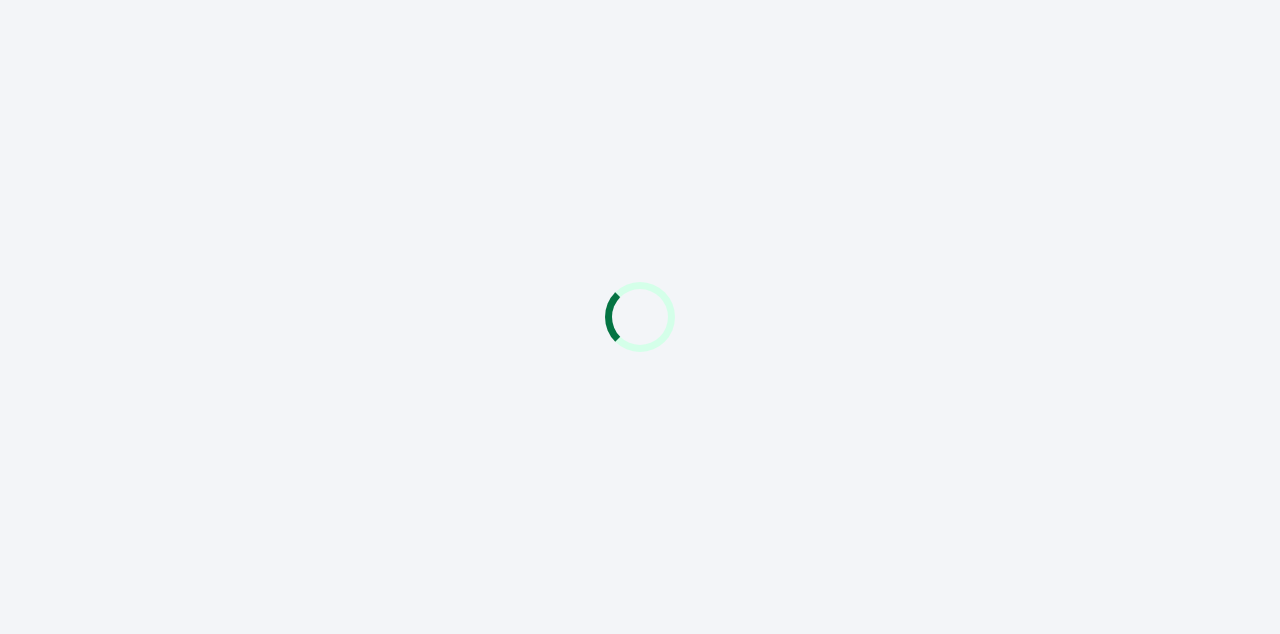 scroll, scrollTop: 0, scrollLeft: 0, axis: both 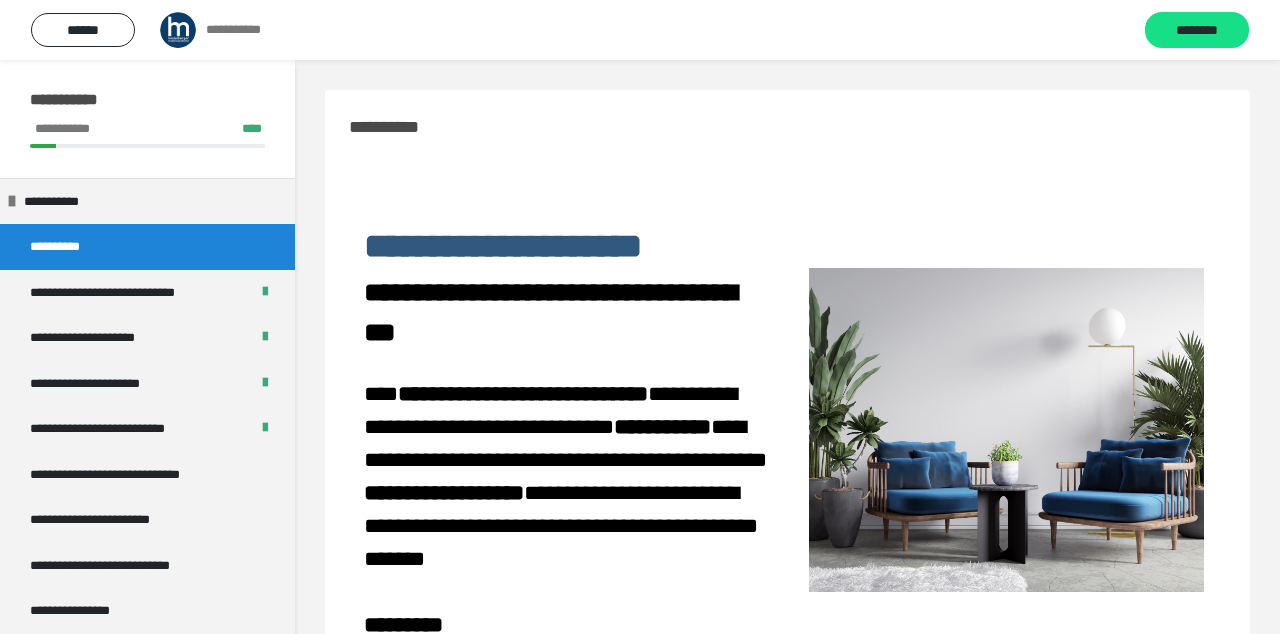 click on "**********" at bounding box center [131, 475] 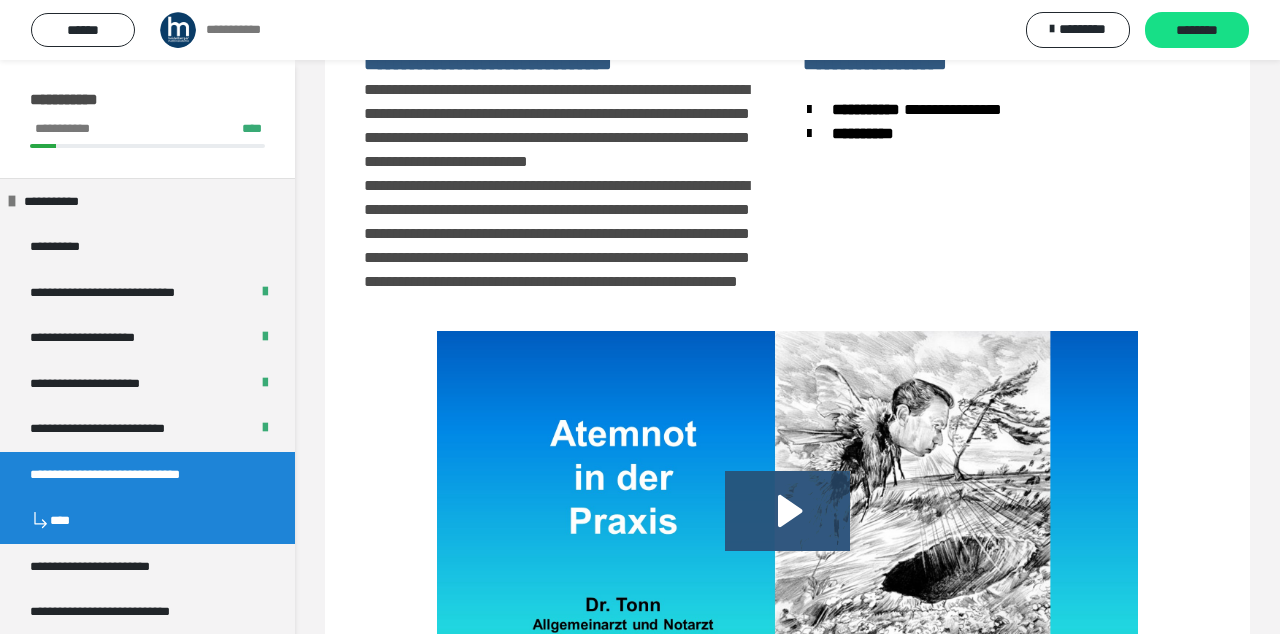 scroll, scrollTop: 204, scrollLeft: 0, axis: vertical 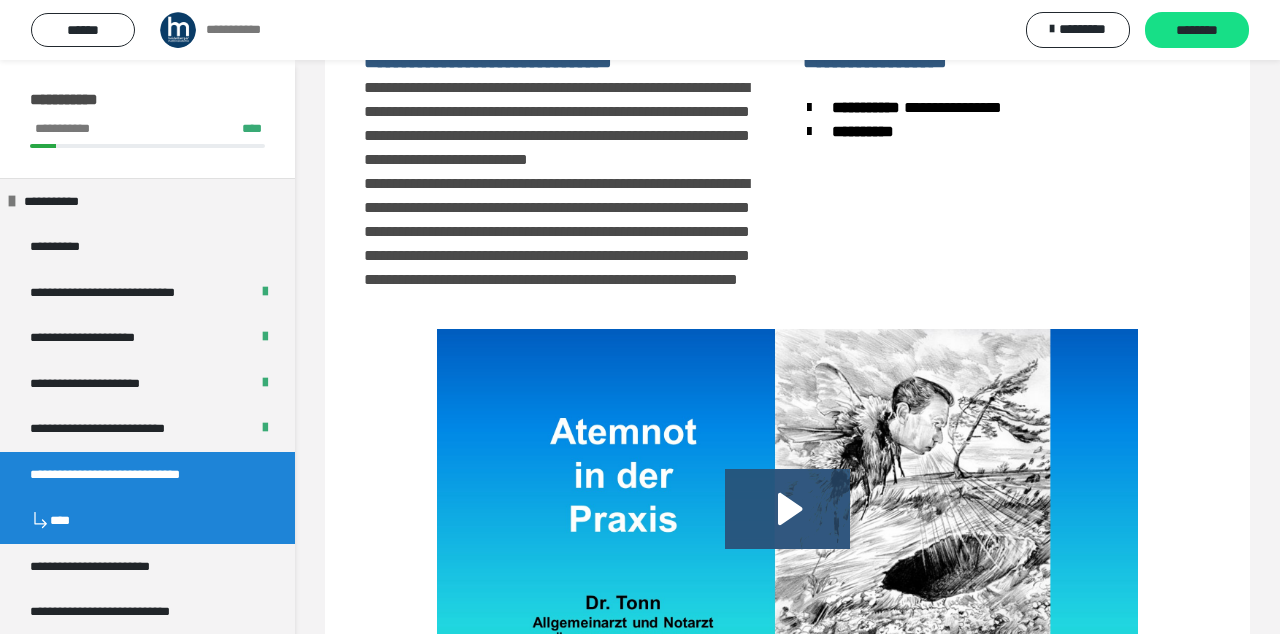 click 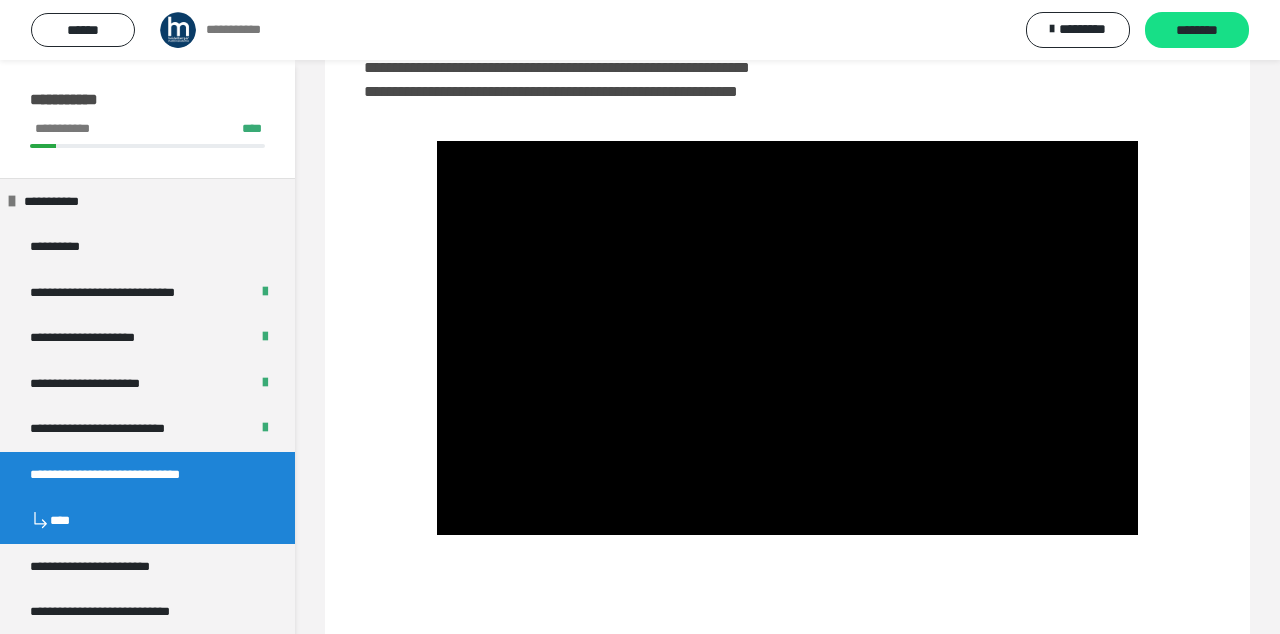 scroll, scrollTop: 393, scrollLeft: 0, axis: vertical 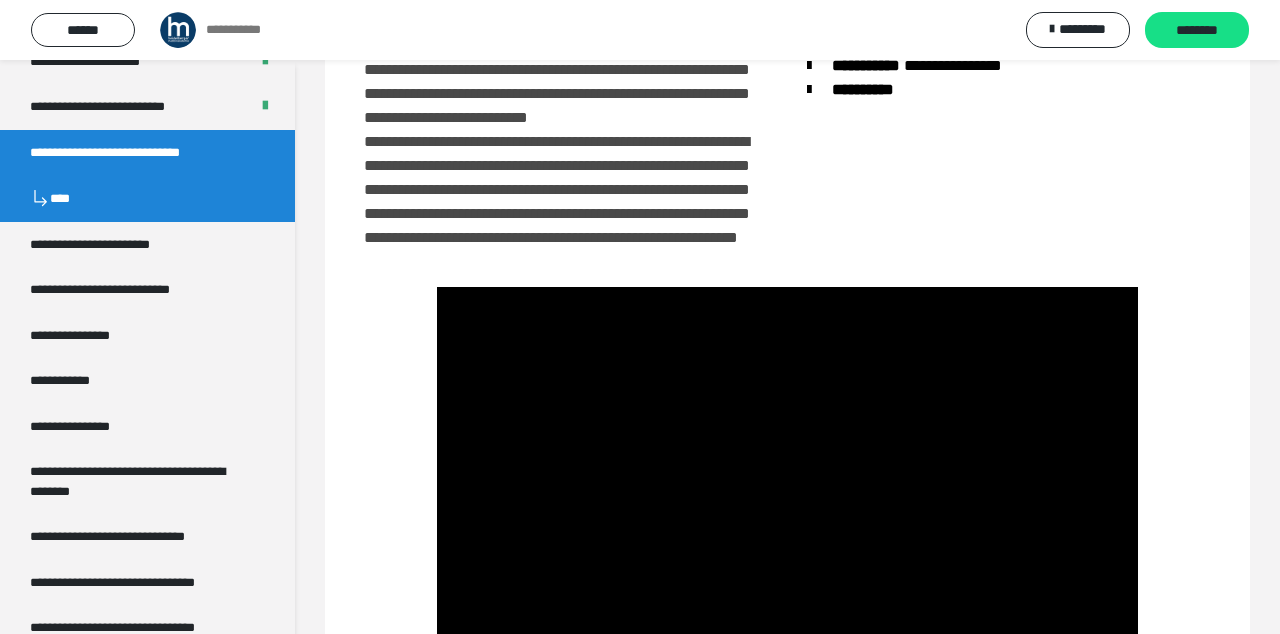 click on "********" at bounding box center (1197, 31) 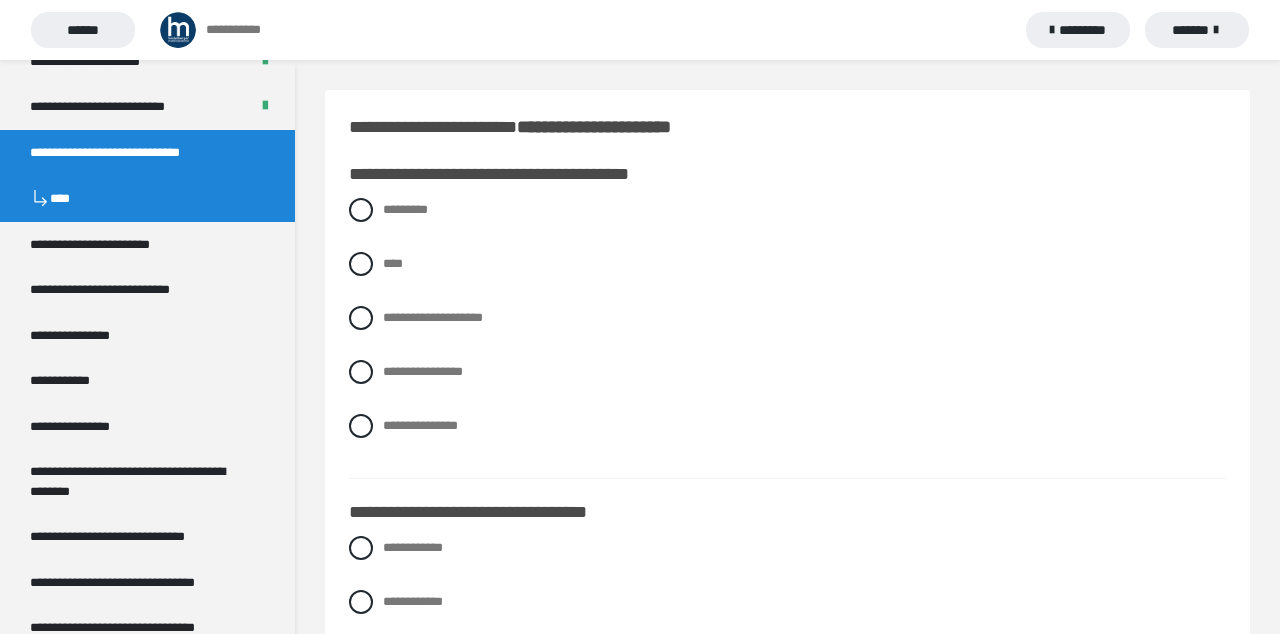 click at bounding box center (361, 426) 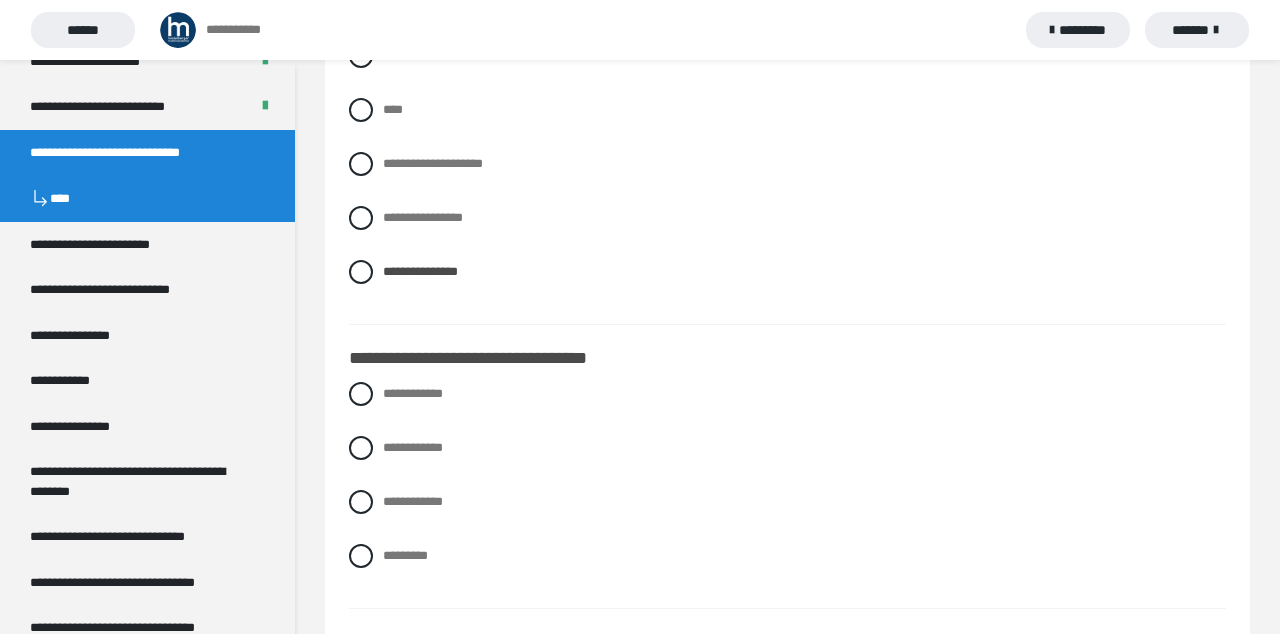 scroll, scrollTop: 156, scrollLeft: 0, axis: vertical 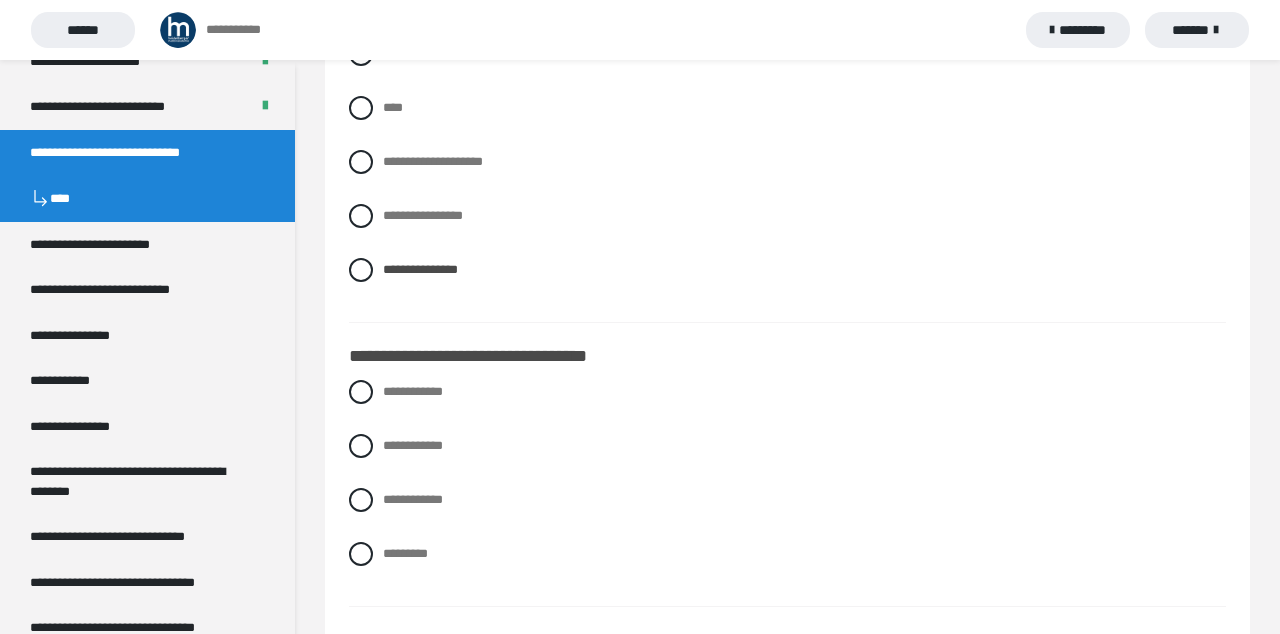 click at bounding box center [361, 446] 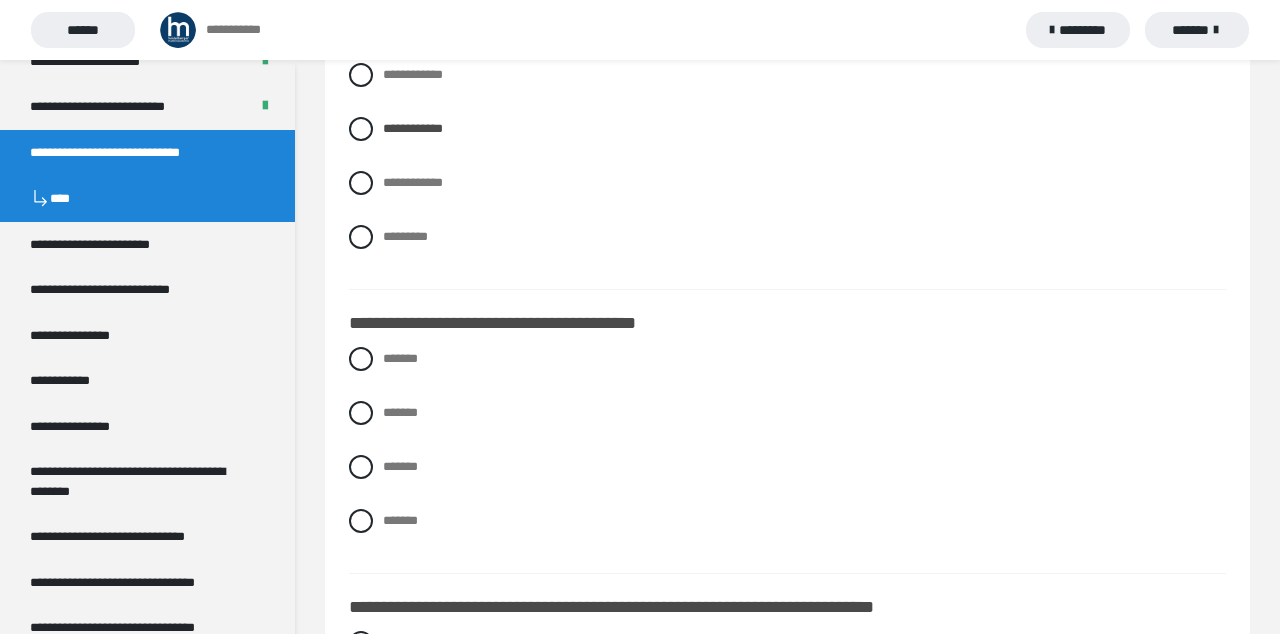 scroll, scrollTop: 474, scrollLeft: 0, axis: vertical 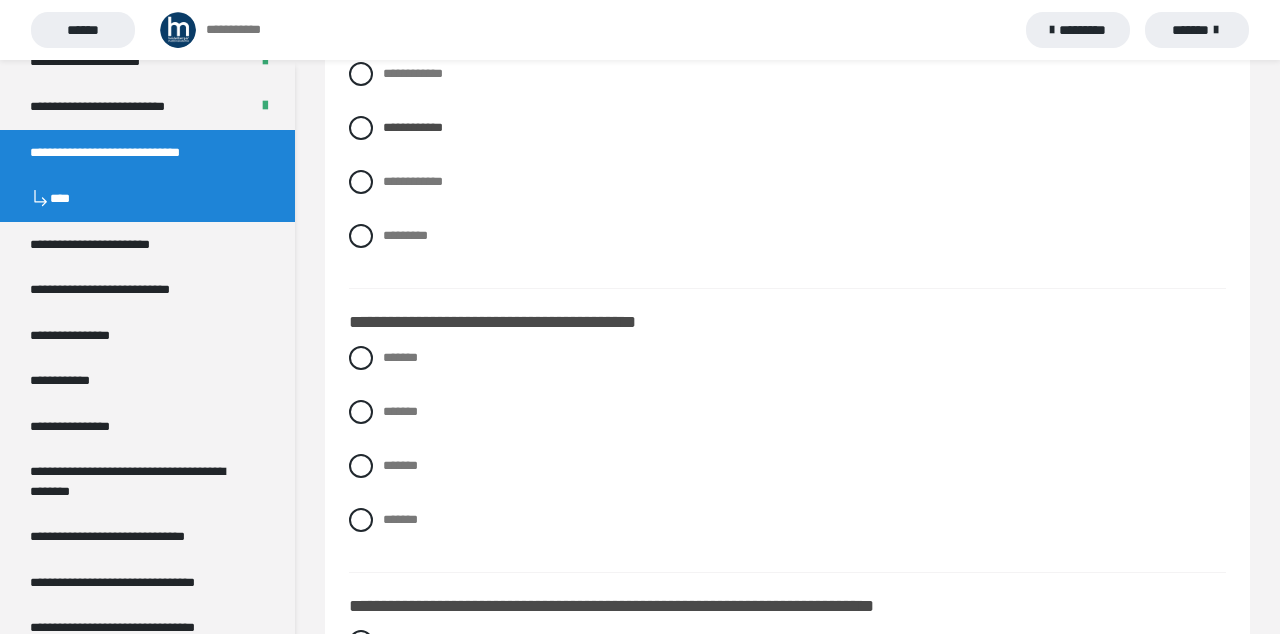 click on "*******" at bounding box center [389, 514] 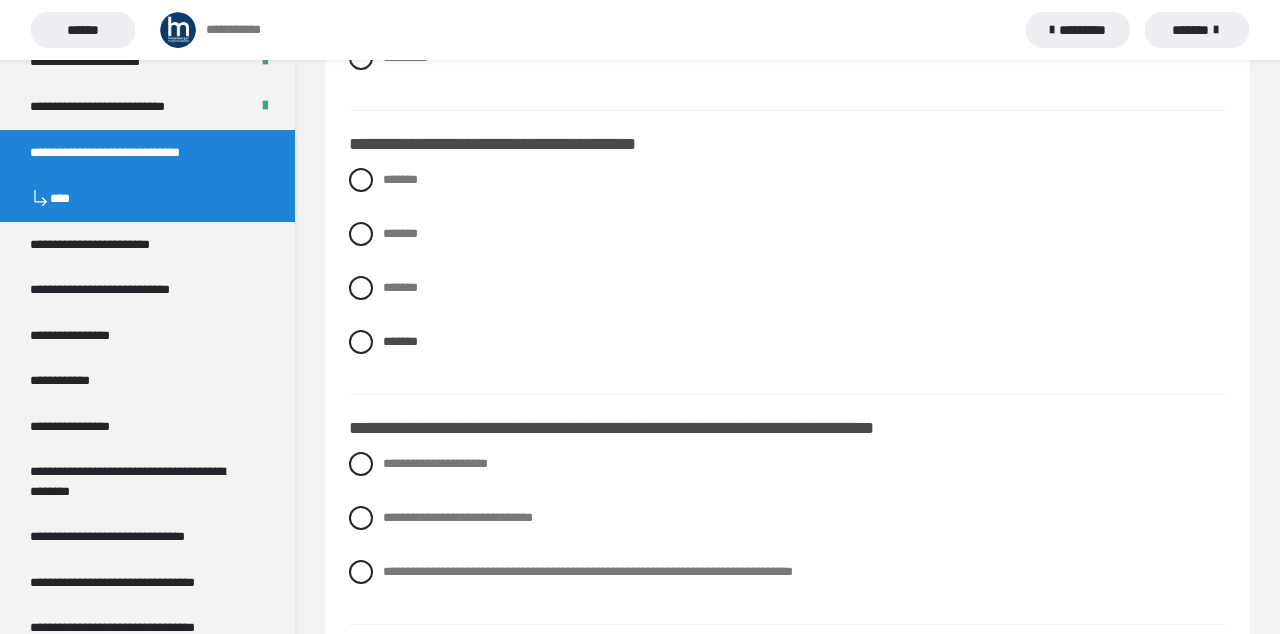 scroll, scrollTop: 664, scrollLeft: 0, axis: vertical 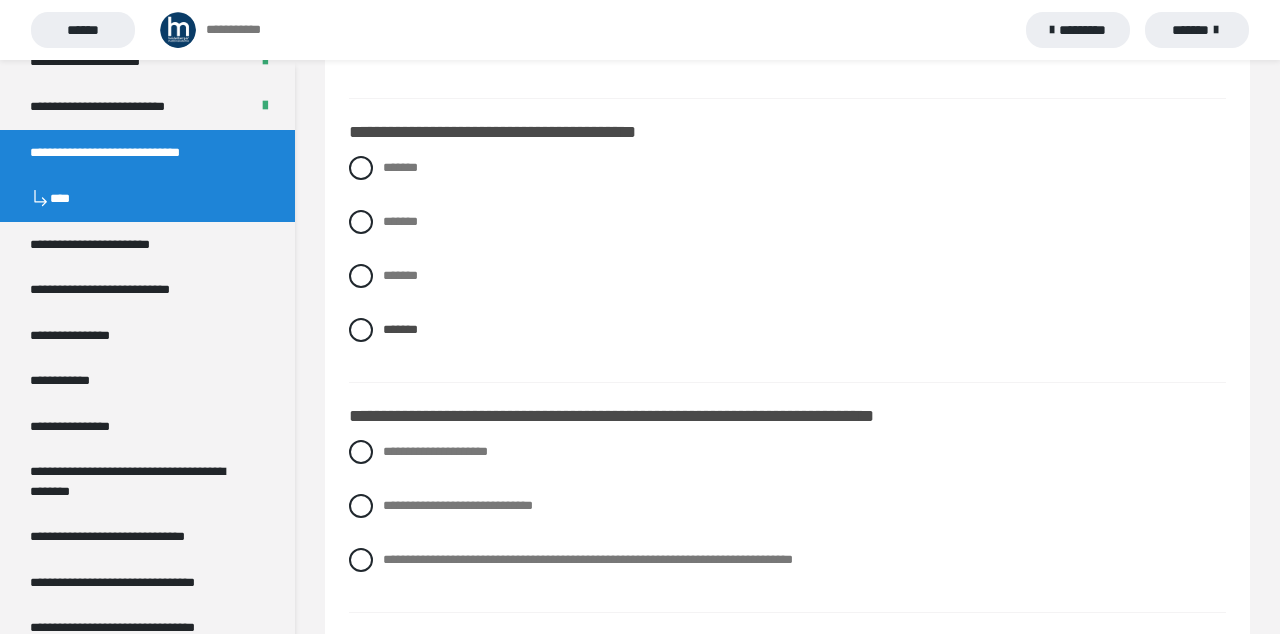 click at bounding box center (361, 506) 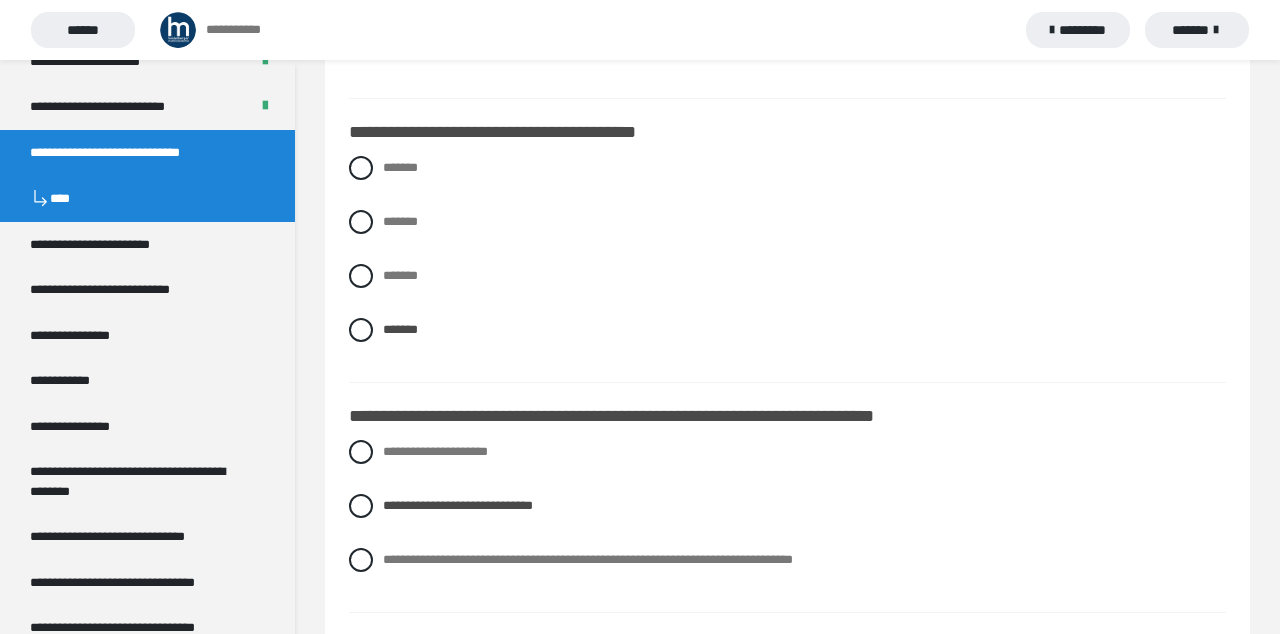 click on "**********" at bounding box center (401, 659) 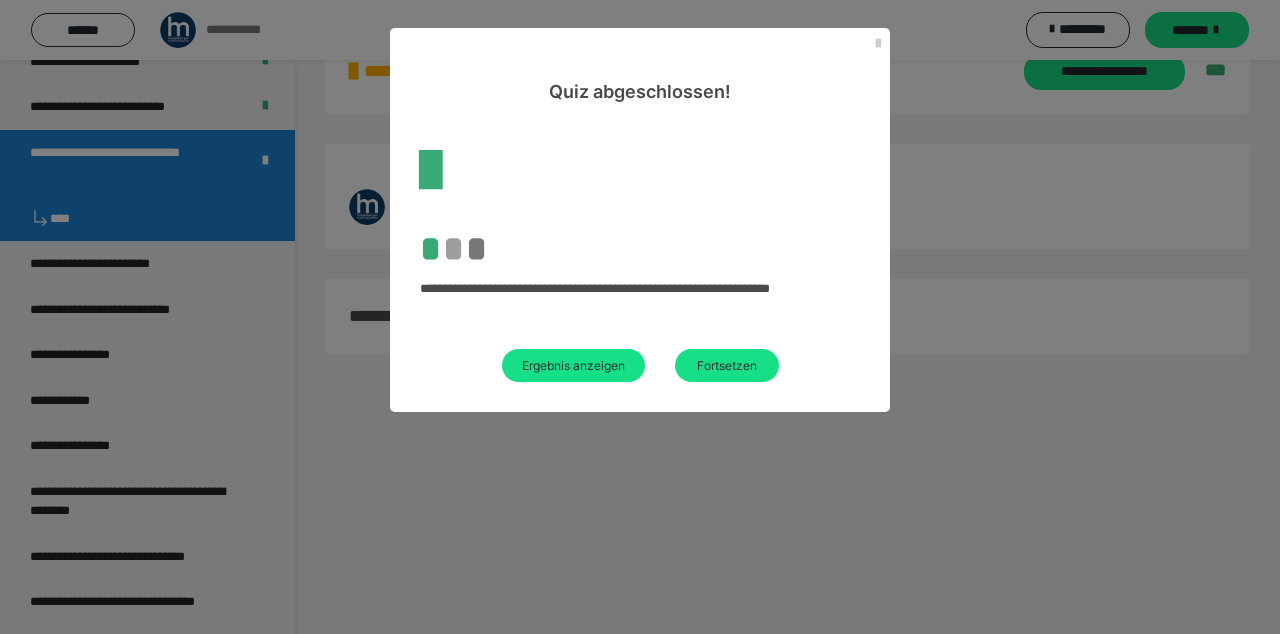 scroll, scrollTop: 472, scrollLeft: 0, axis: vertical 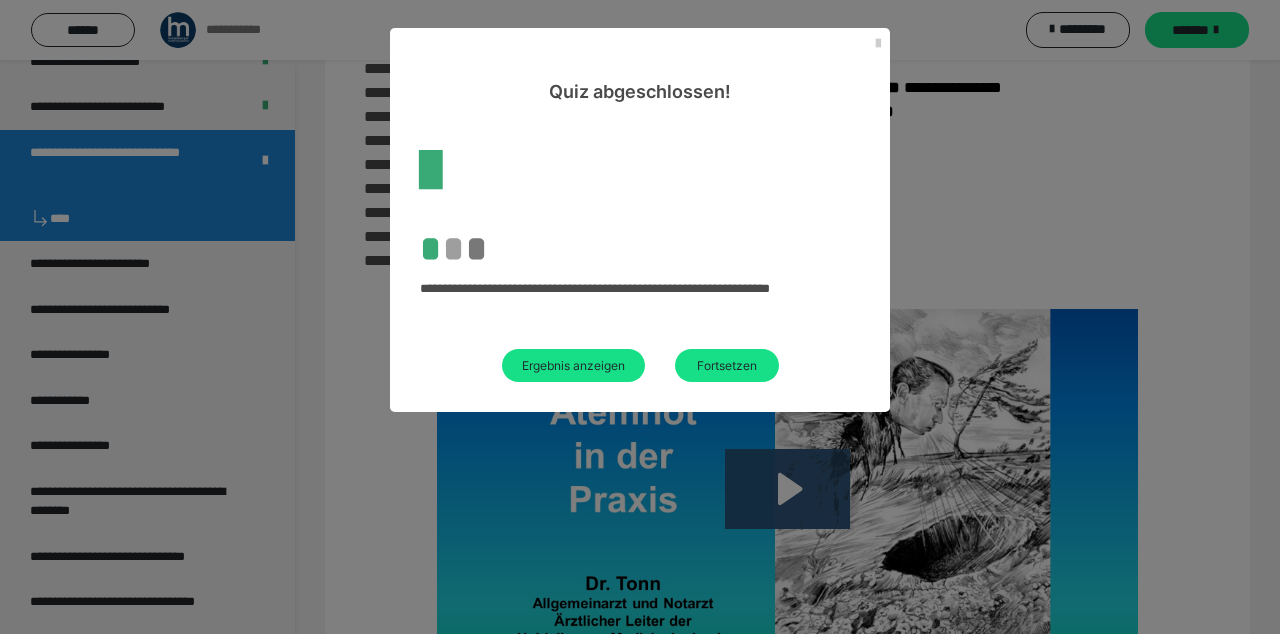 click on "Ergebnis anzeigen" at bounding box center [573, 365] 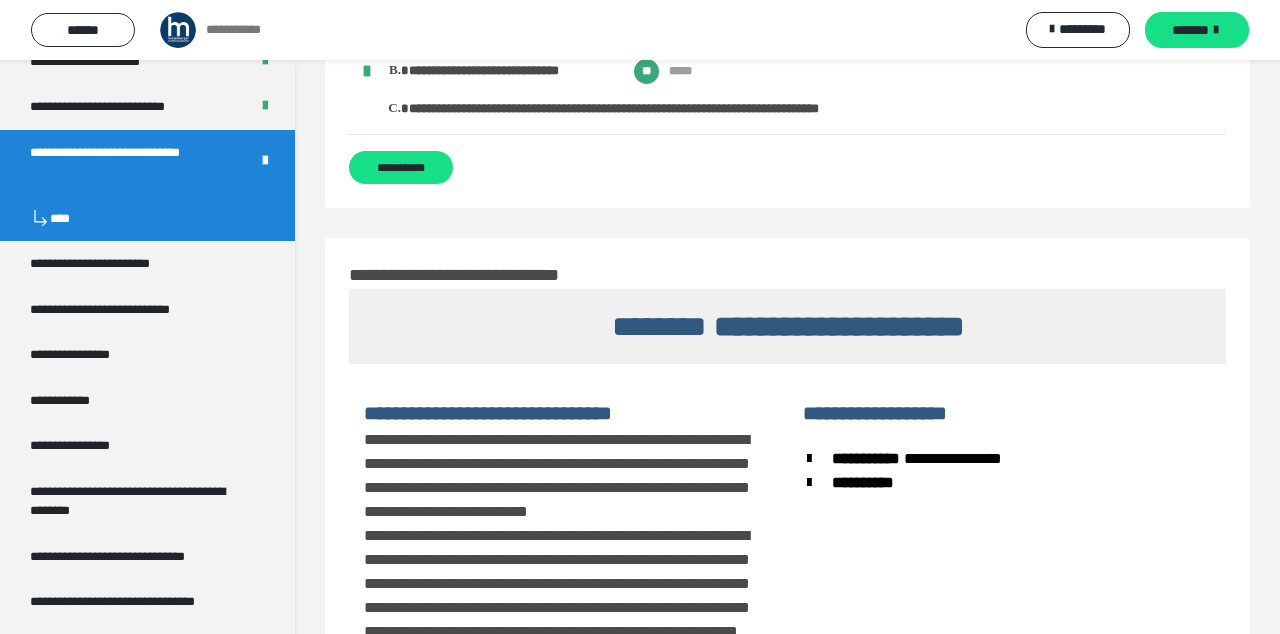 scroll, scrollTop: 814, scrollLeft: 0, axis: vertical 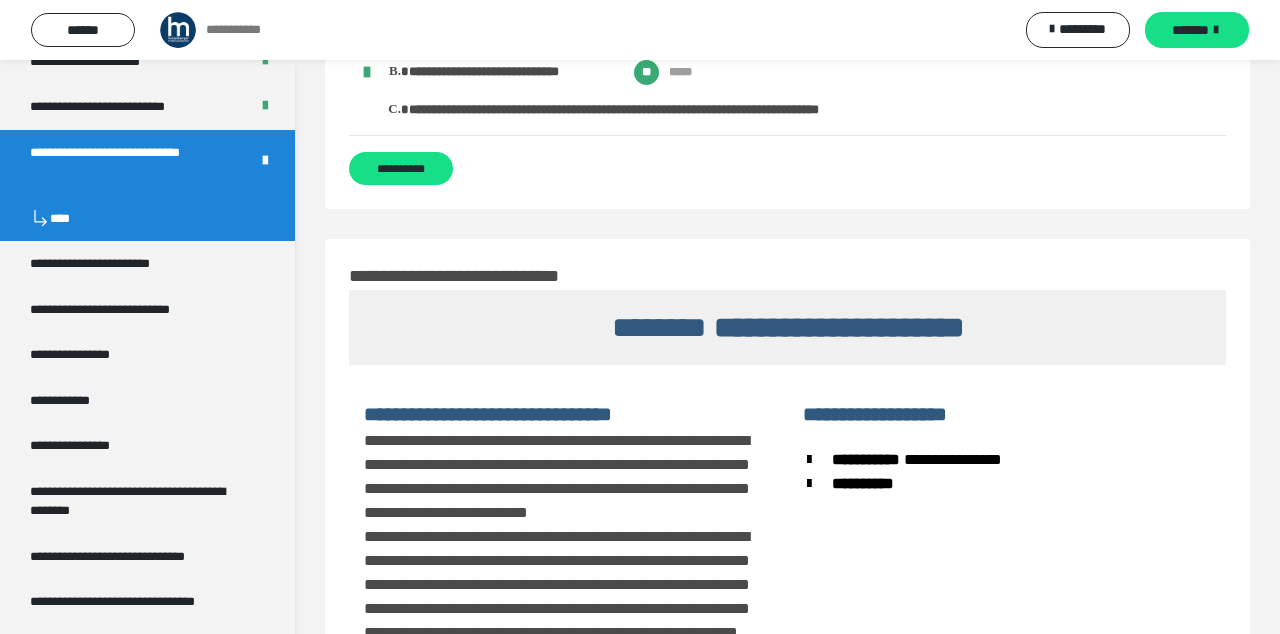 click on "*******" at bounding box center (1190, 30) 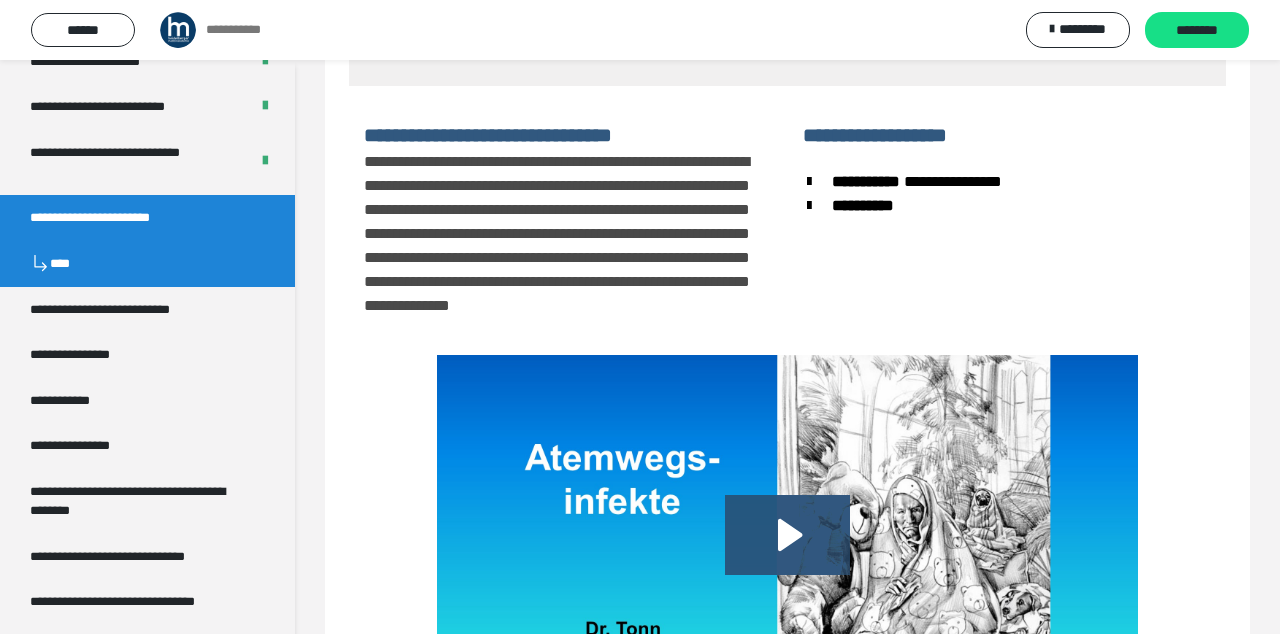 scroll, scrollTop: 130, scrollLeft: 0, axis: vertical 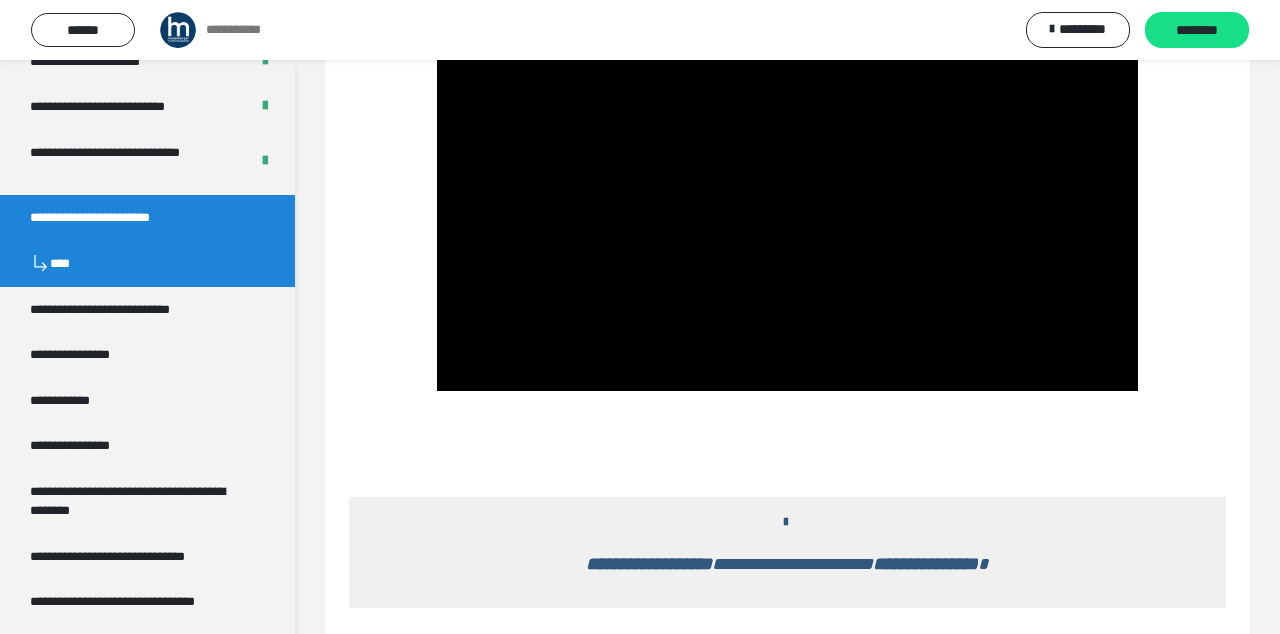 click on "********" at bounding box center [1197, 31] 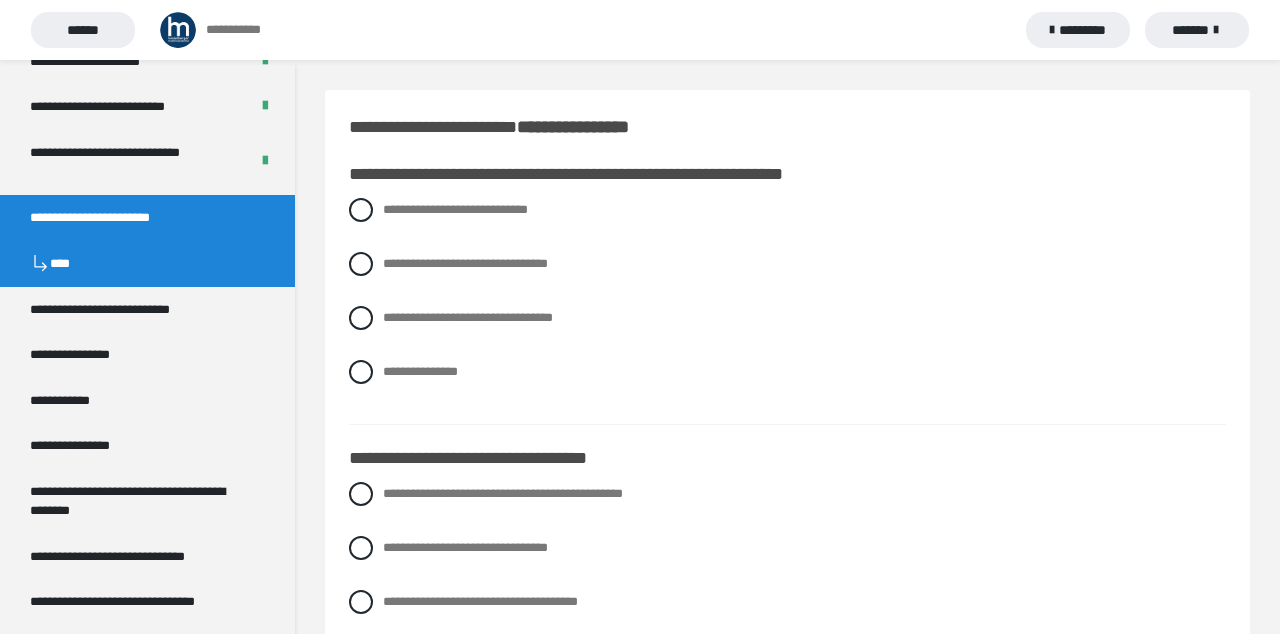 click at bounding box center [361, 264] 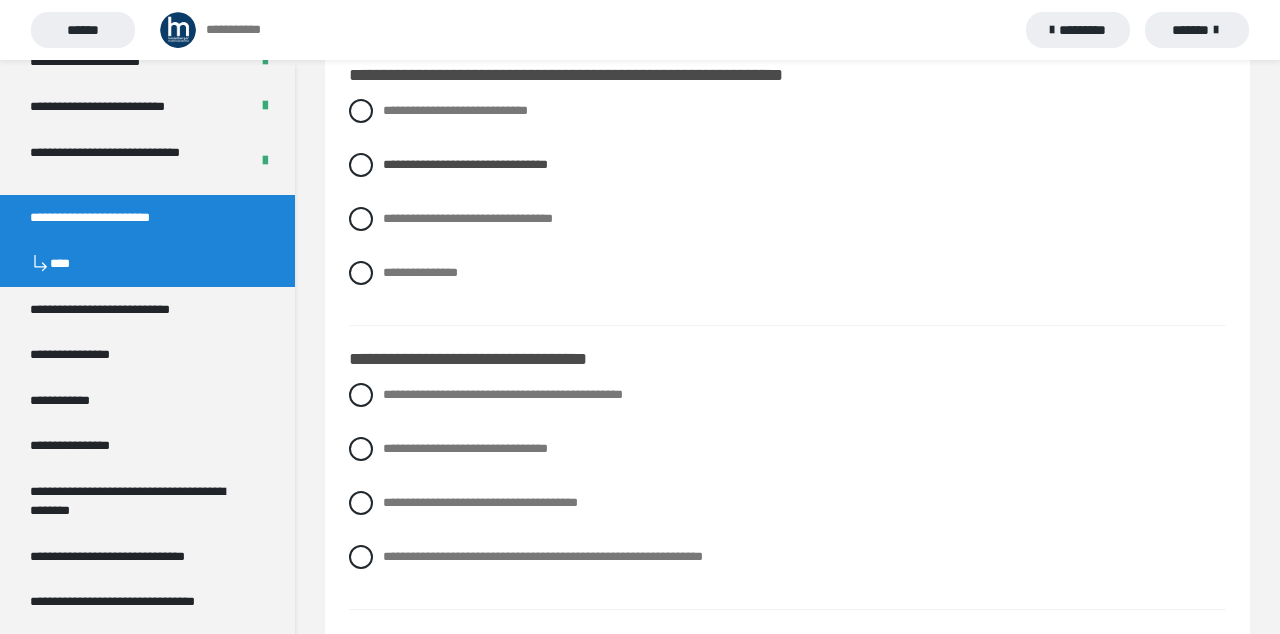 scroll, scrollTop: 122, scrollLeft: 0, axis: vertical 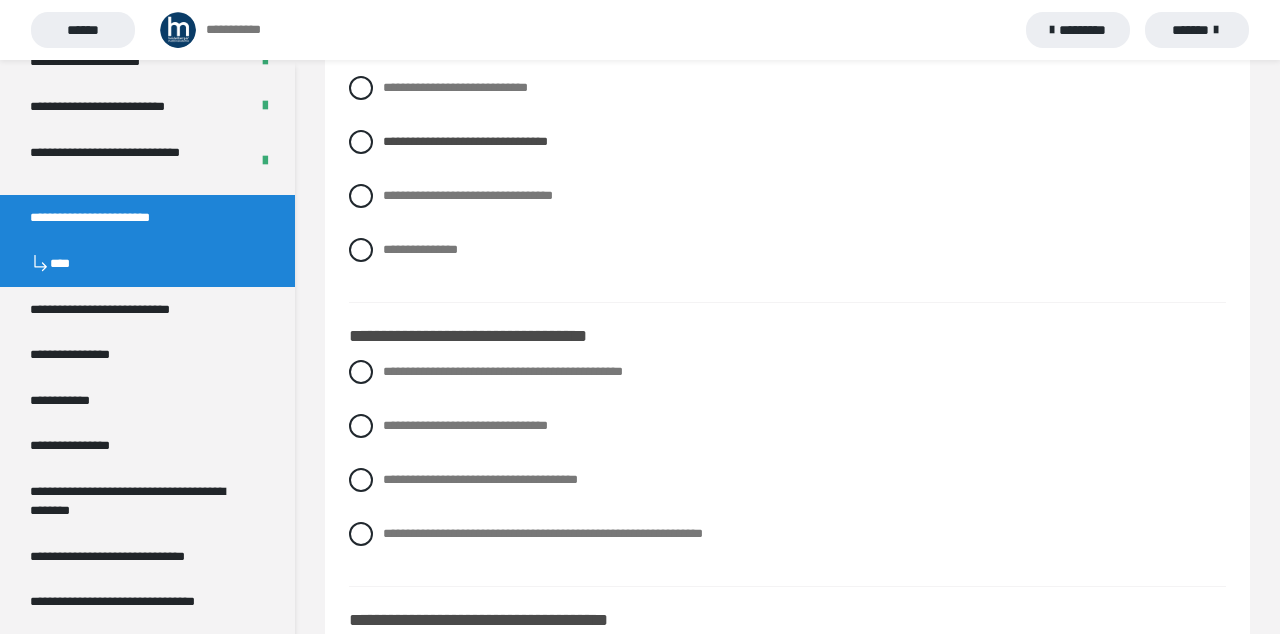 click at bounding box center [361, 534] 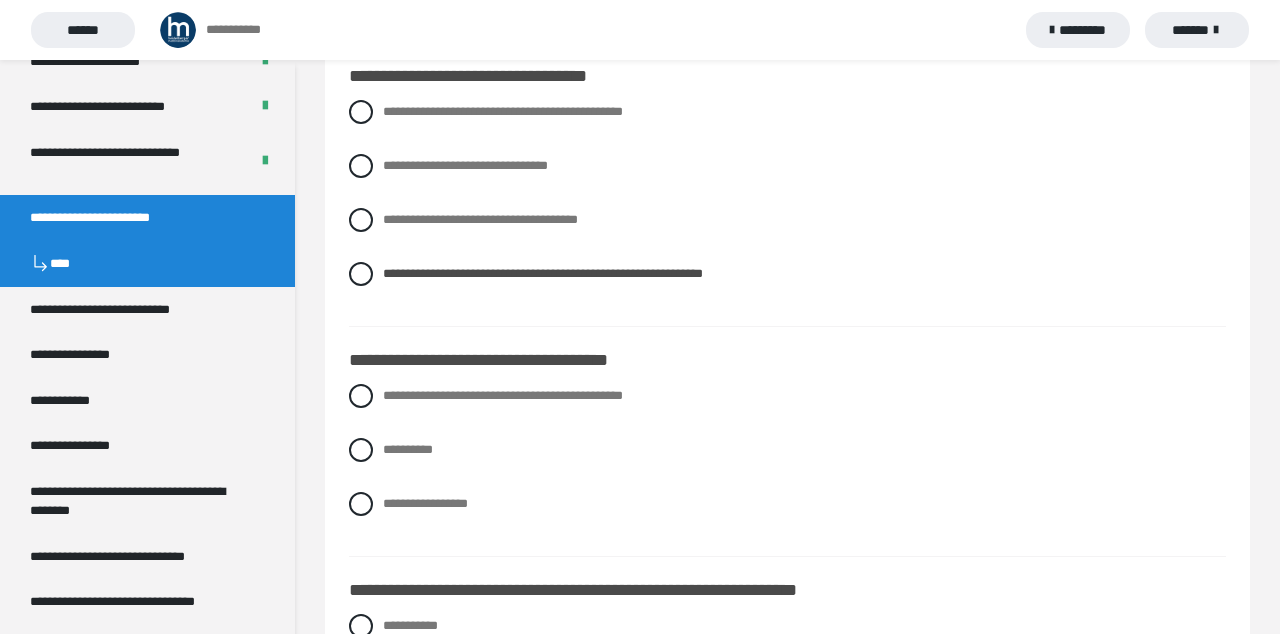 scroll, scrollTop: 388, scrollLeft: 0, axis: vertical 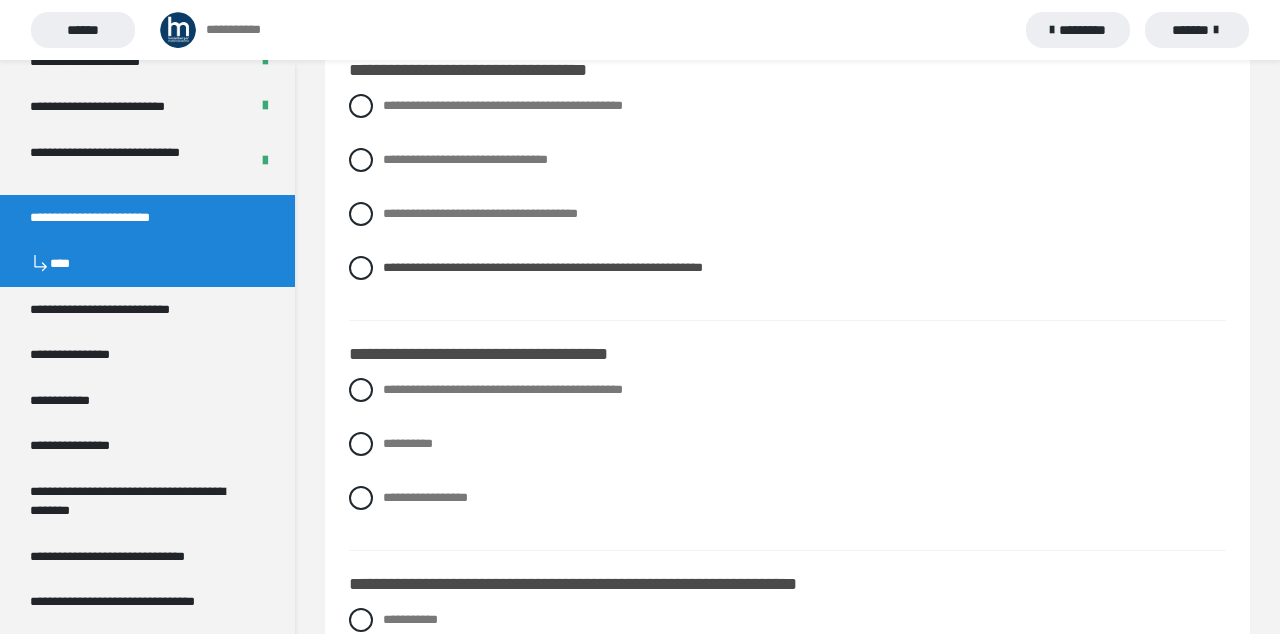 click at bounding box center (361, 390) 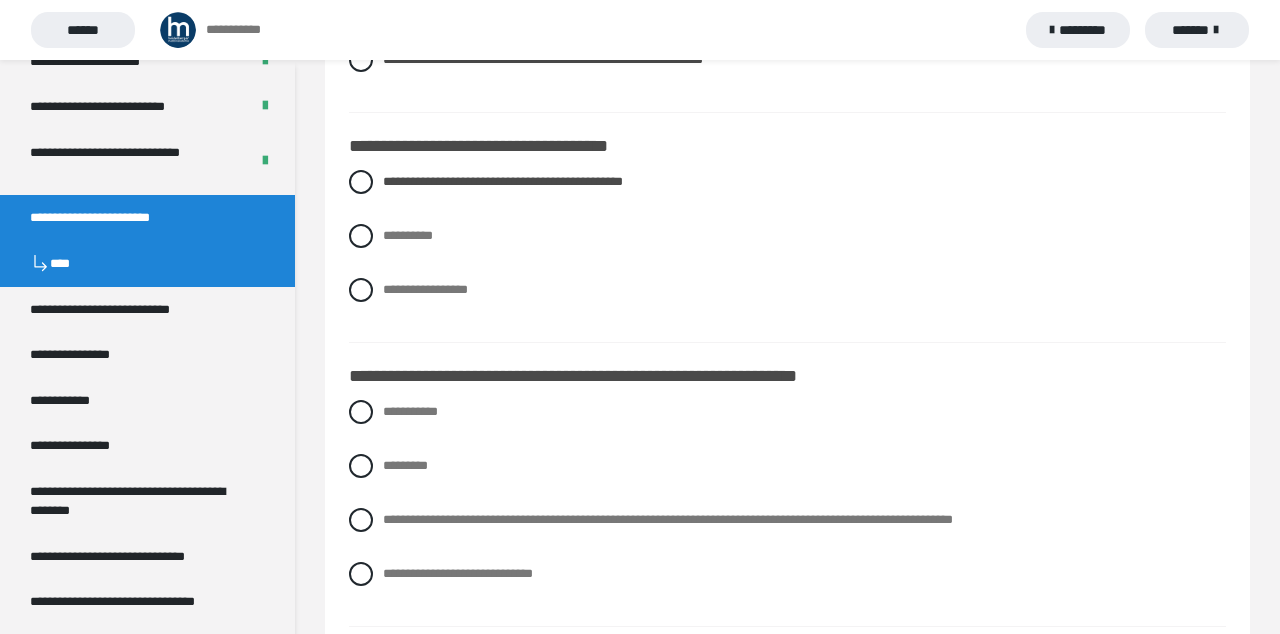 scroll, scrollTop: 598, scrollLeft: 0, axis: vertical 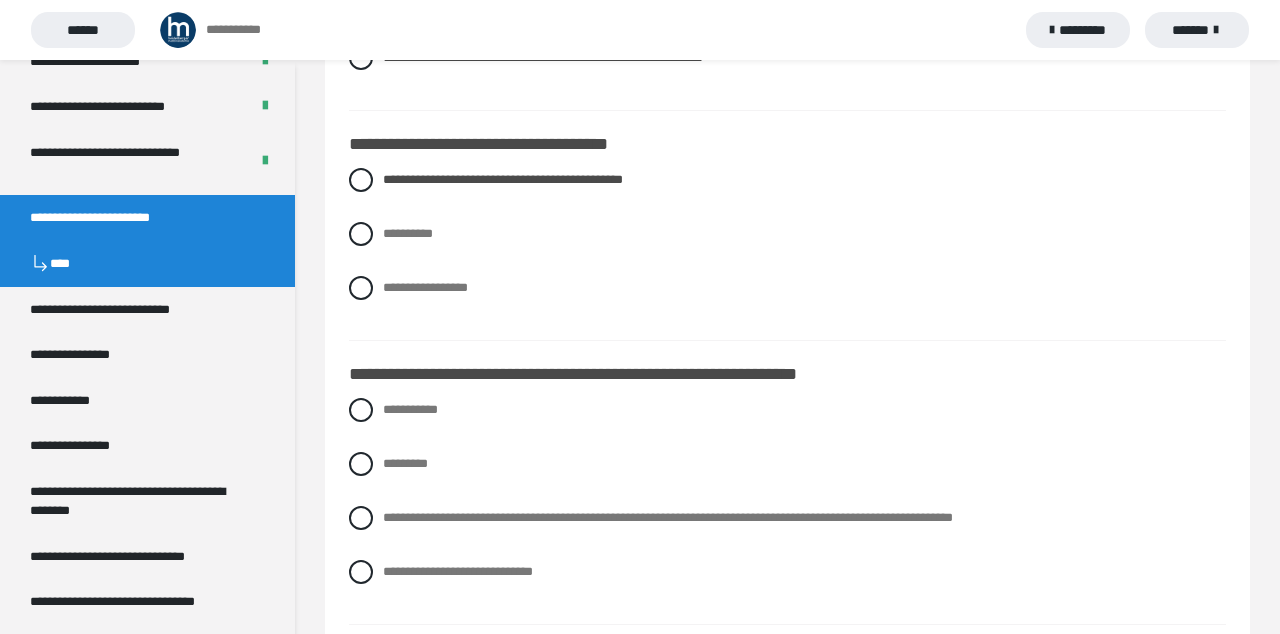 click at bounding box center (361, 518) 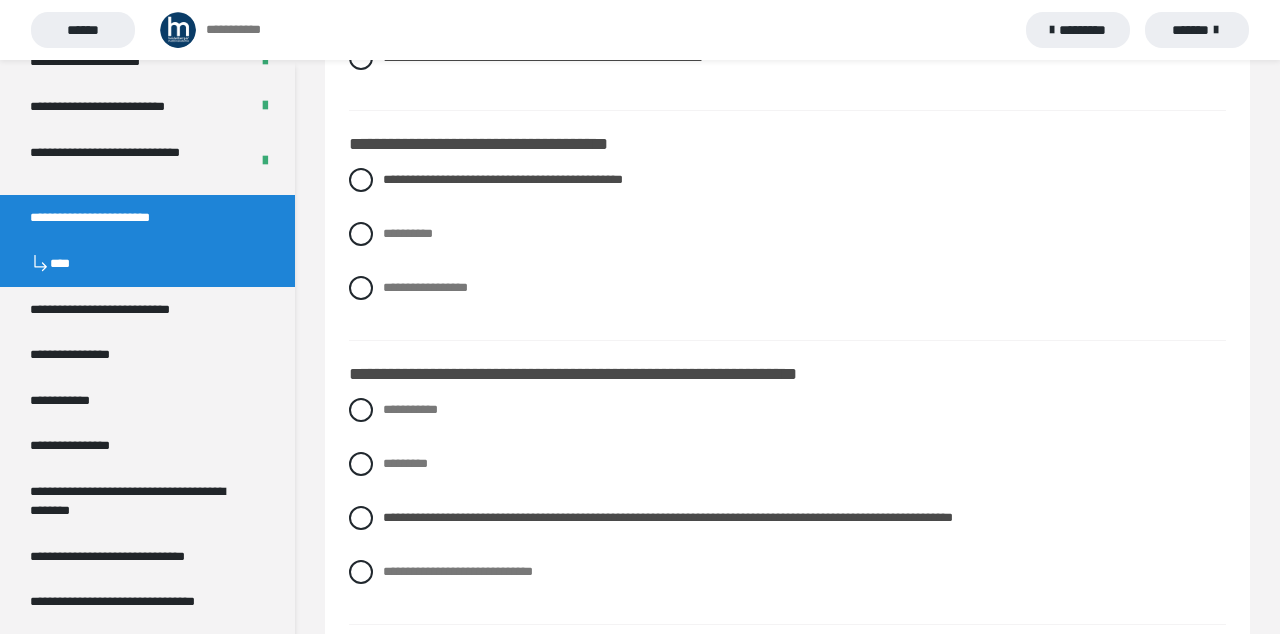 click on "**********" at bounding box center [401, 671] 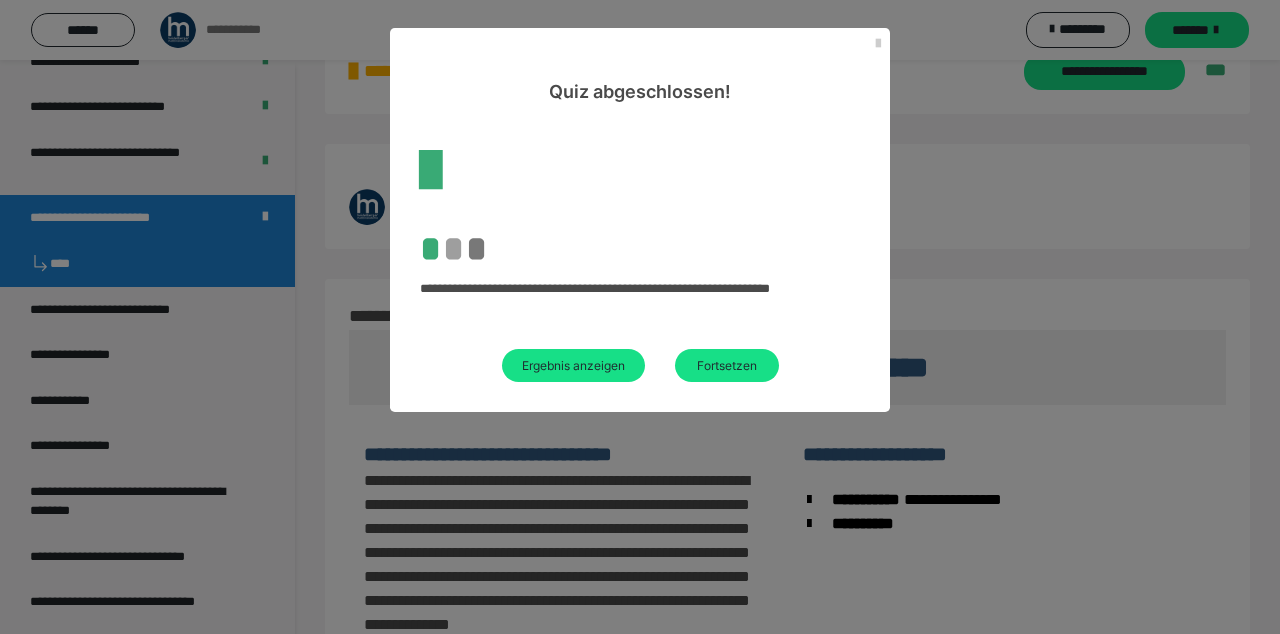 scroll, scrollTop: 400, scrollLeft: 0, axis: vertical 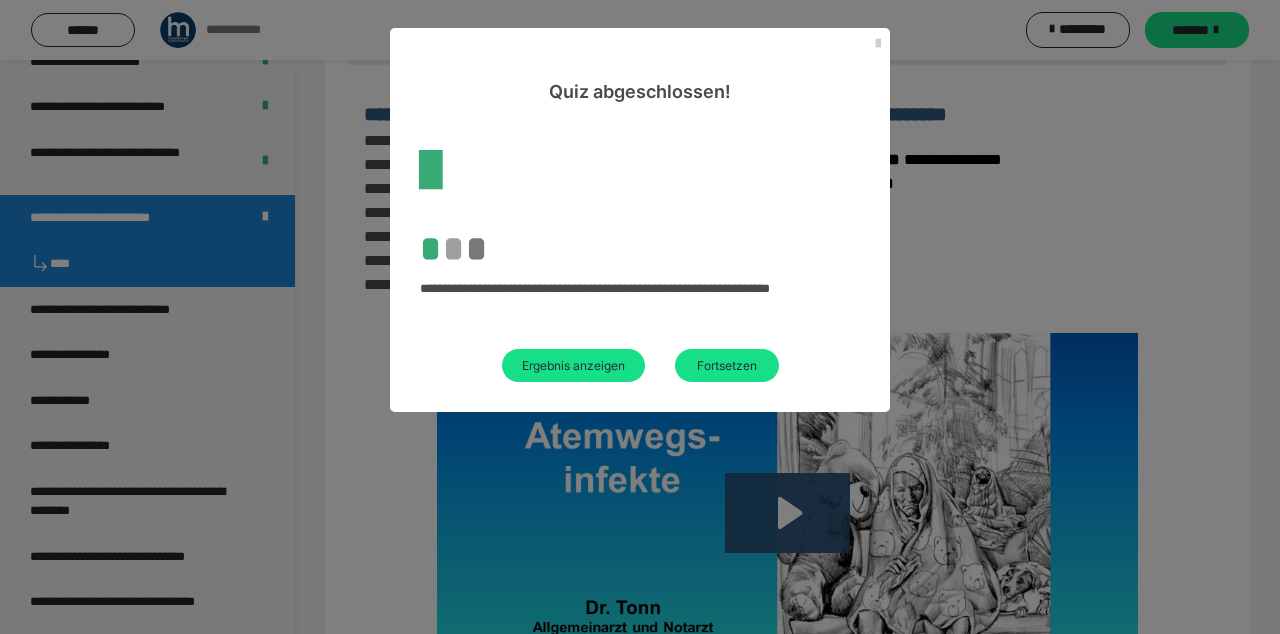 click on "Ergebnis anzeigen" at bounding box center (573, 365) 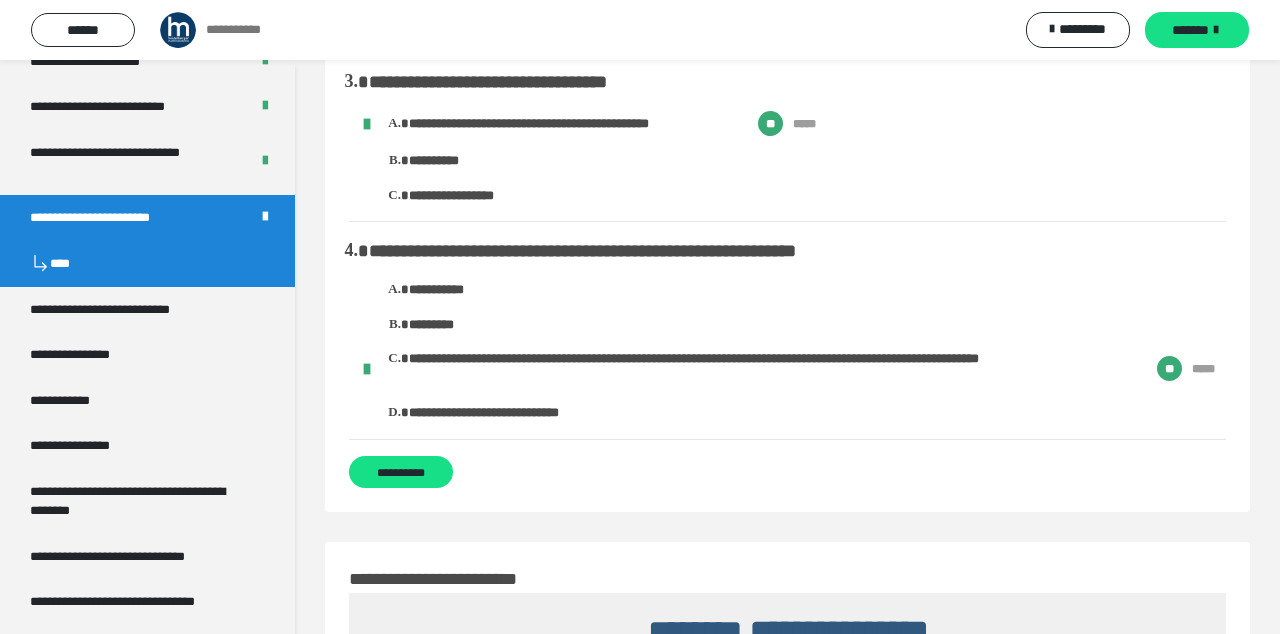 scroll, scrollTop: 488, scrollLeft: 0, axis: vertical 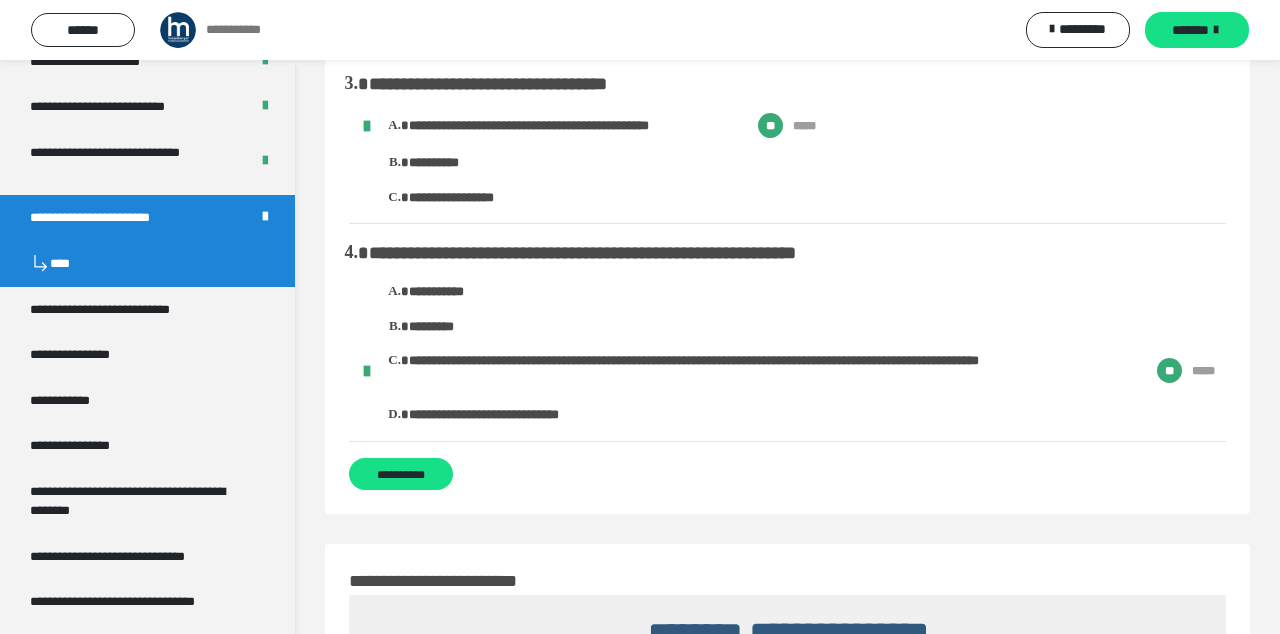 click on "*******" at bounding box center [1190, 30] 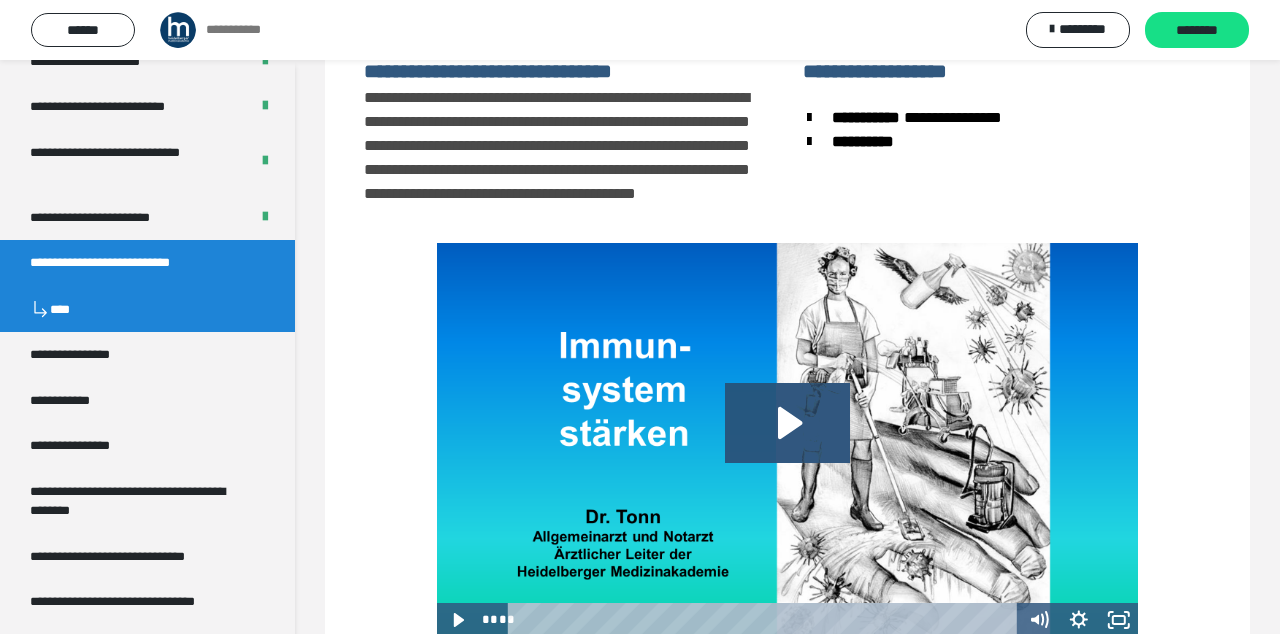 scroll, scrollTop: 197, scrollLeft: 0, axis: vertical 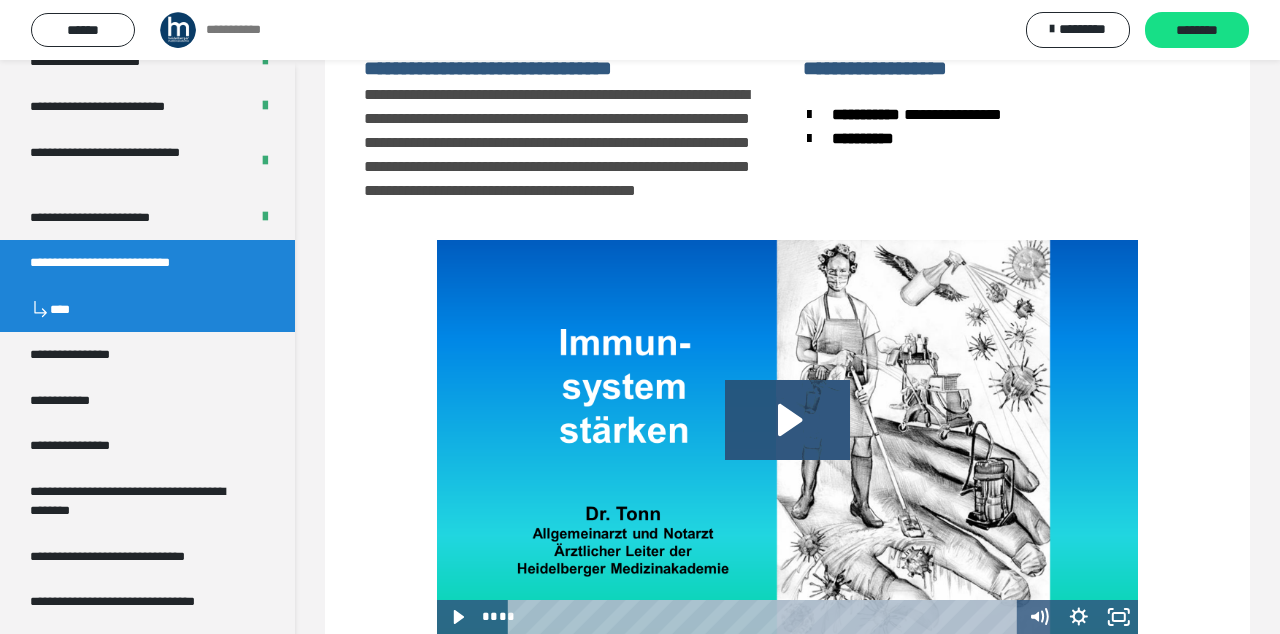 click 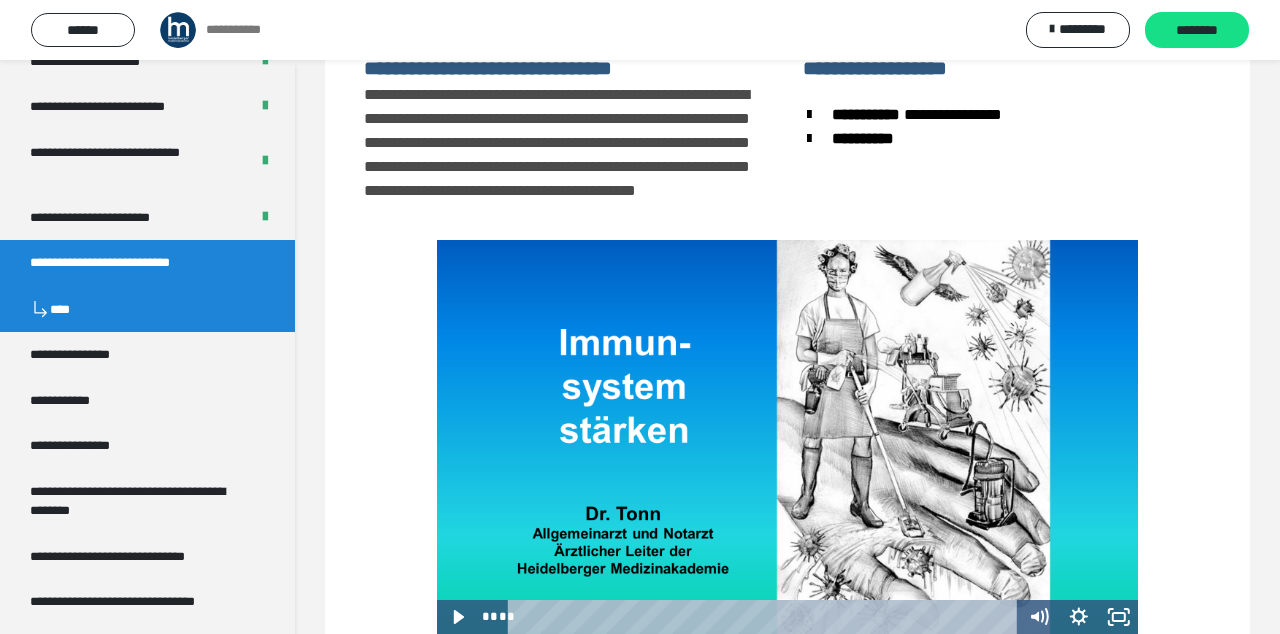 click on "**********" at bounding box center (147, 501) 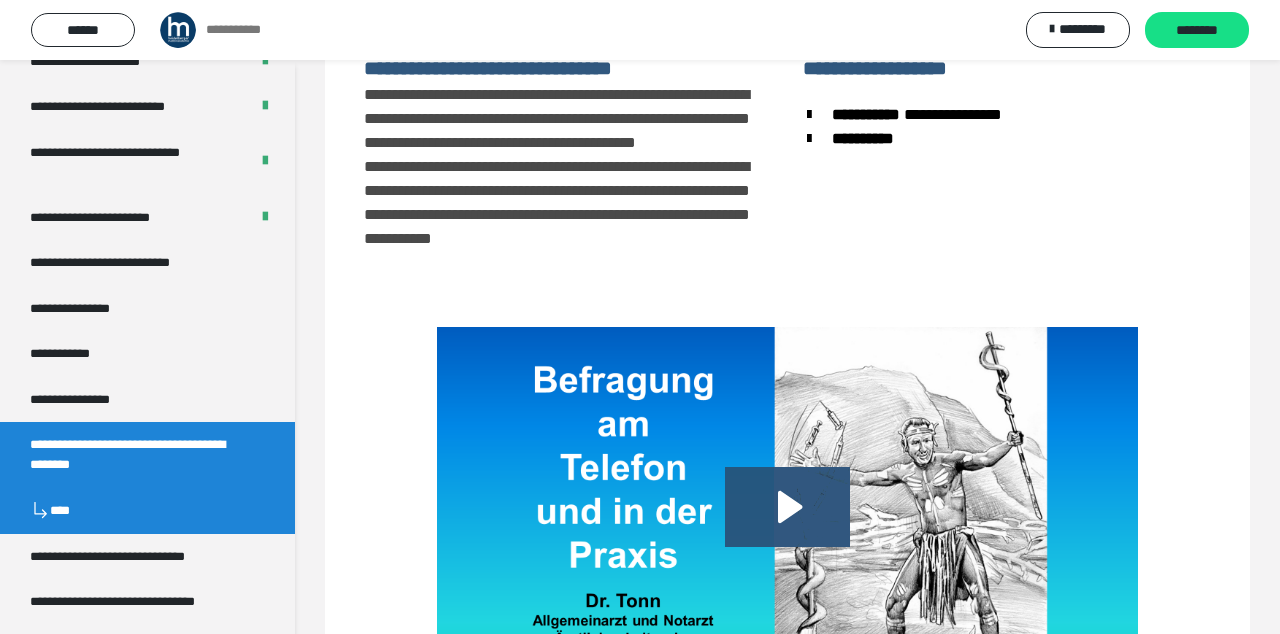 click 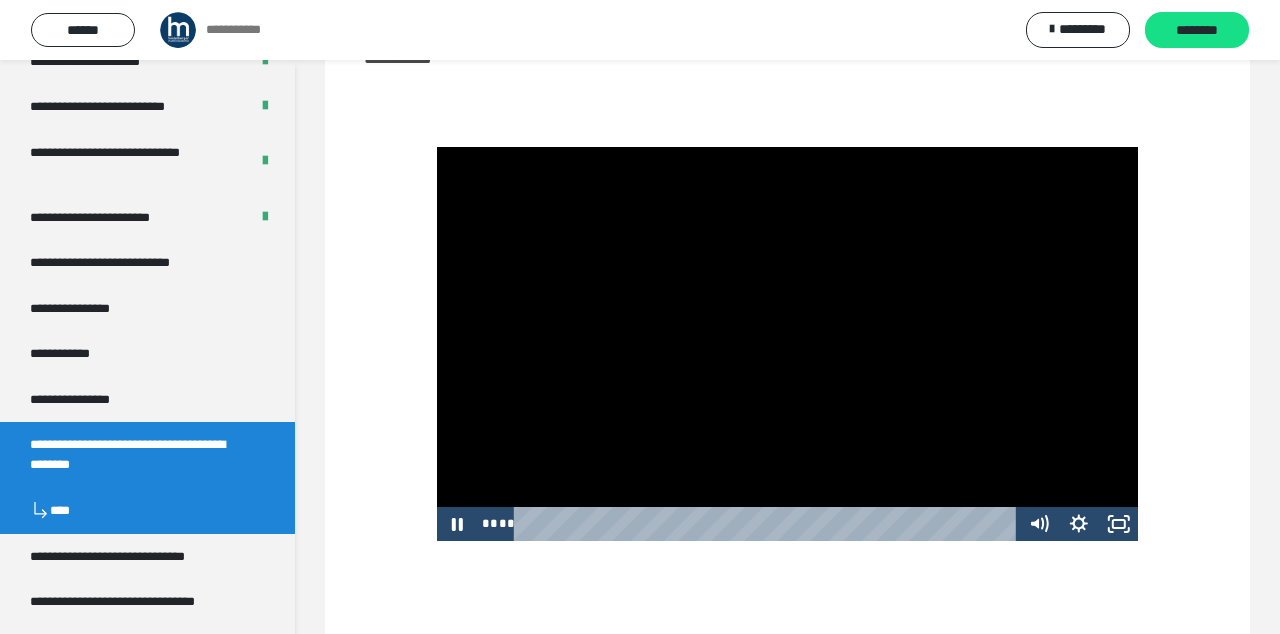 scroll, scrollTop: 376, scrollLeft: 0, axis: vertical 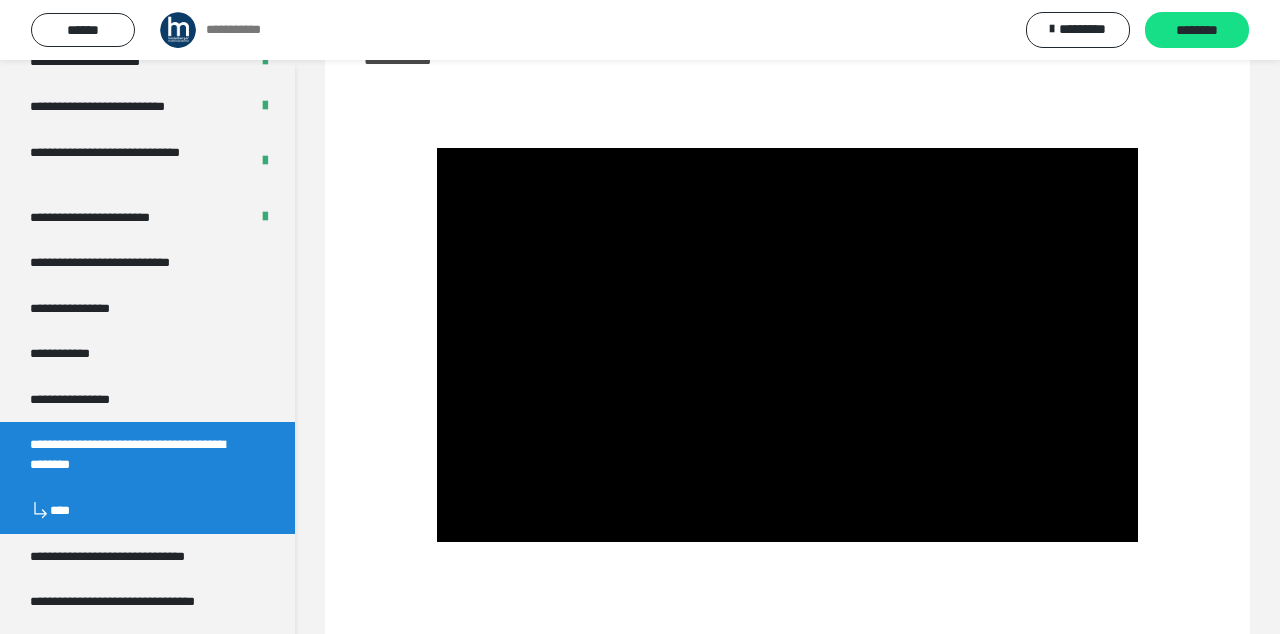 click on "*********" at bounding box center (1082, 29) 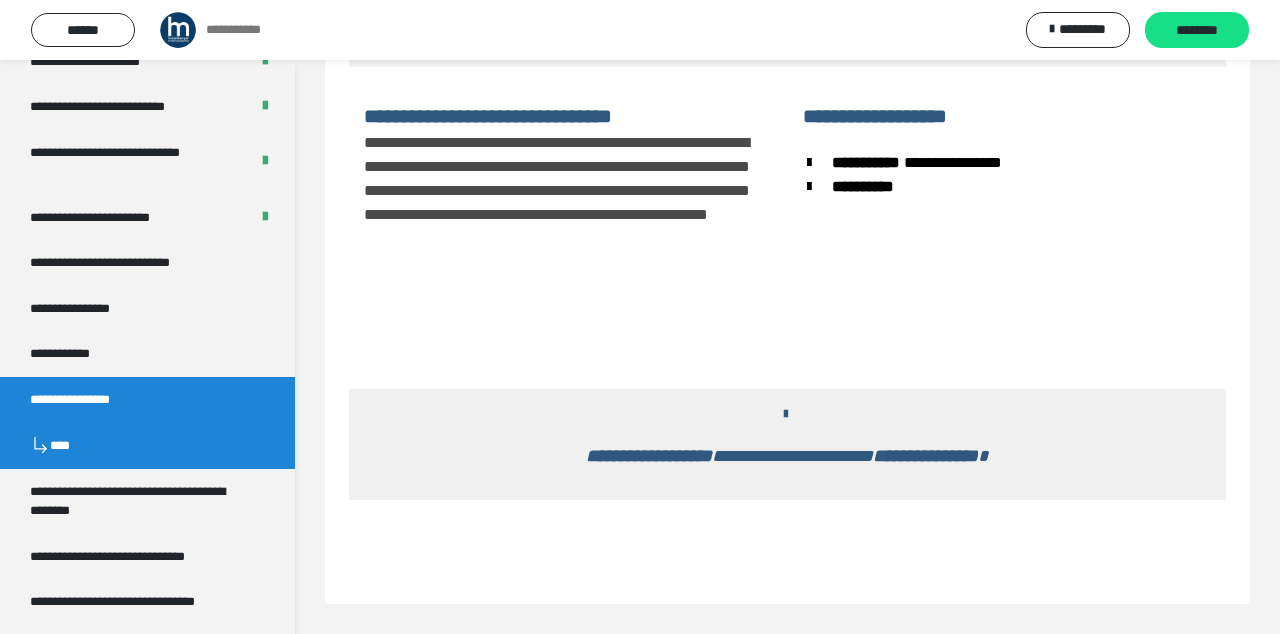 scroll, scrollTop: 79, scrollLeft: 0, axis: vertical 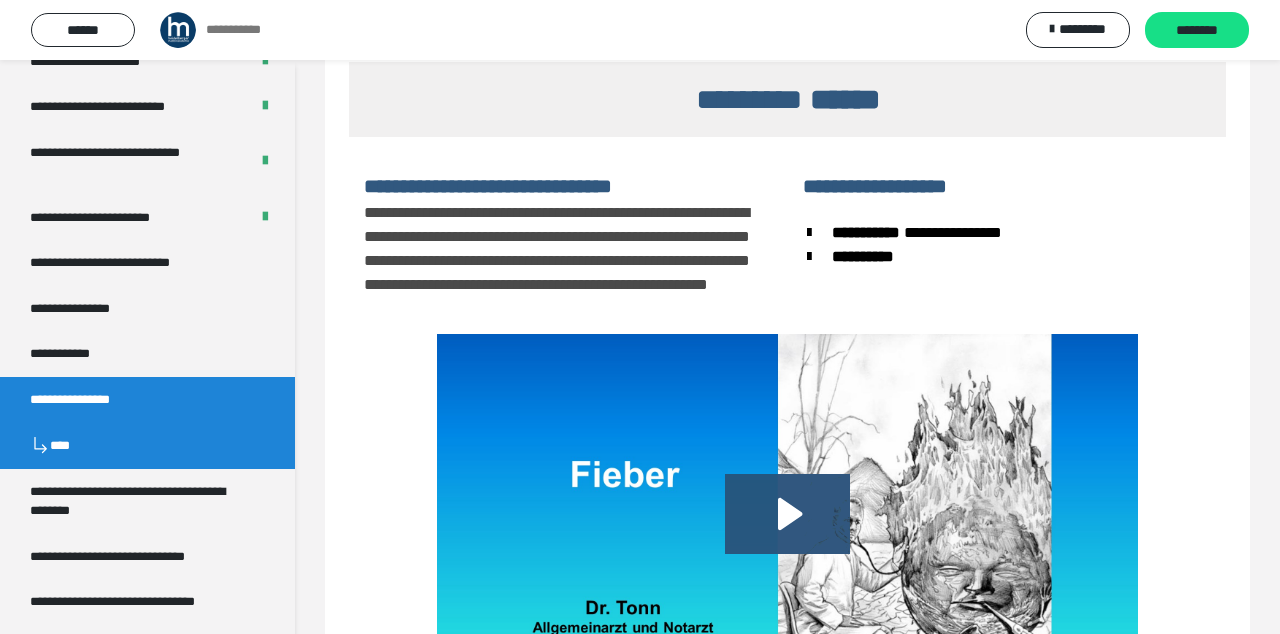 click on "*********" at bounding box center [1078, 30] 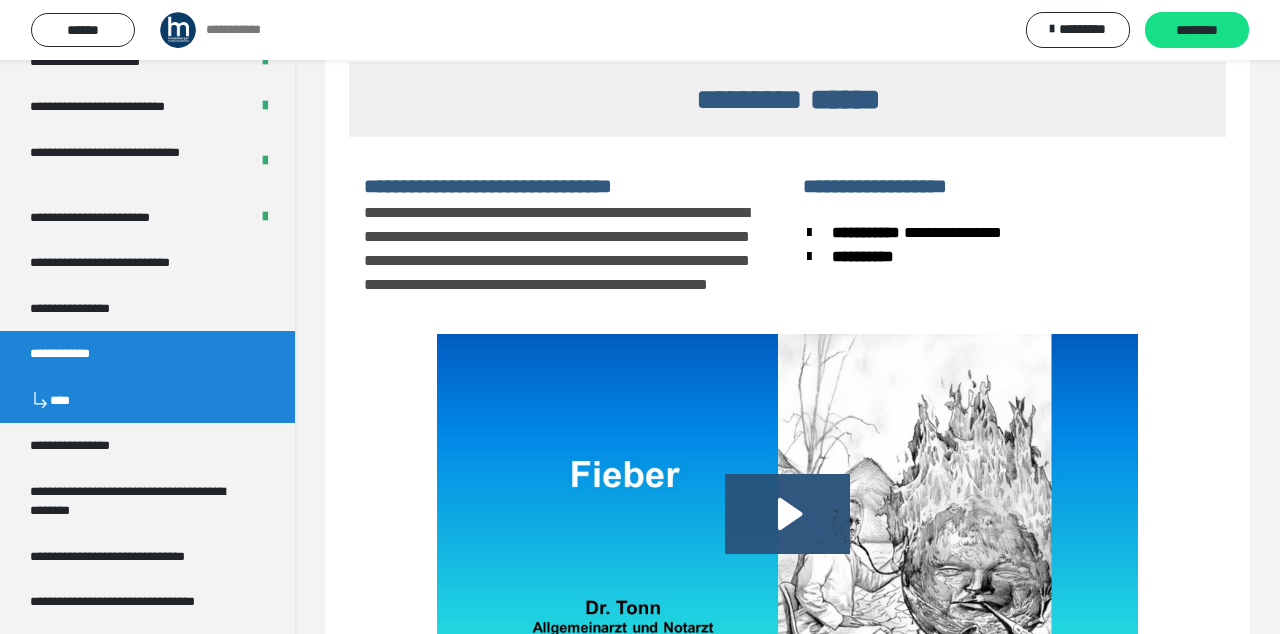 scroll, scrollTop: 60, scrollLeft: 0, axis: vertical 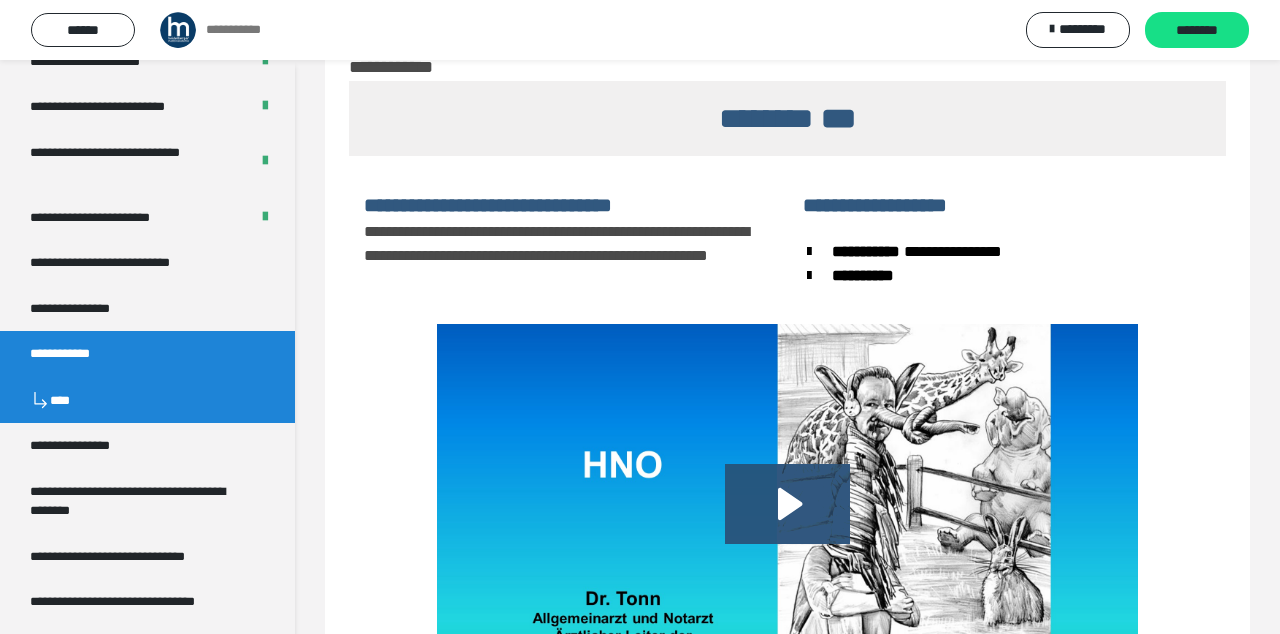 click on "*********" at bounding box center (1082, 29) 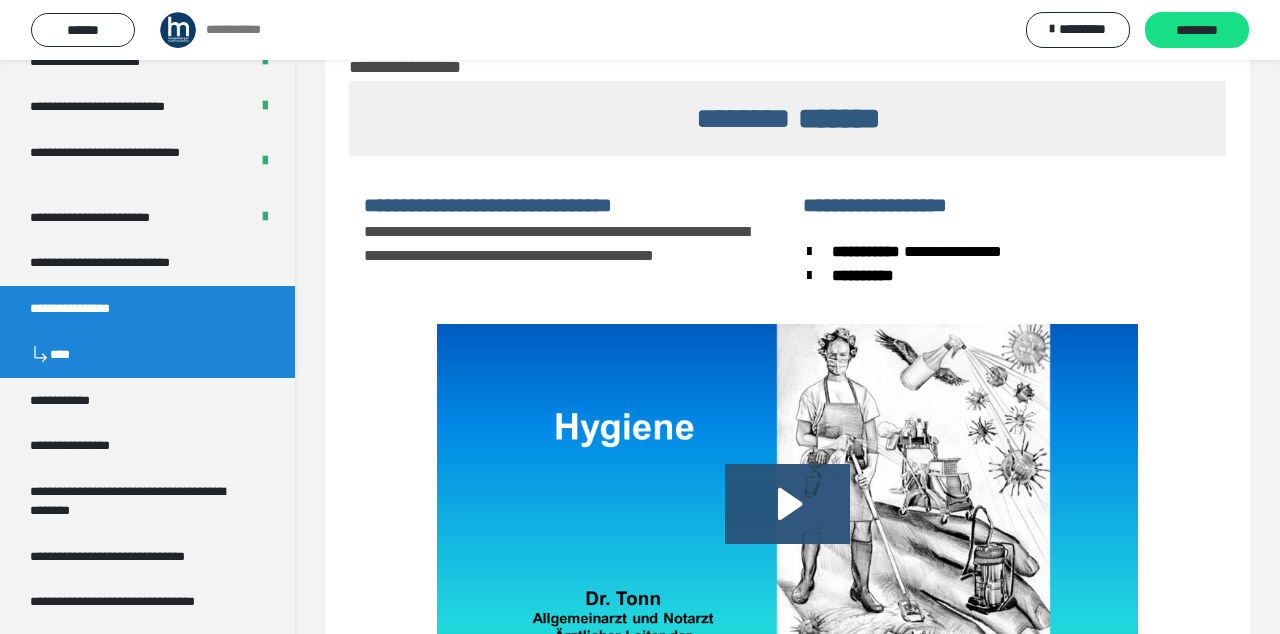 click on "*********" at bounding box center (1078, 30) 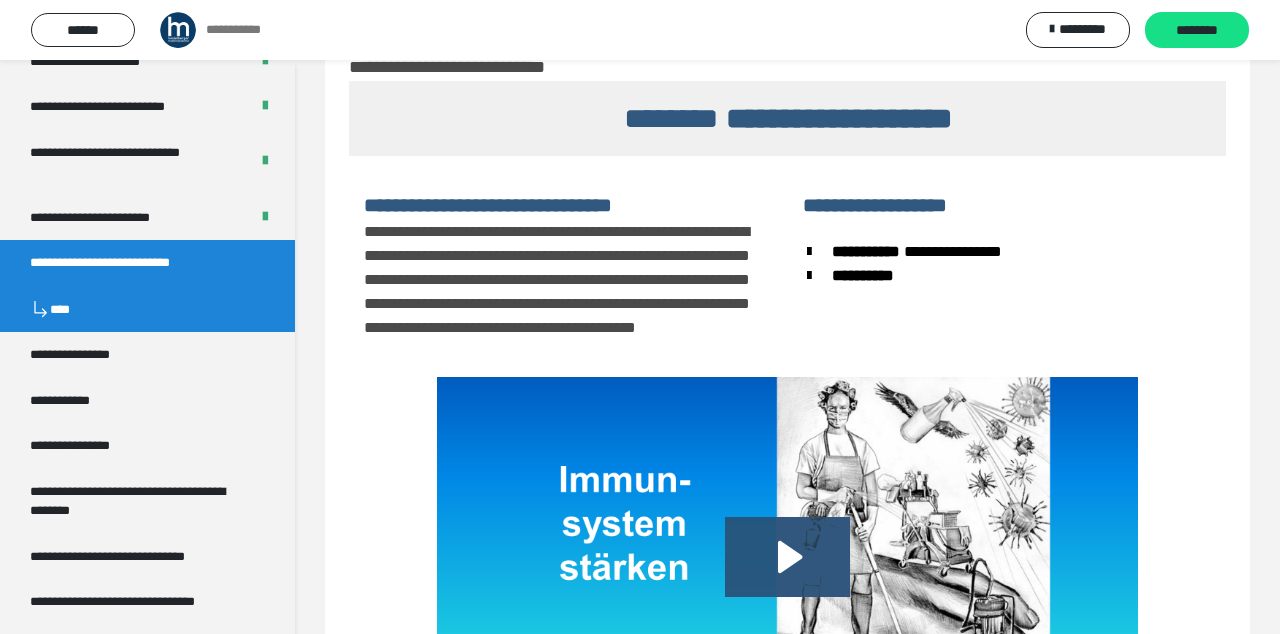 click 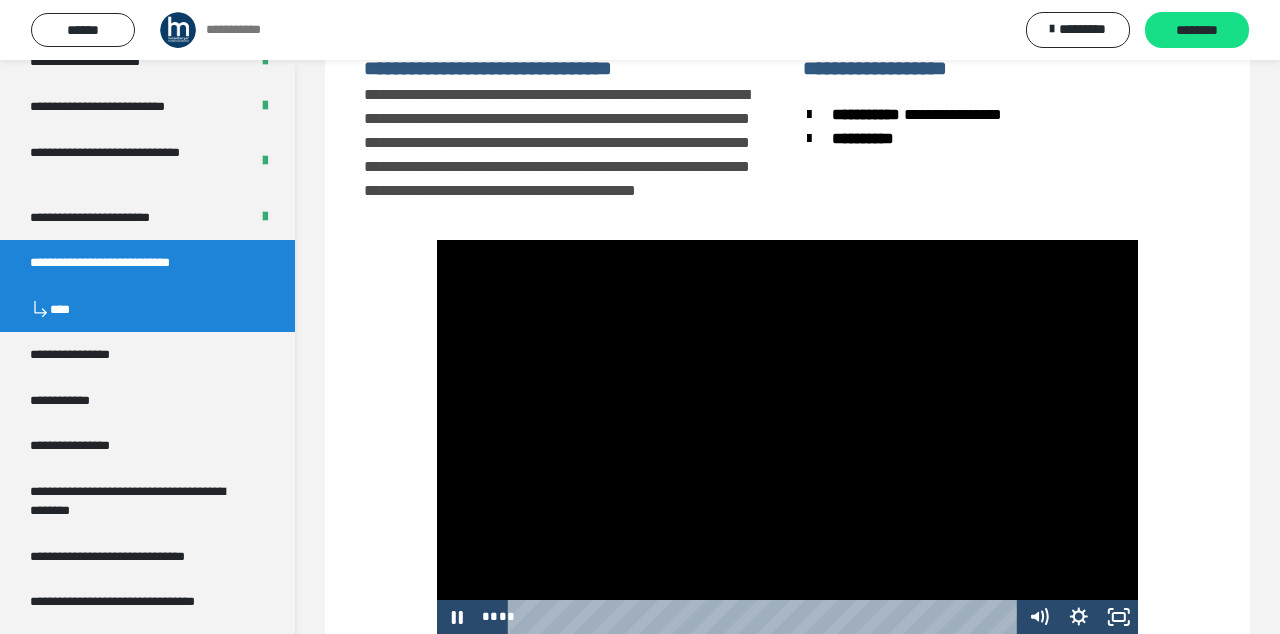 scroll, scrollTop: 196, scrollLeft: 0, axis: vertical 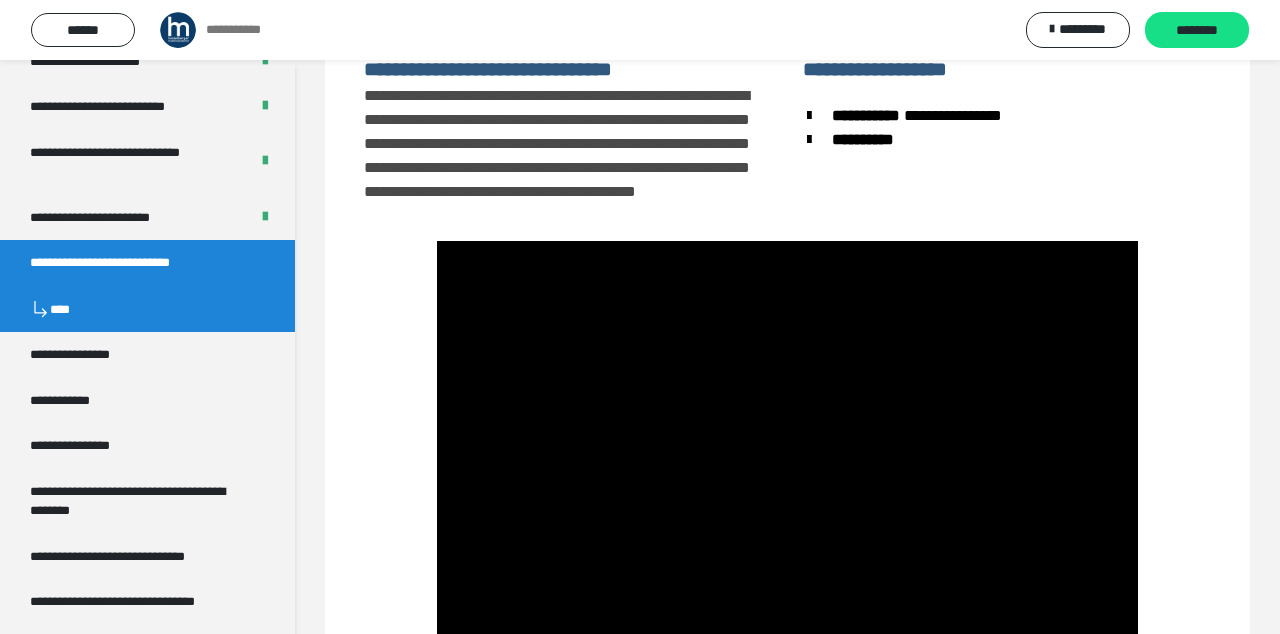 click on "********" at bounding box center (1197, 31) 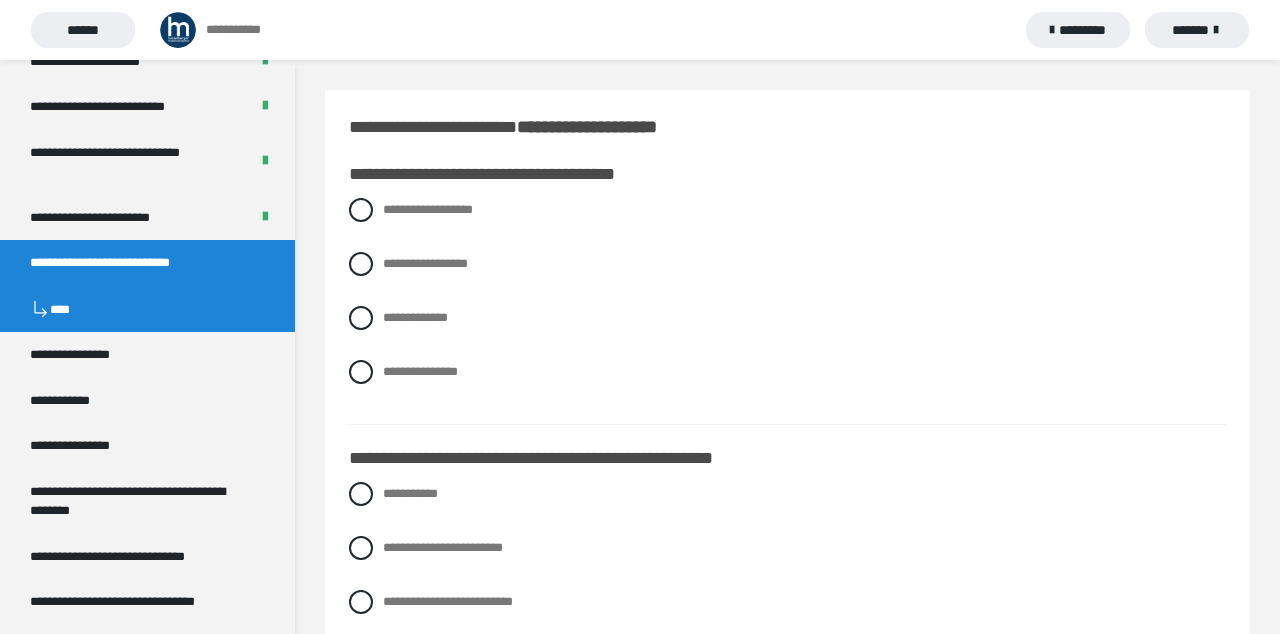 click at bounding box center [361, 372] 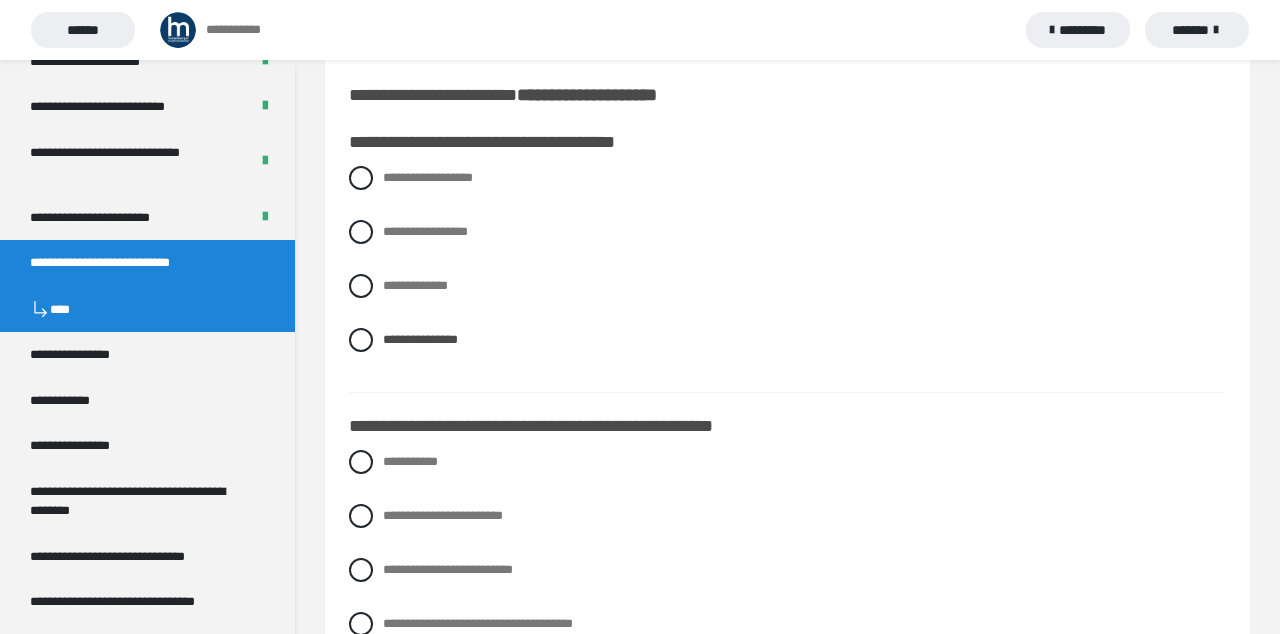 scroll, scrollTop: 97, scrollLeft: 0, axis: vertical 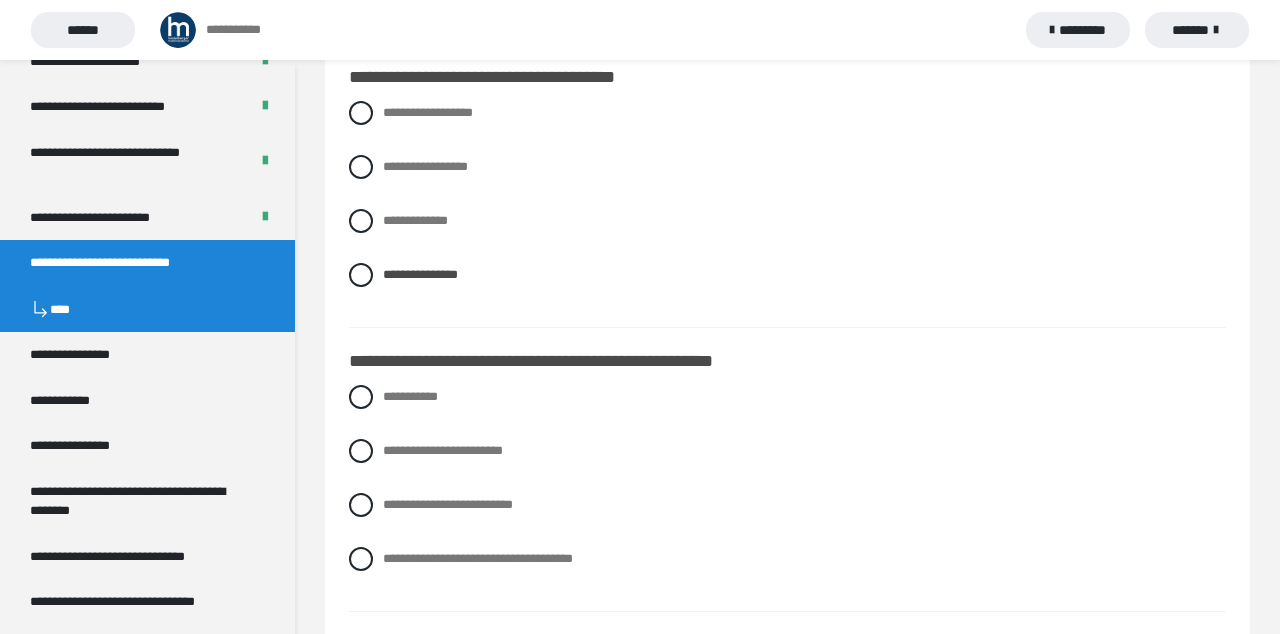 click at bounding box center (361, 451) 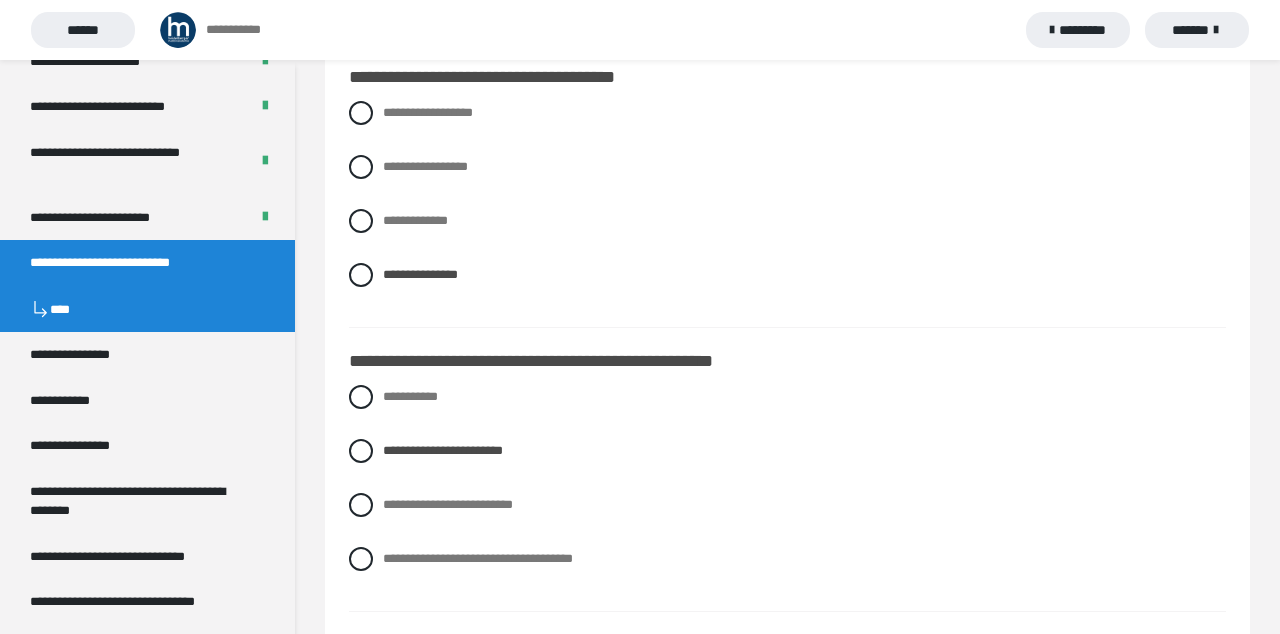 click on "**********" at bounding box center [401, 658] 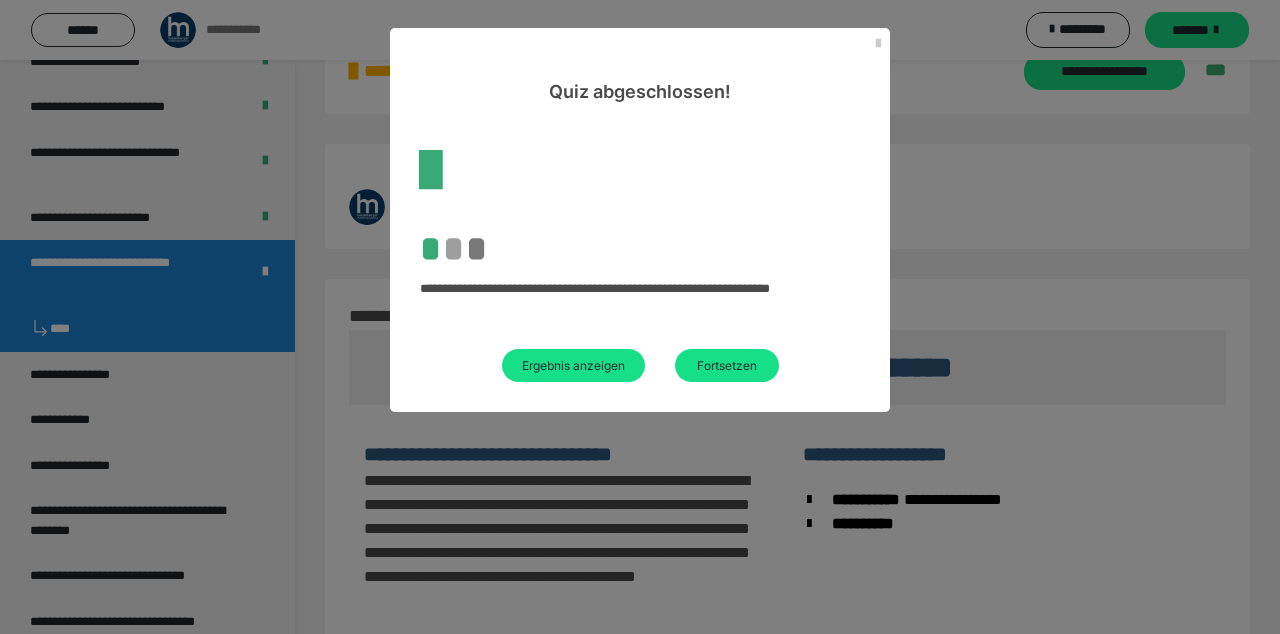 scroll, scrollTop: 97, scrollLeft: 0, axis: vertical 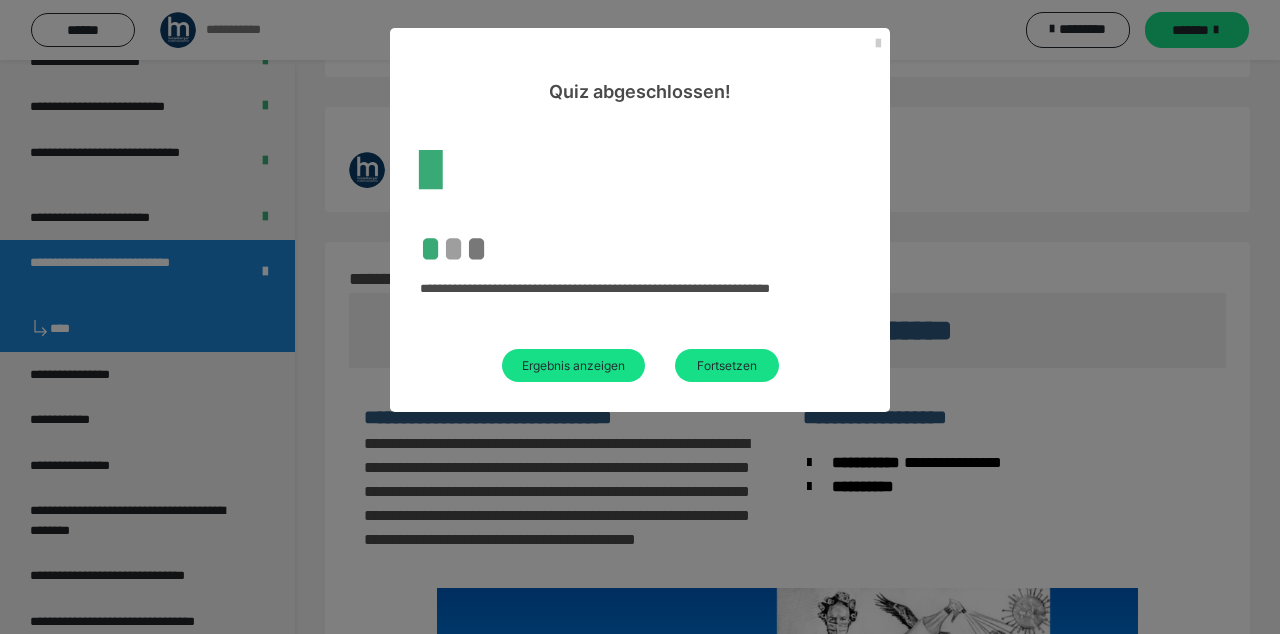 click on "Ergebnis anzeigen" at bounding box center [573, 365] 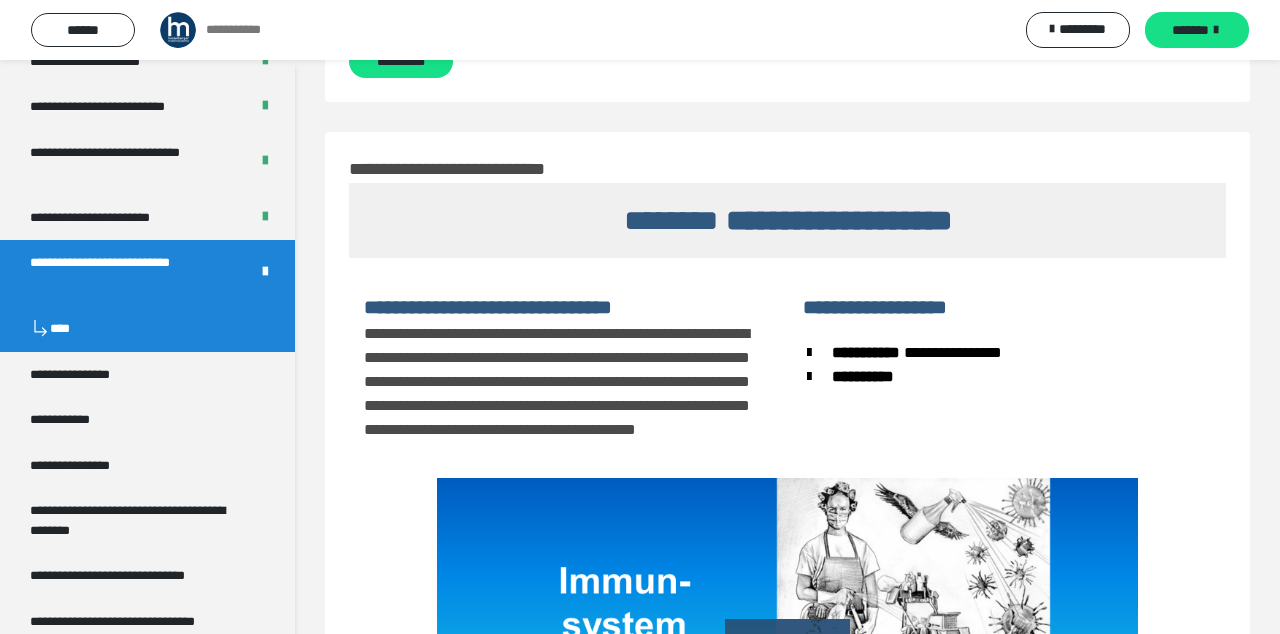 scroll, scrollTop: 516, scrollLeft: 0, axis: vertical 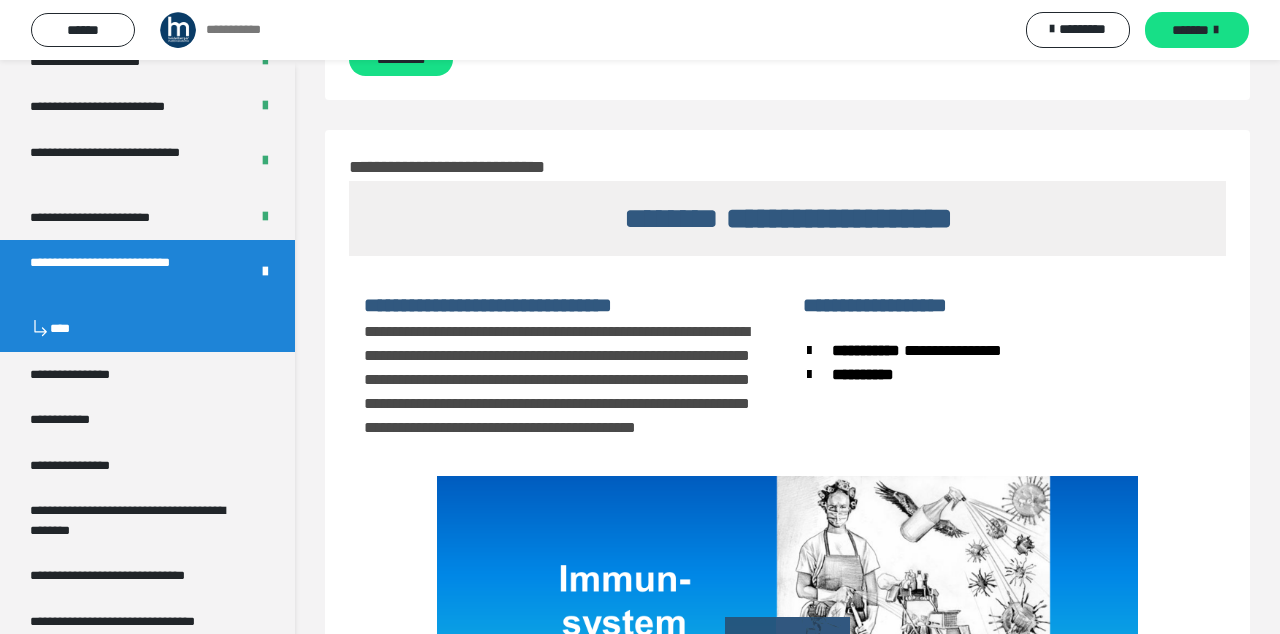 click on "*******" at bounding box center [1190, 30] 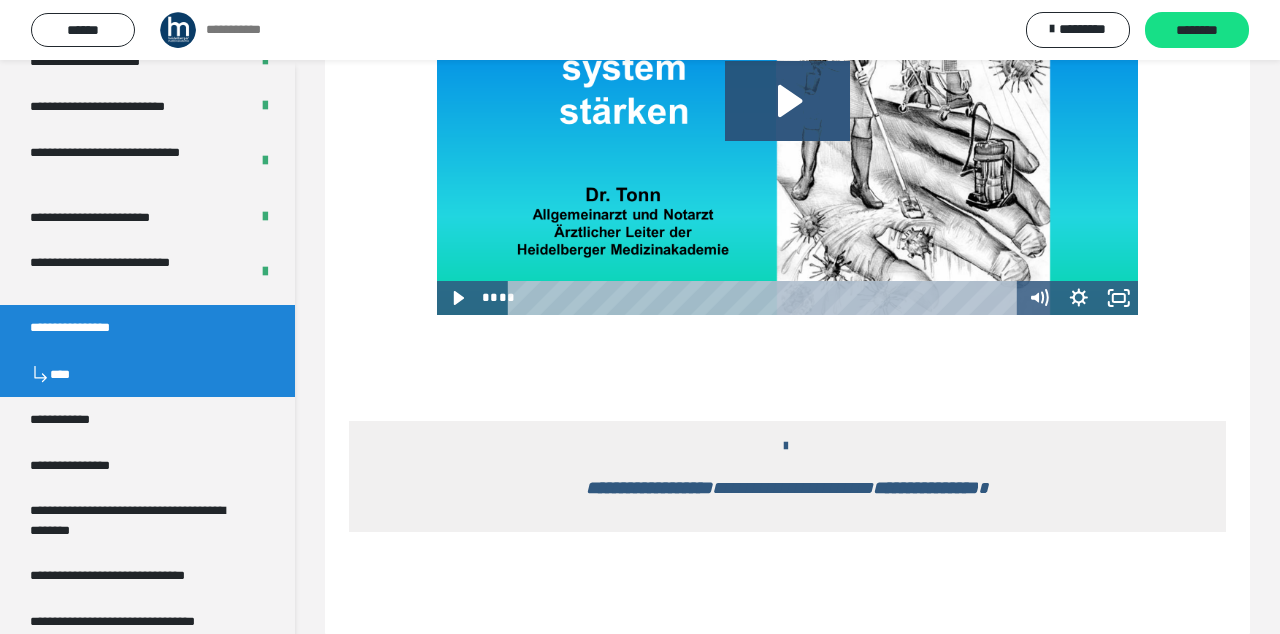 scroll, scrollTop: 0, scrollLeft: 0, axis: both 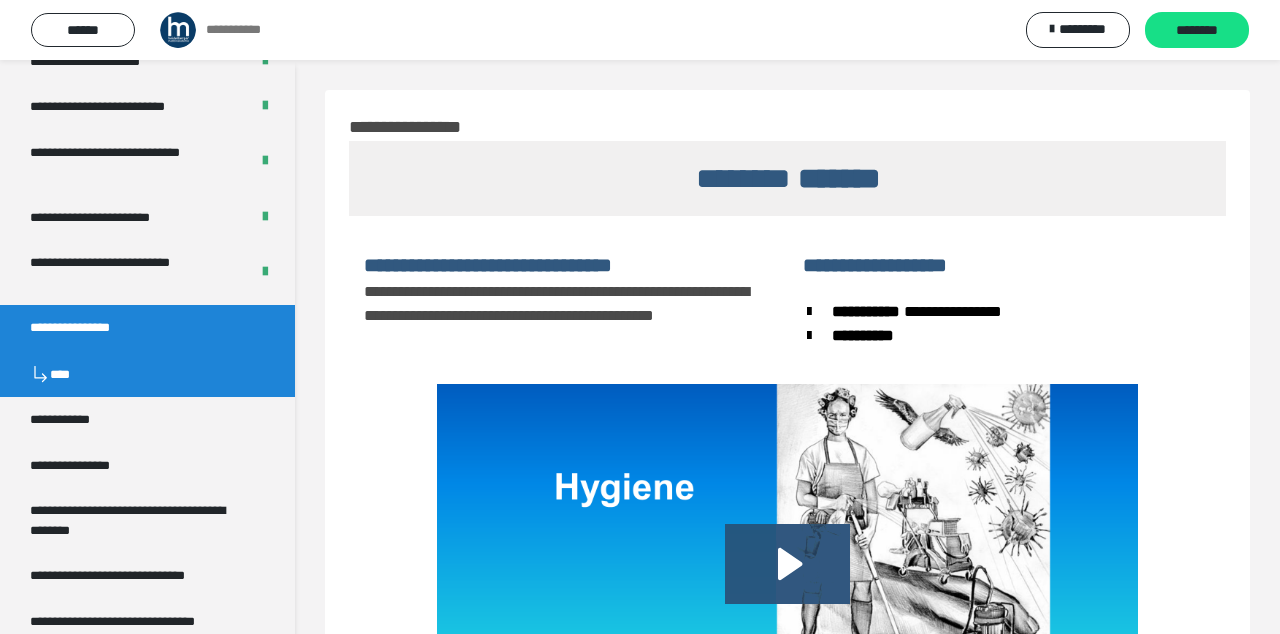 click 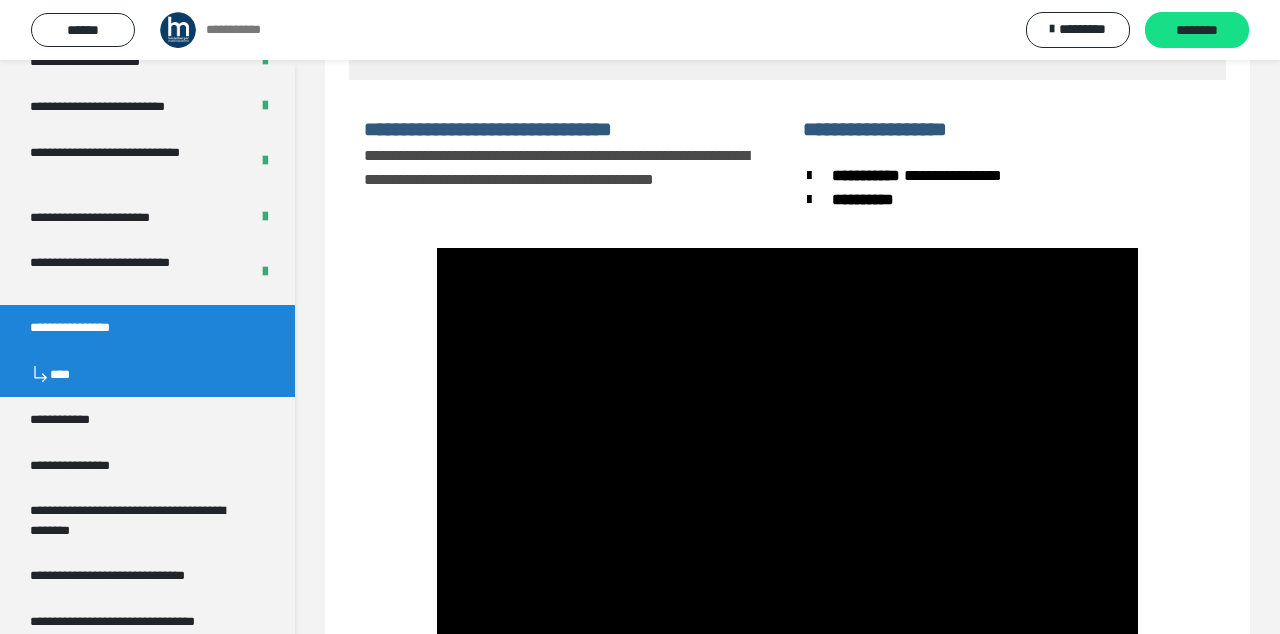 scroll, scrollTop: 146, scrollLeft: 0, axis: vertical 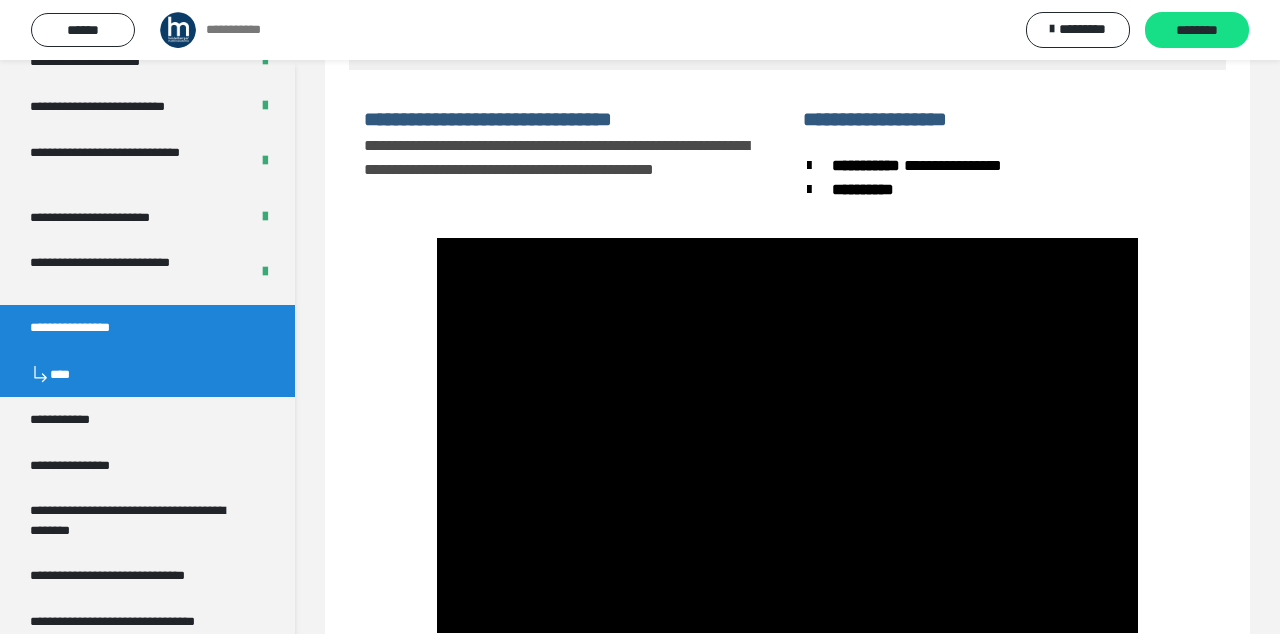 click on "********" at bounding box center (1197, 31) 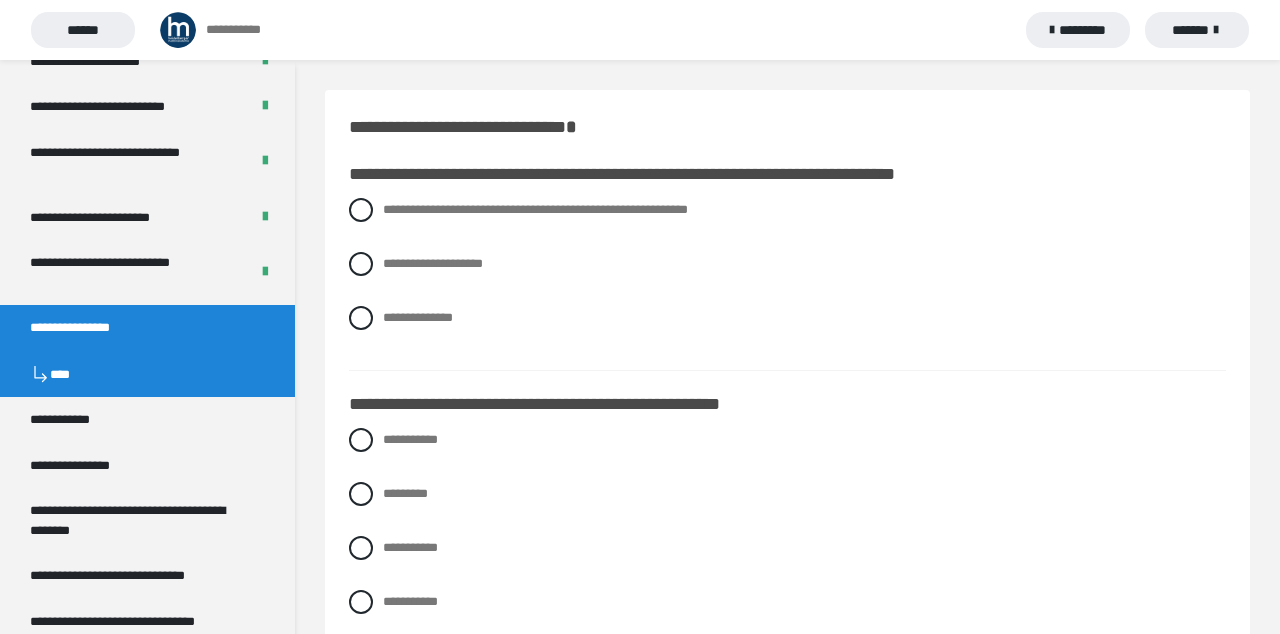click at bounding box center (361, 210) 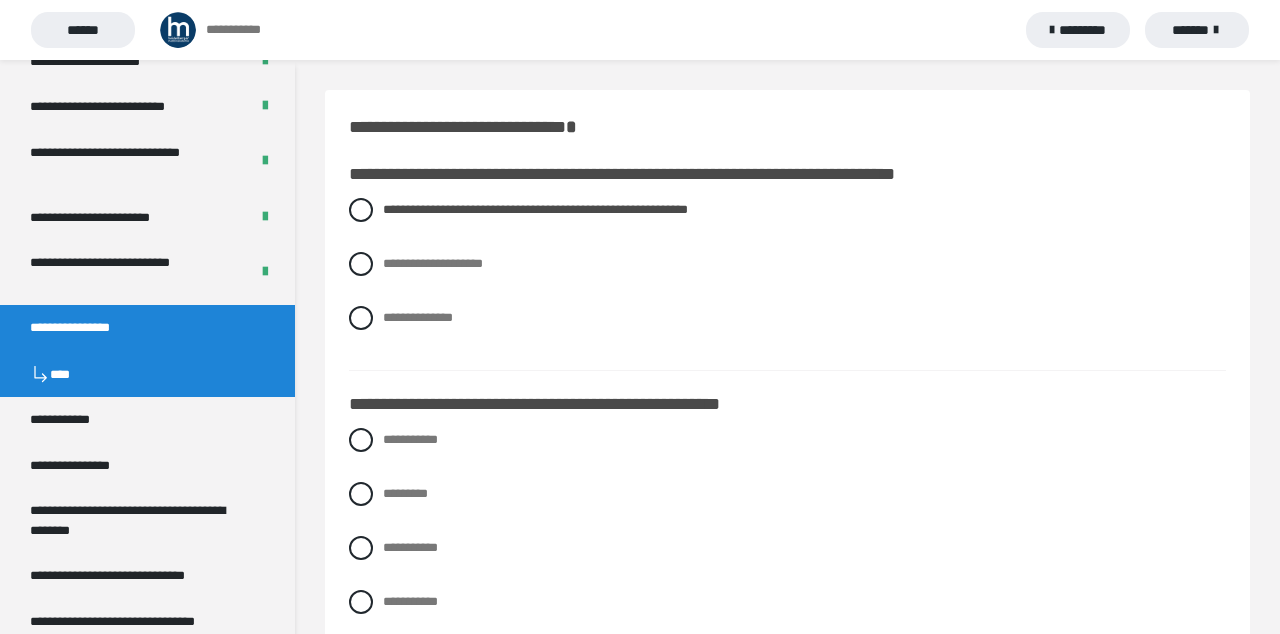 click at bounding box center (361, 548) 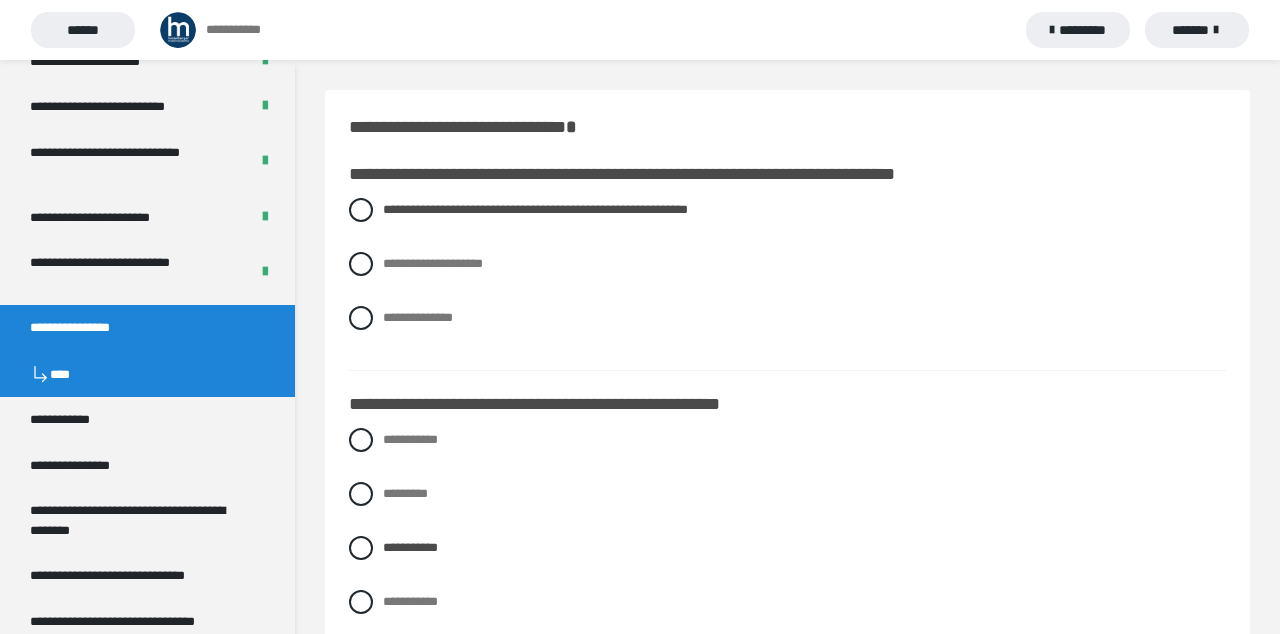 click on "**********" at bounding box center (787, 602) 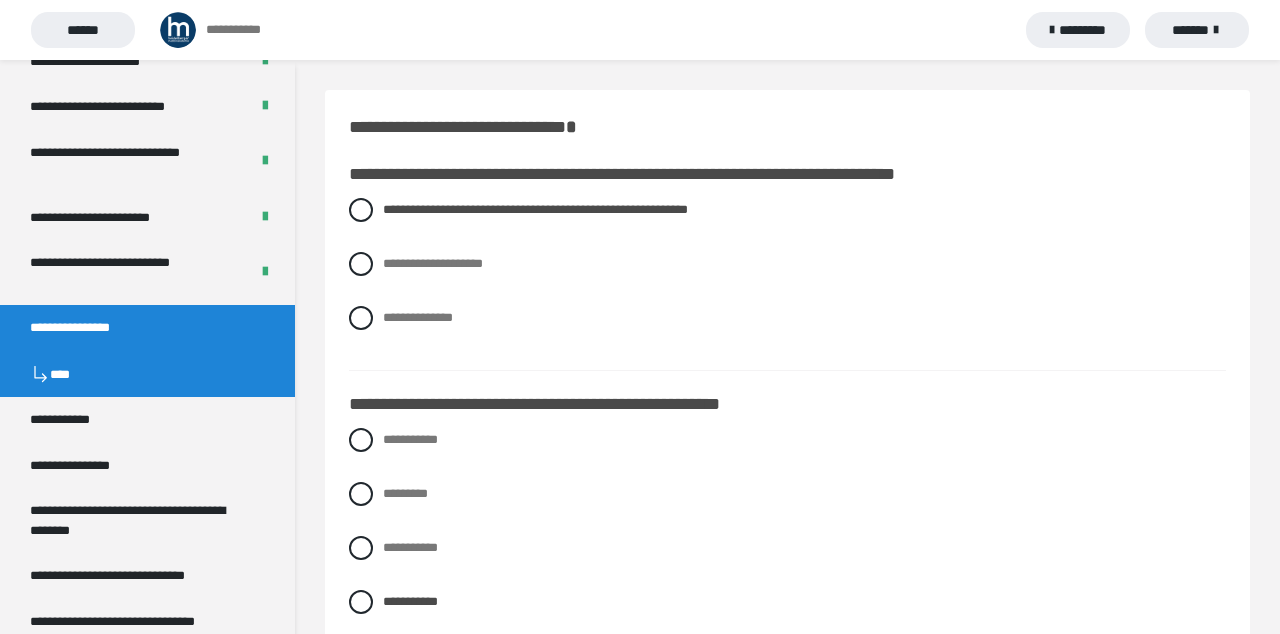 scroll, scrollTop: 60, scrollLeft: 0, axis: vertical 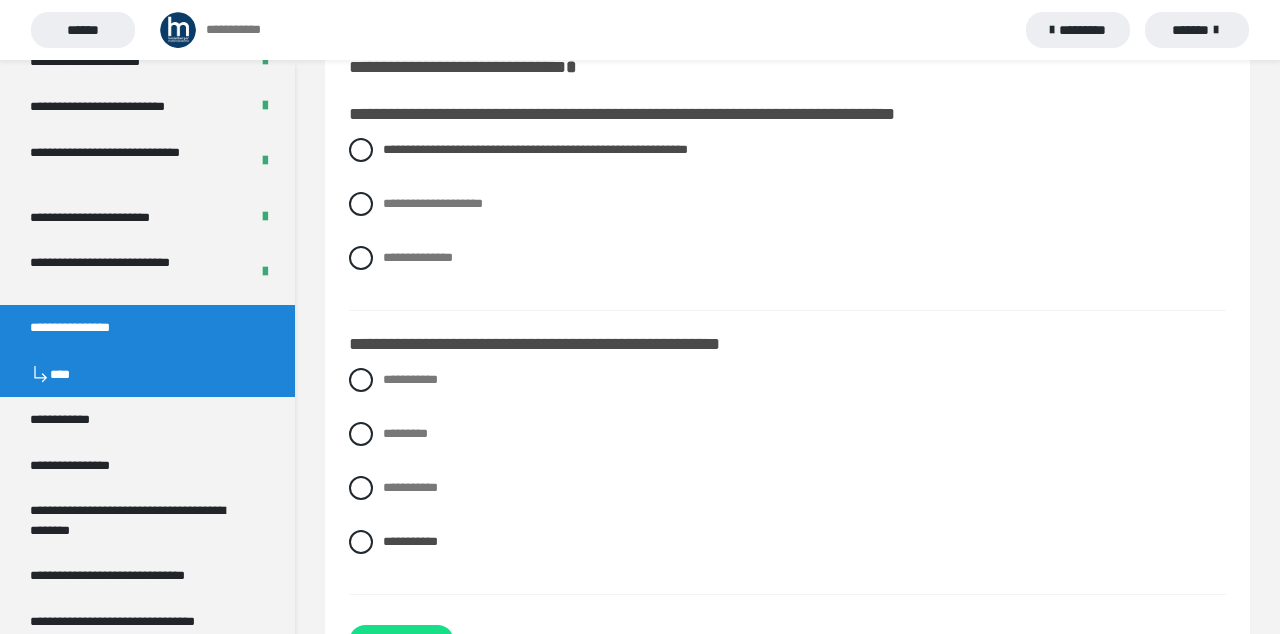 click on "**********" at bounding box center (401, 641) 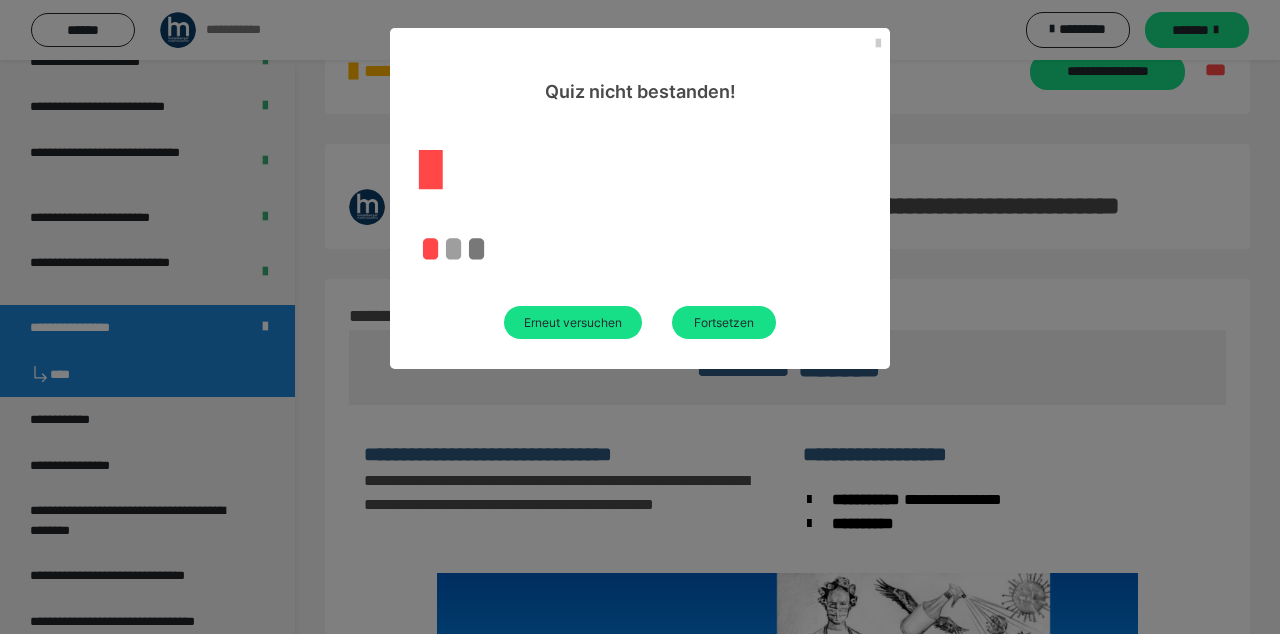 click on "Erneut versuchen" at bounding box center [573, 322] 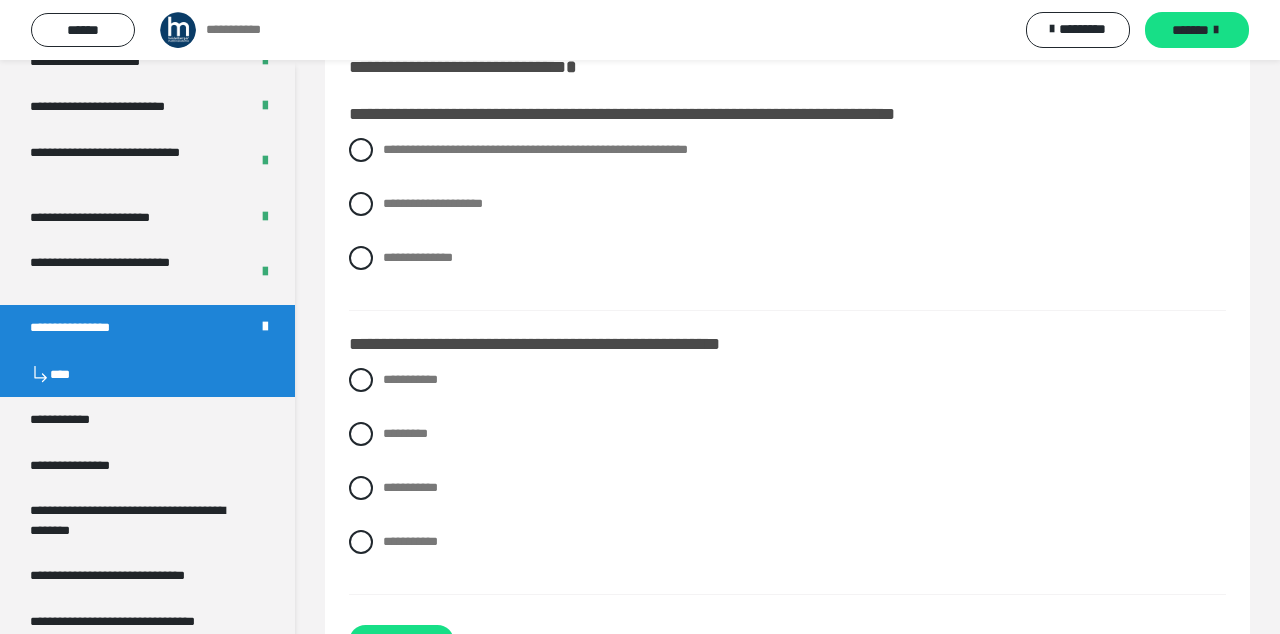 click at bounding box center (361, 488) 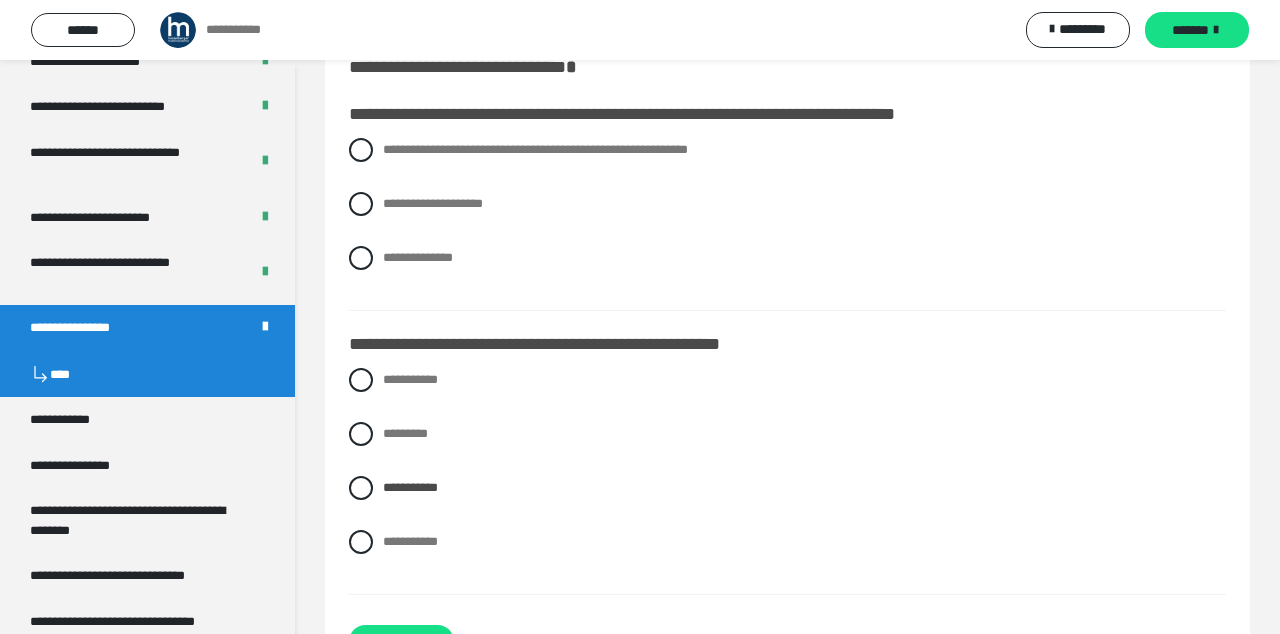 click on "**********" at bounding box center (401, 641) 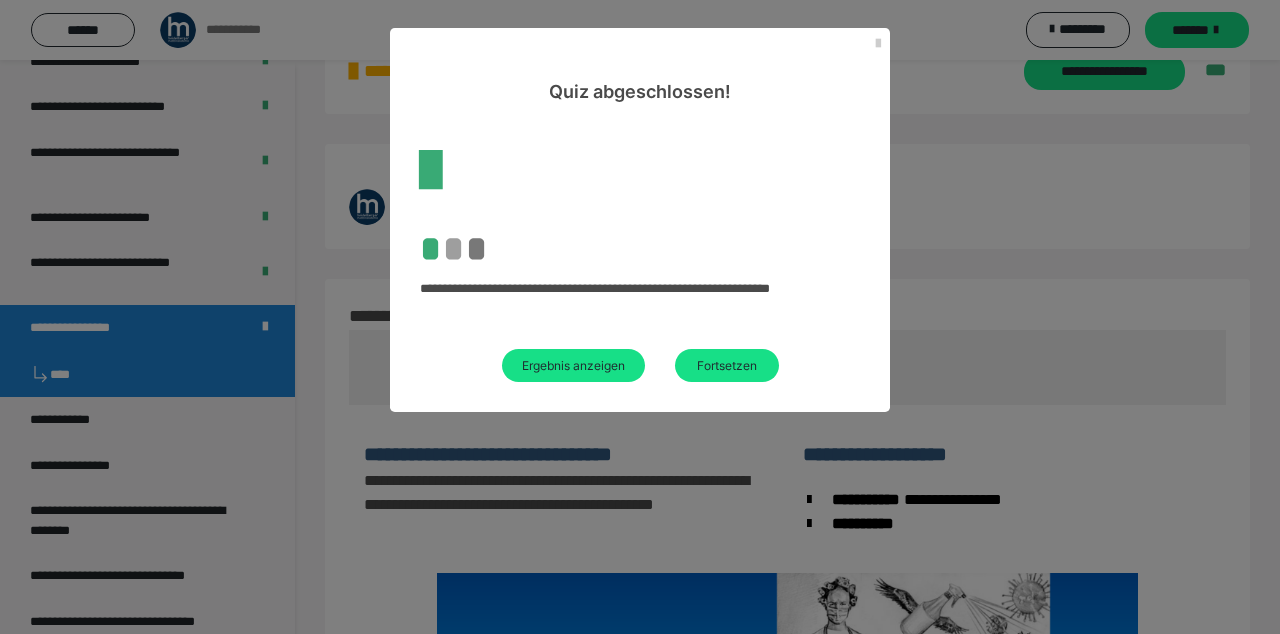 click on "Ergebnis anzeigen" at bounding box center (573, 365) 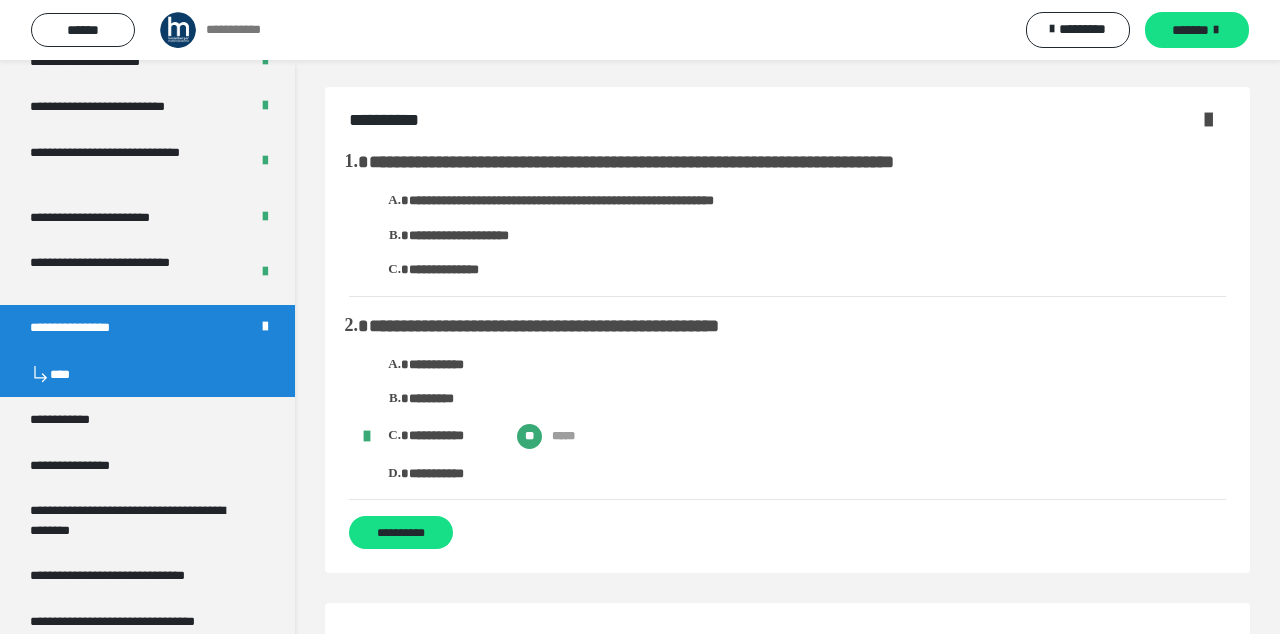 scroll, scrollTop: 0, scrollLeft: 0, axis: both 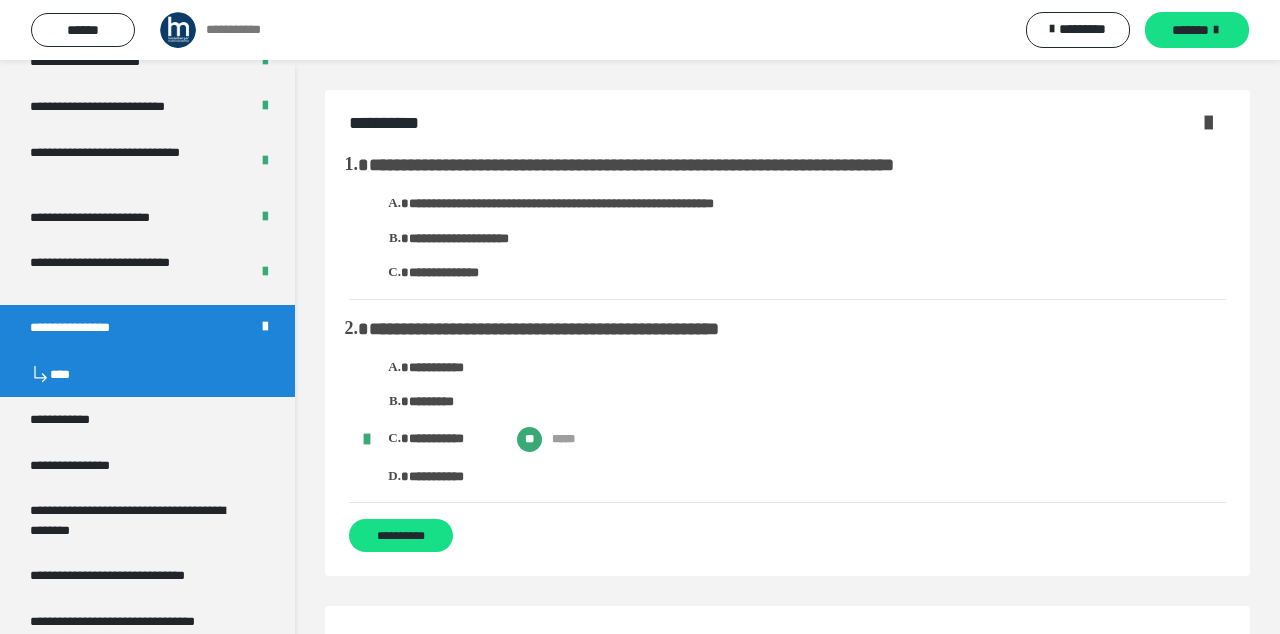 click on "*******" at bounding box center (1190, 30) 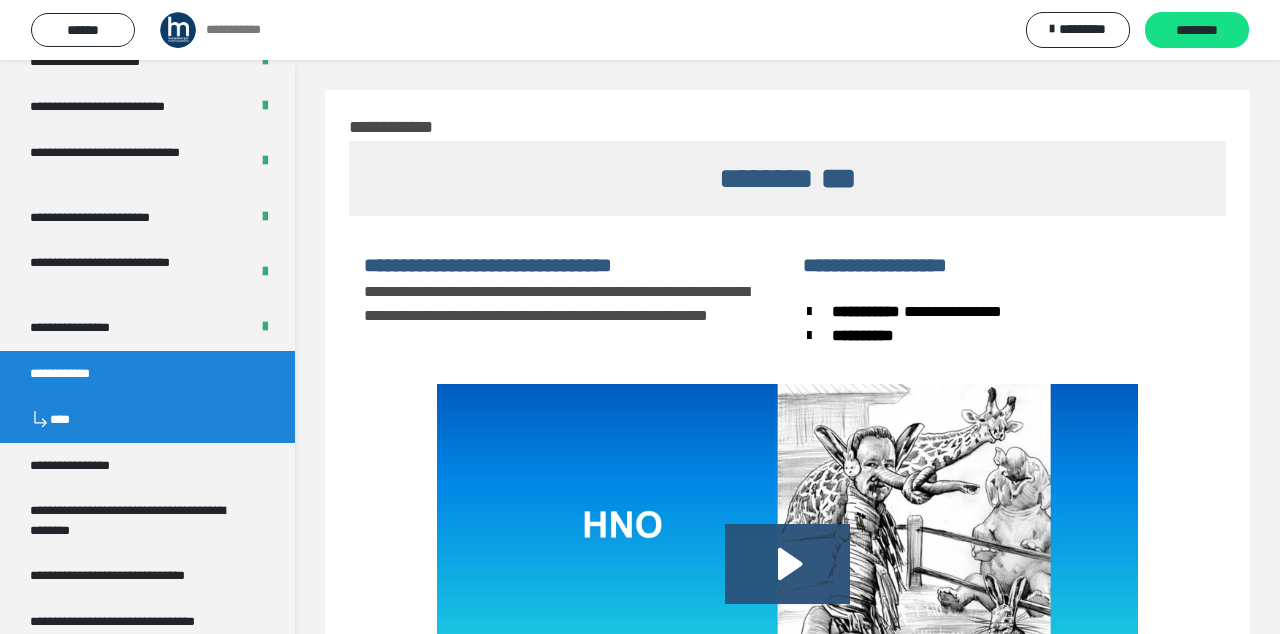 click 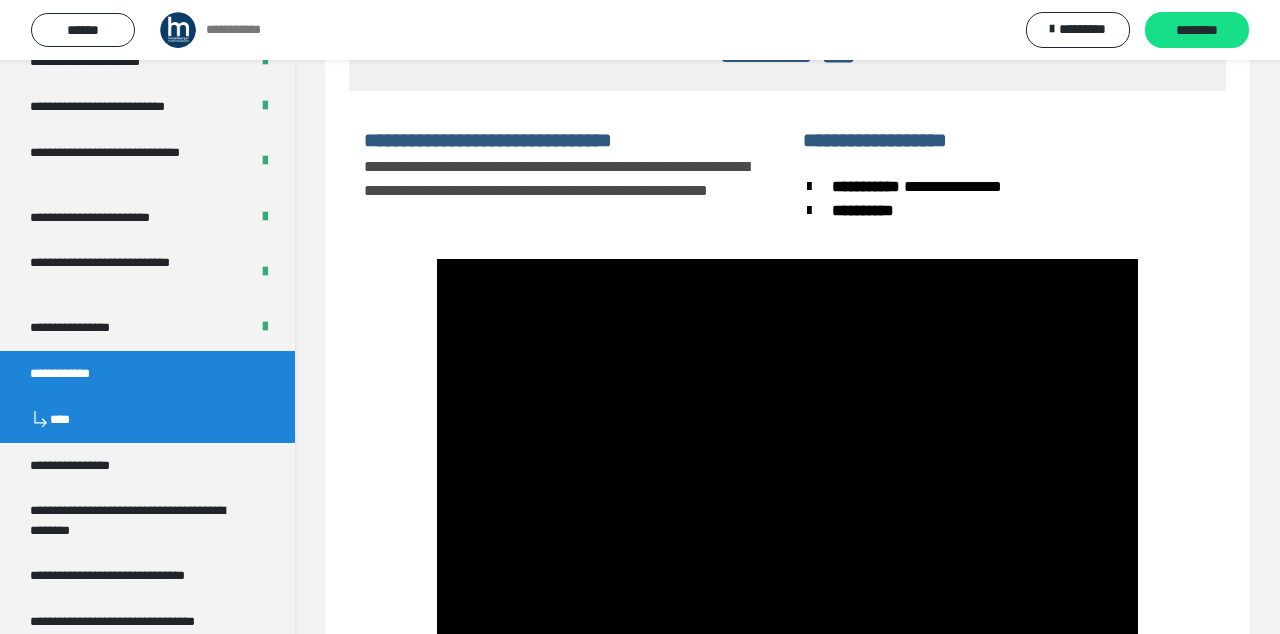 scroll, scrollTop: 128, scrollLeft: 0, axis: vertical 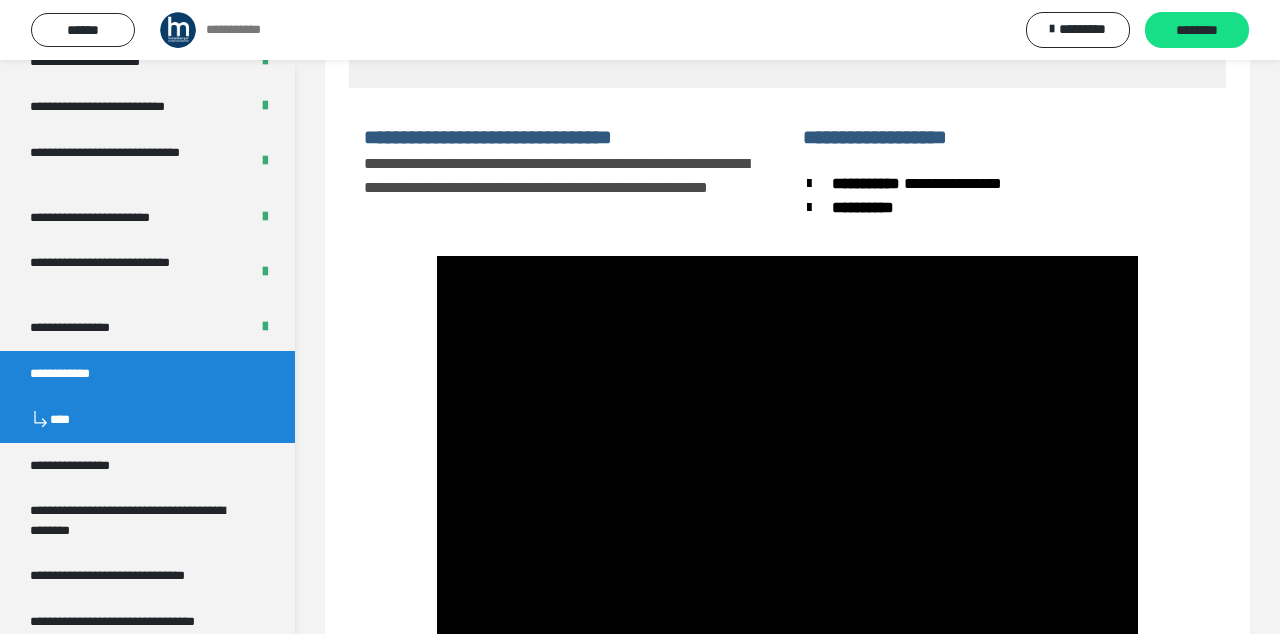 click on "********" at bounding box center [1197, 31] 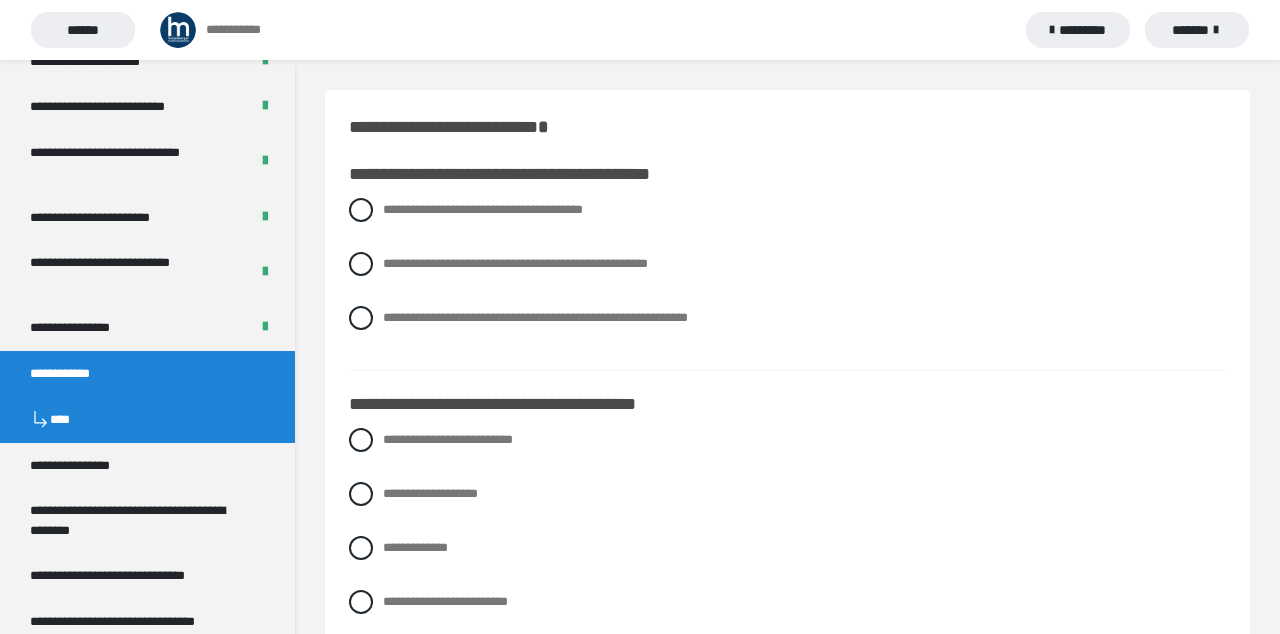 click on "**********" at bounding box center (147, 374) 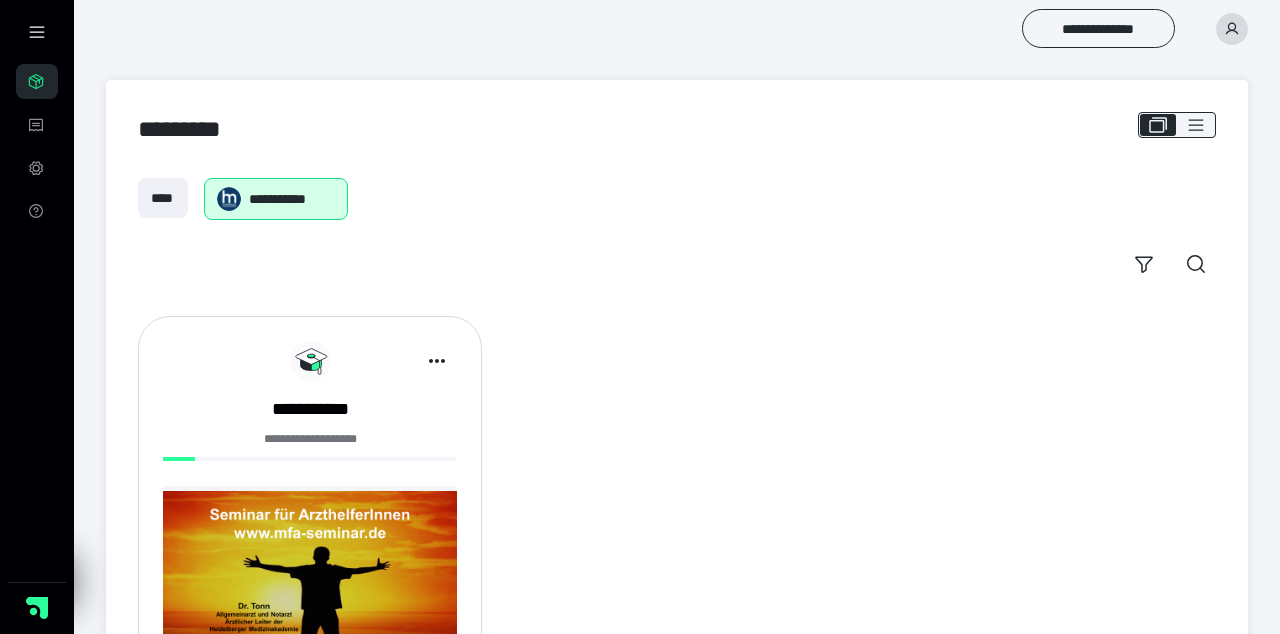 scroll, scrollTop: 0, scrollLeft: 0, axis: both 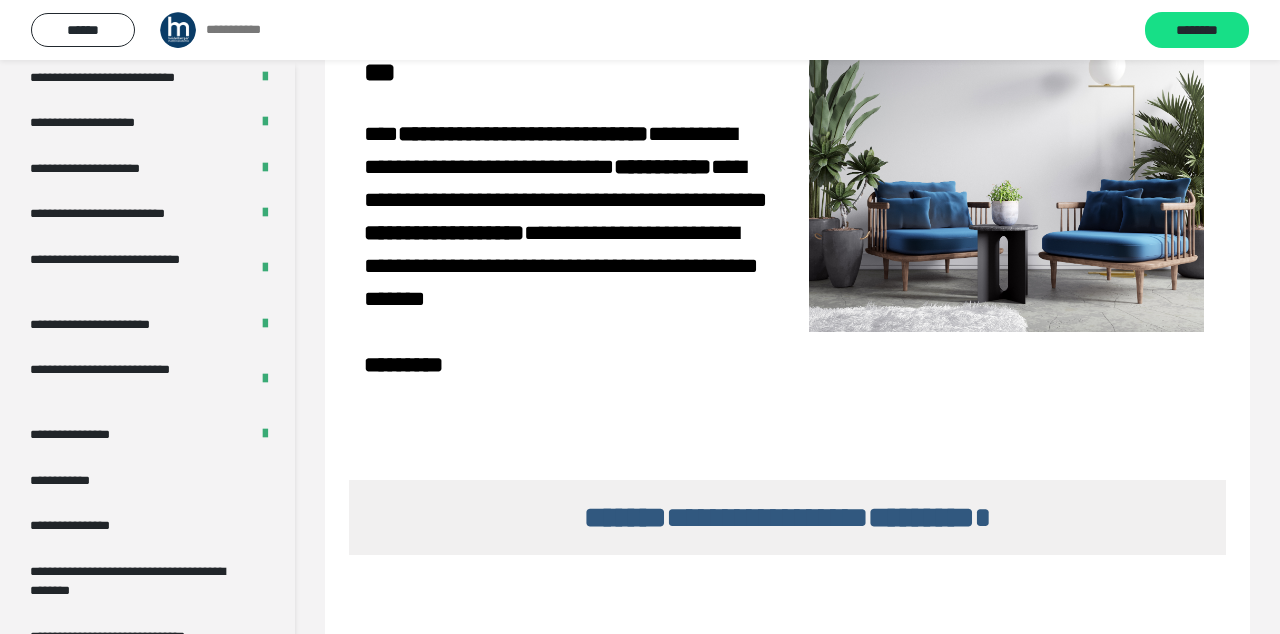 click on "**********" at bounding box center [77, 481] 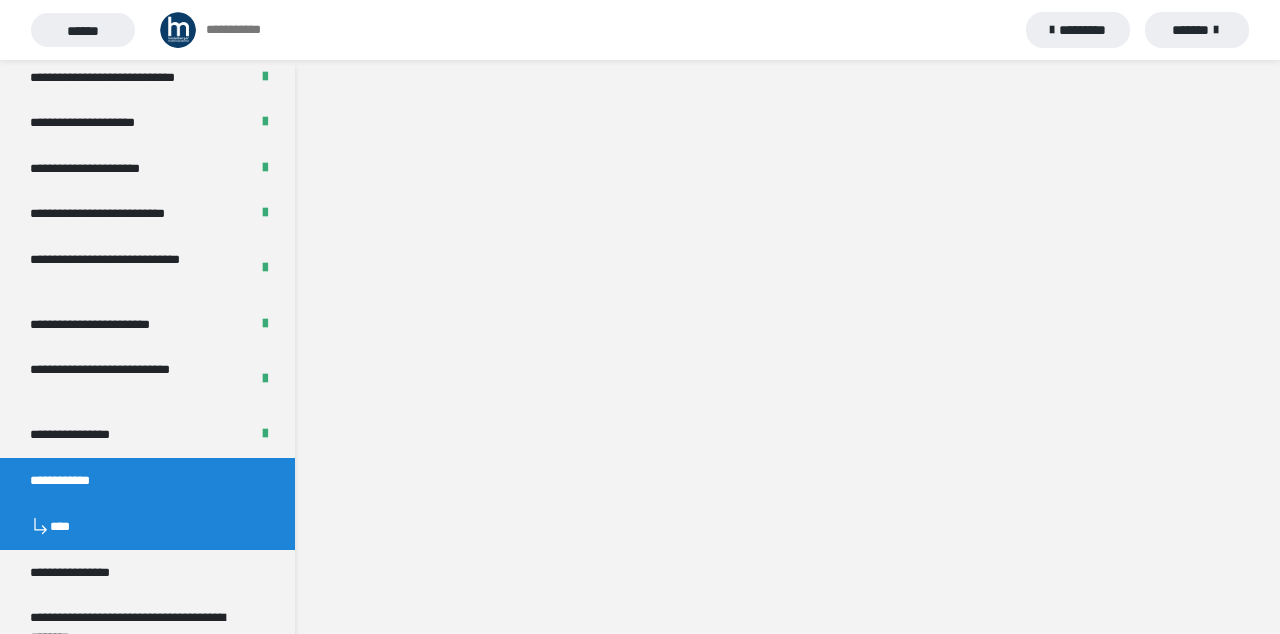 scroll, scrollTop: 60, scrollLeft: 0, axis: vertical 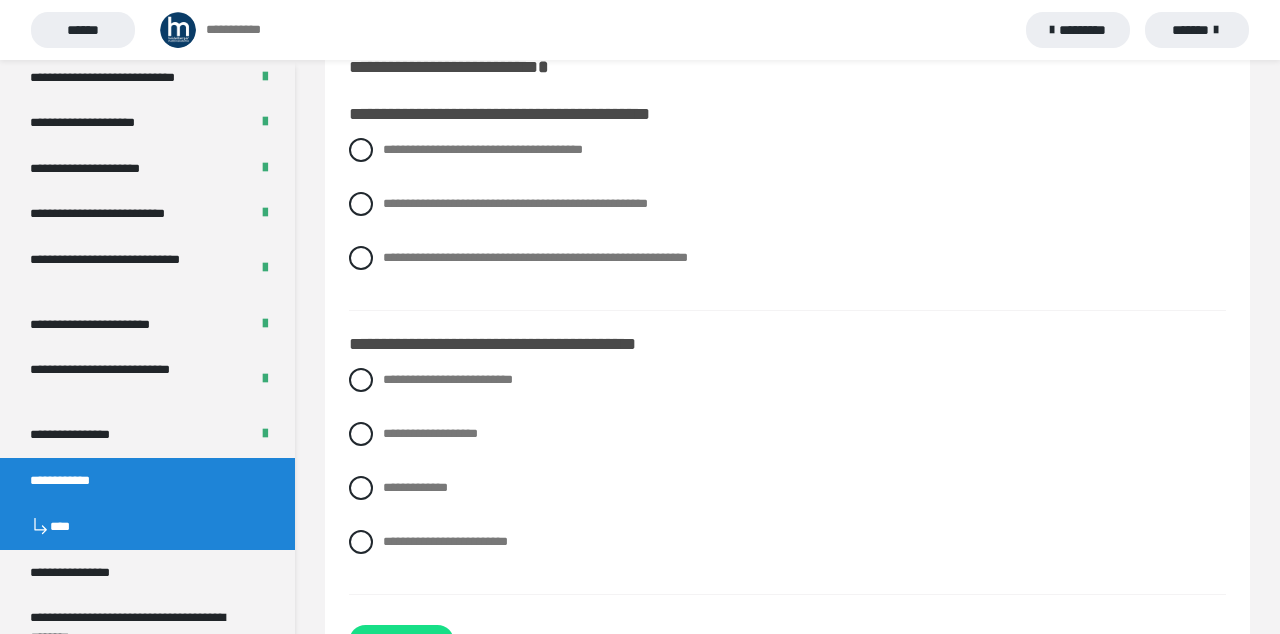 click at bounding box center [361, 542] 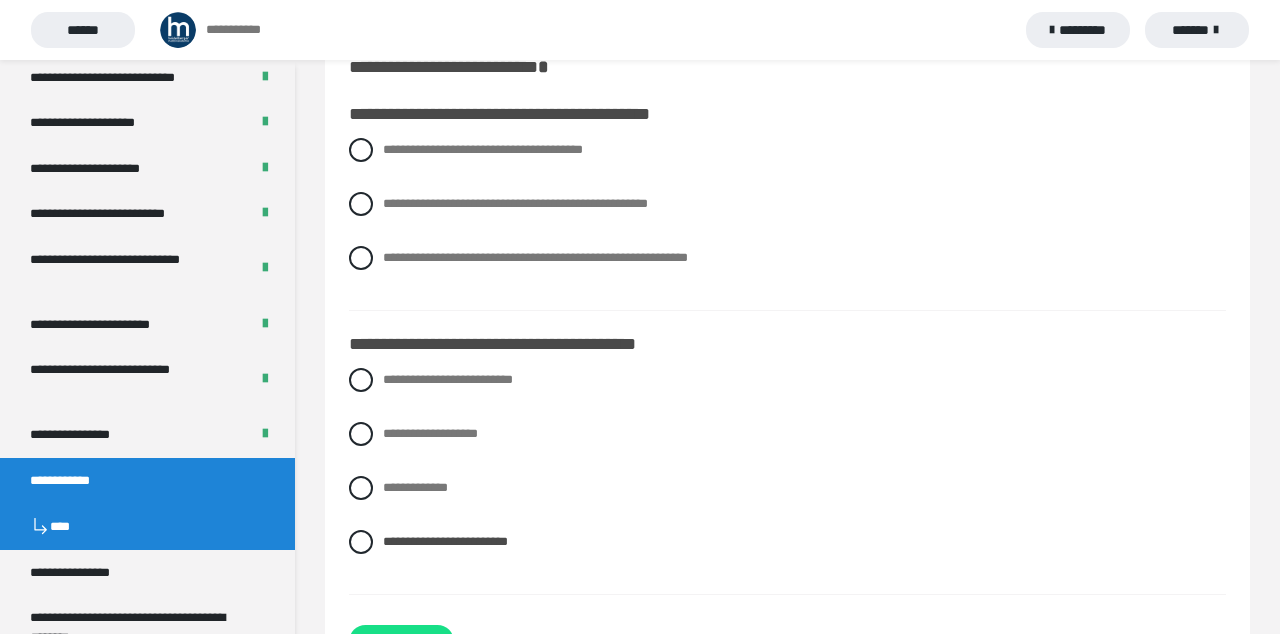 click at bounding box center [361, 150] 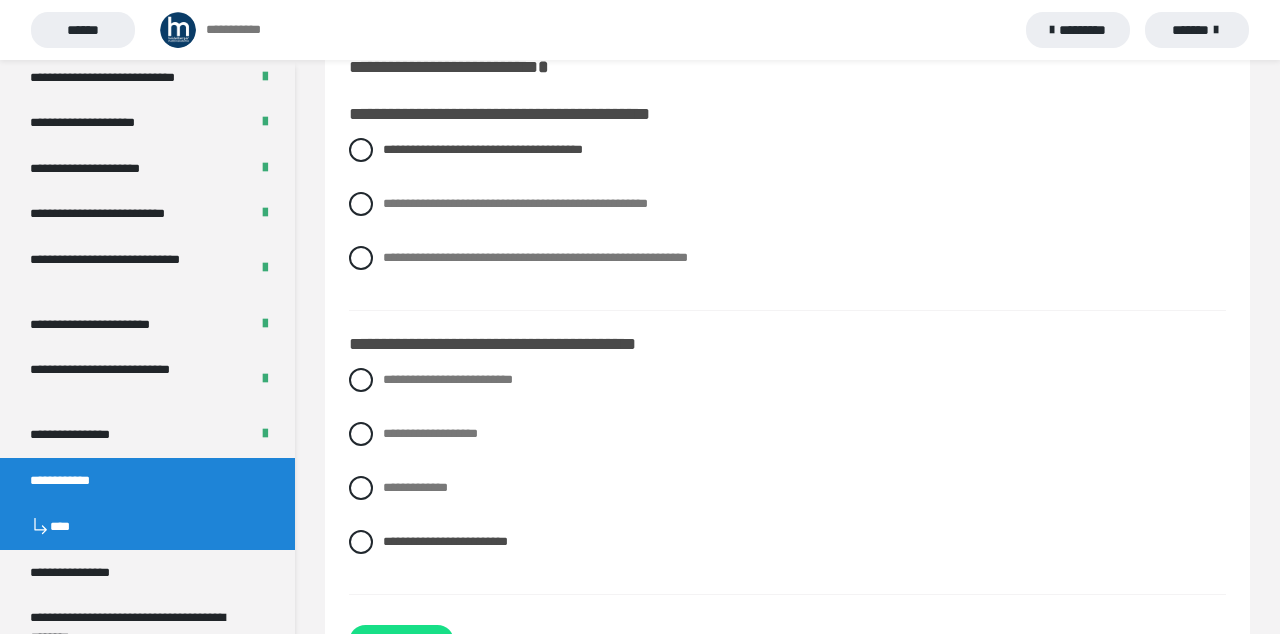 click on "**********" at bounding box center [401, 641] 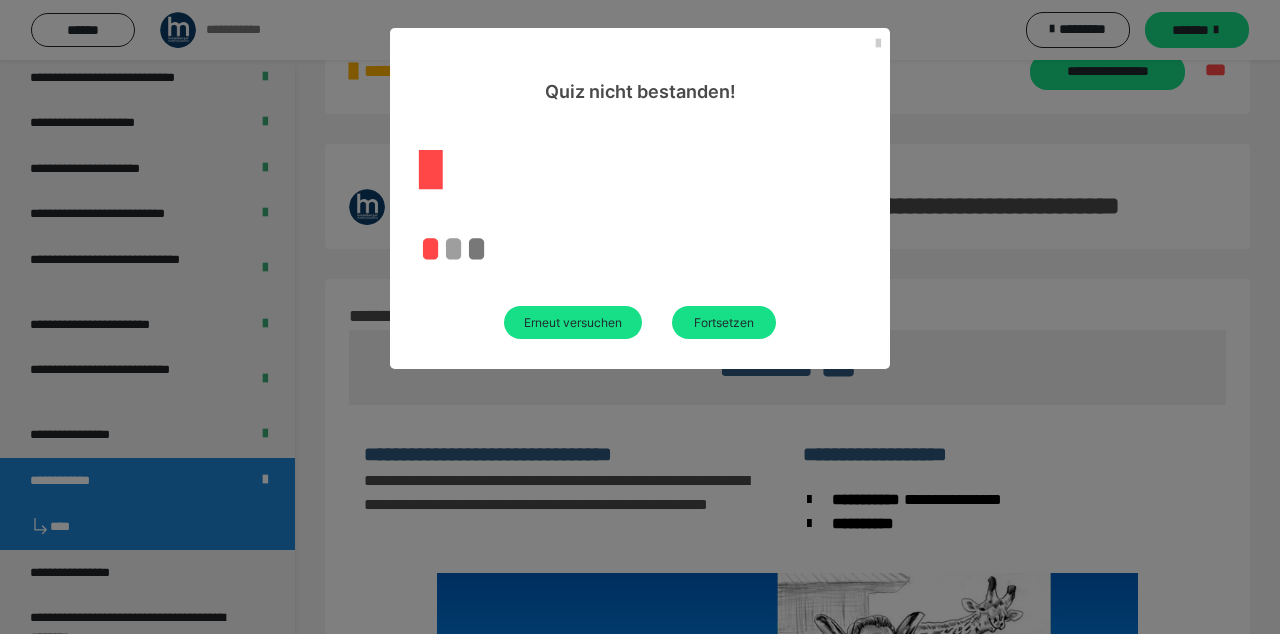 click on "Erneut versuchen" at bounding box center (573, 322) 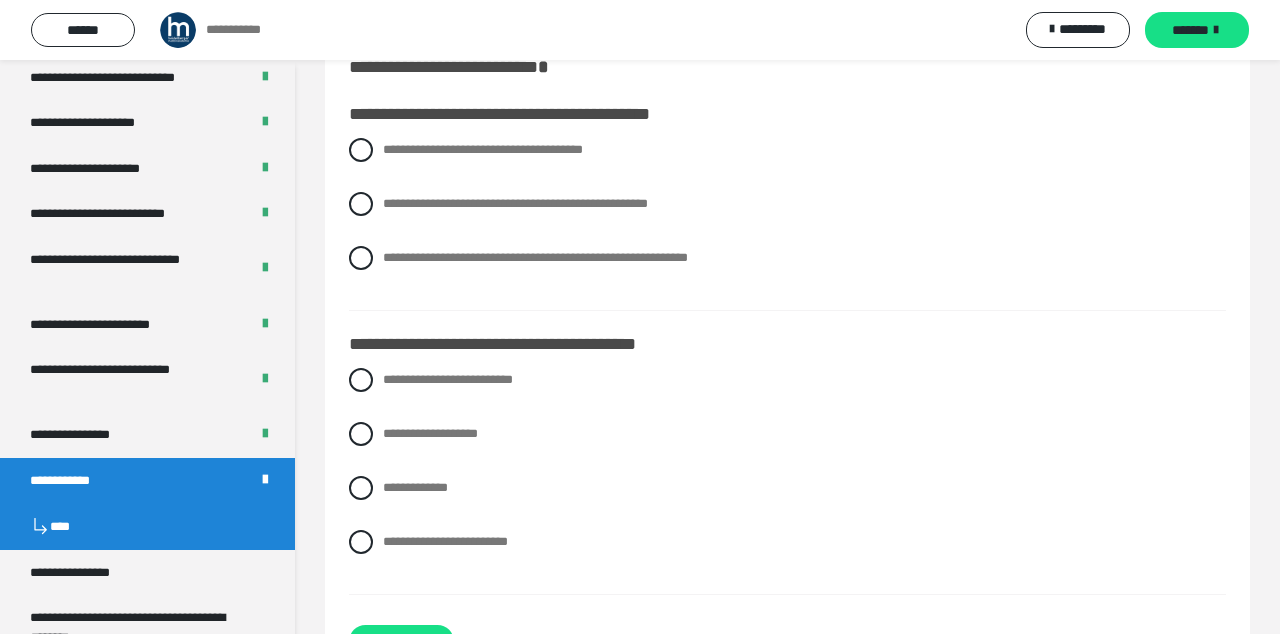 click at bounding box center [361, 380] 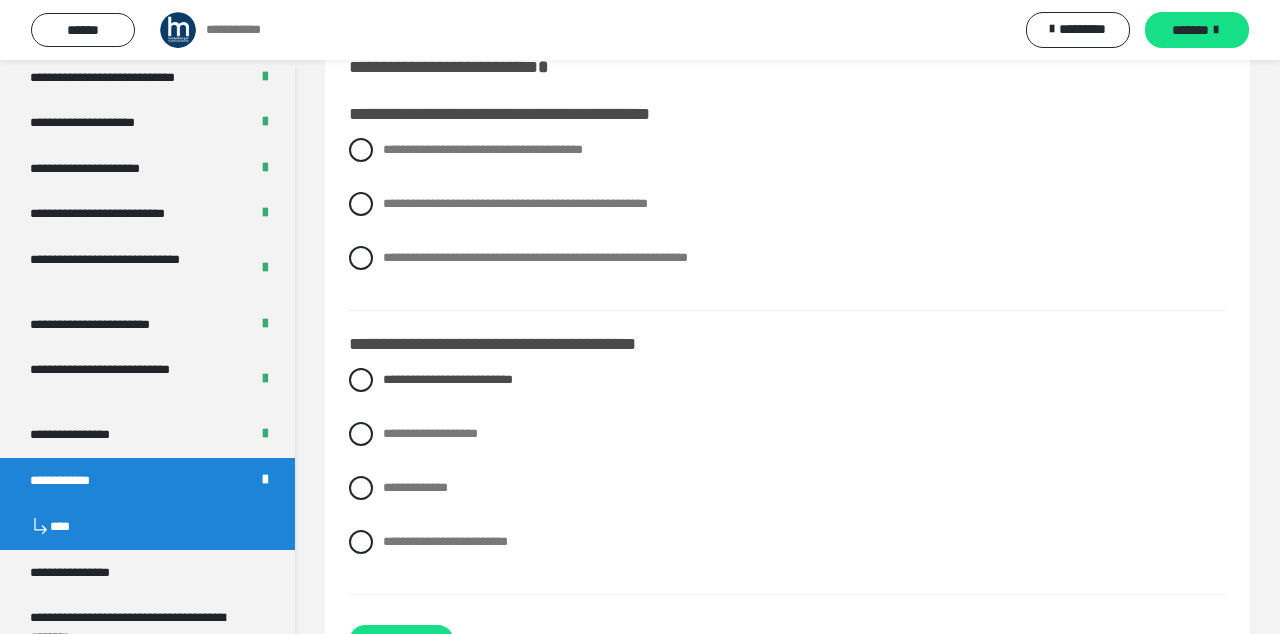 click at bounding box center (361, 150) 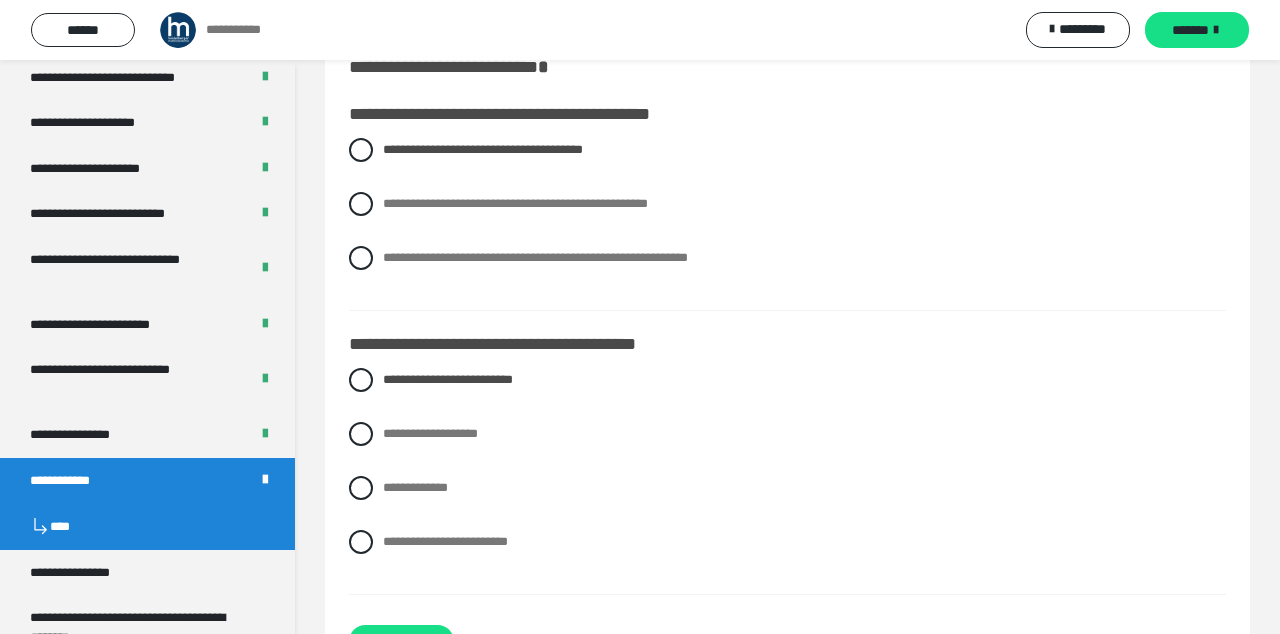 click on "**********" at bounding box center (401, 641) 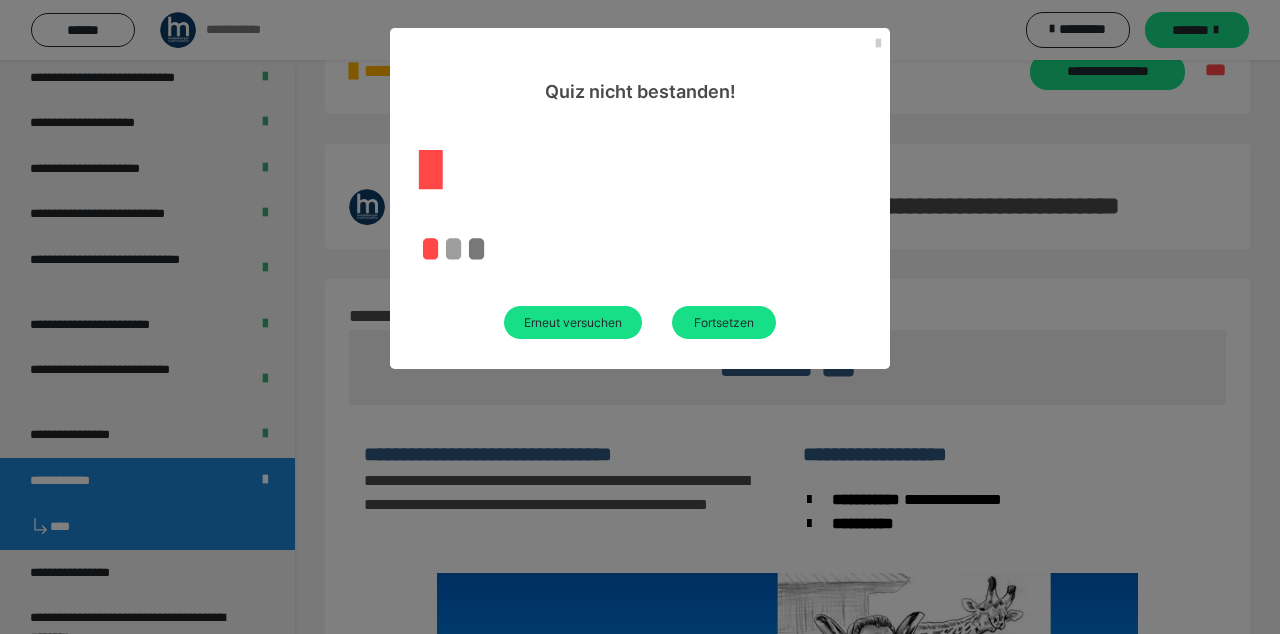 click on "Erneut versuchen" at bounding box center (573, 322) 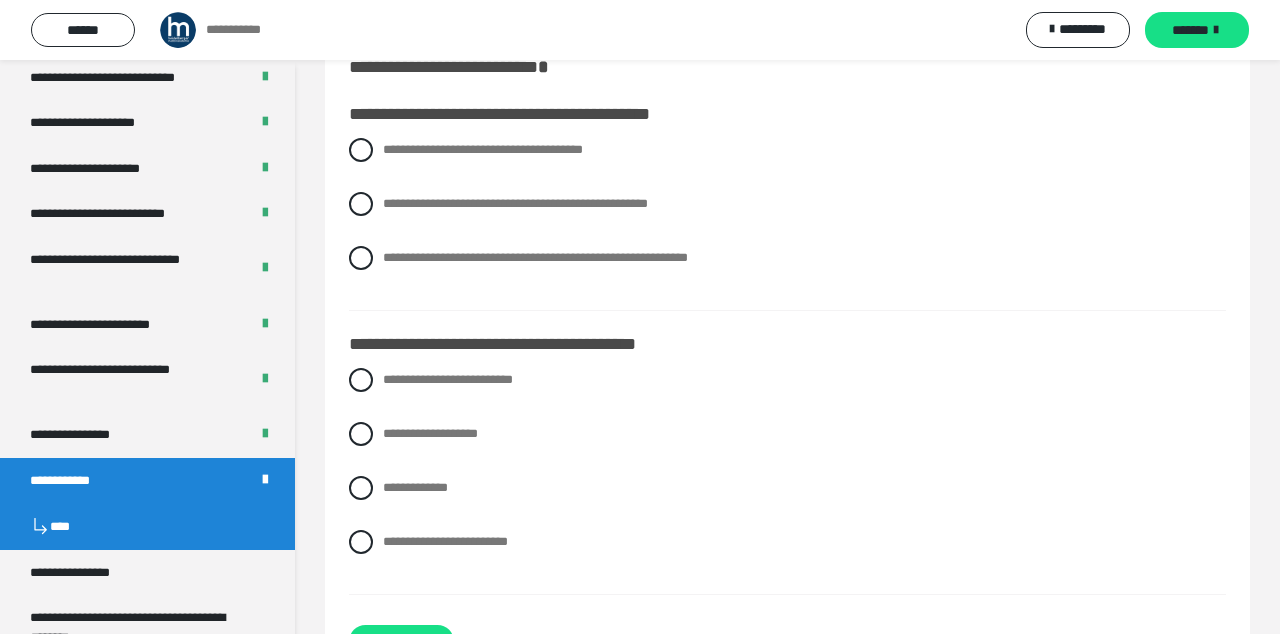 click at bounding box center (361, 434) 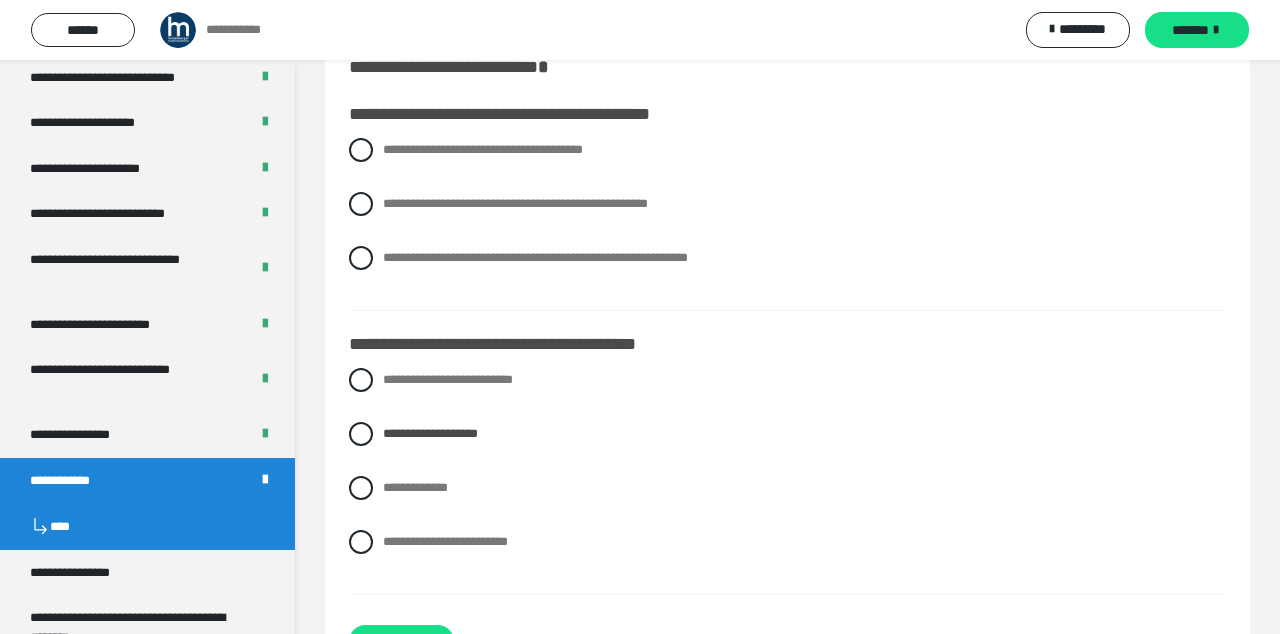 click on "**********" at bounding box center [401, 641] 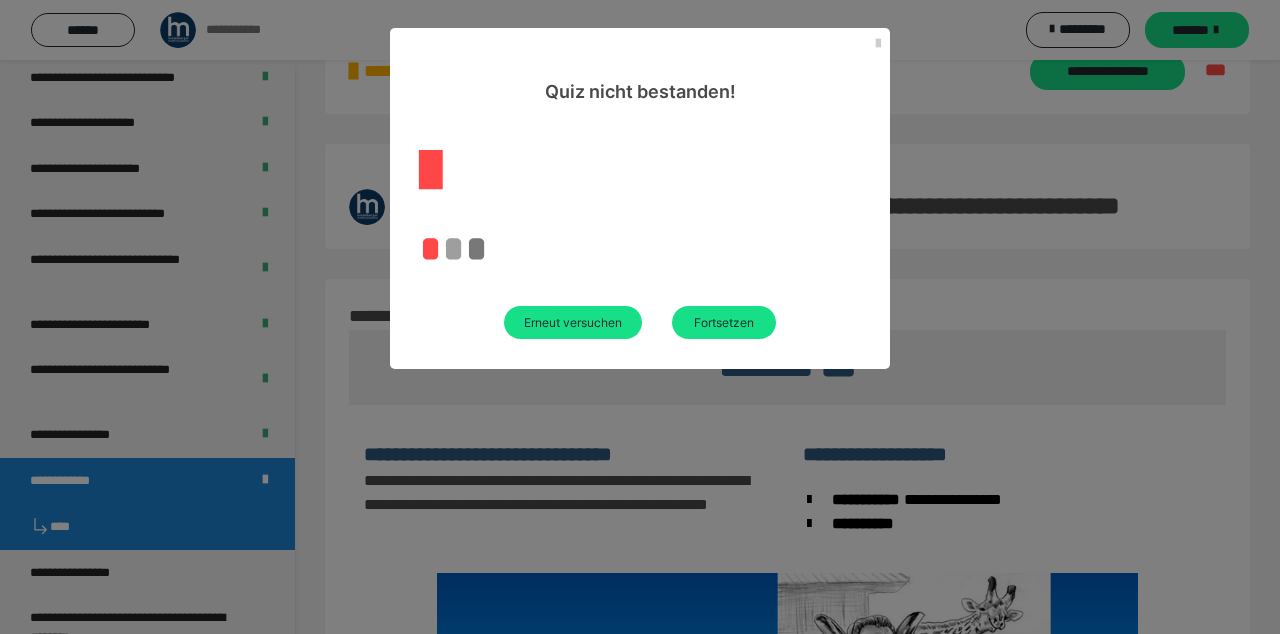 click on "Erneut versuchen" at bounding box center (573, 322) 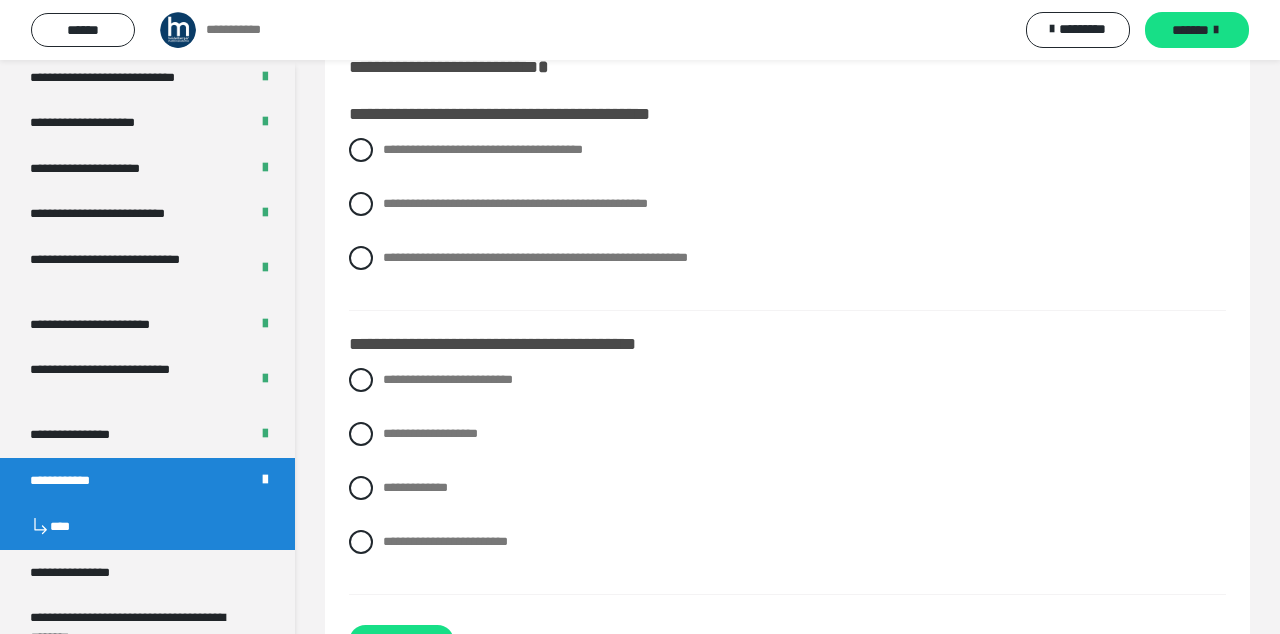 click on "**********" at bounding box center (147, 481) 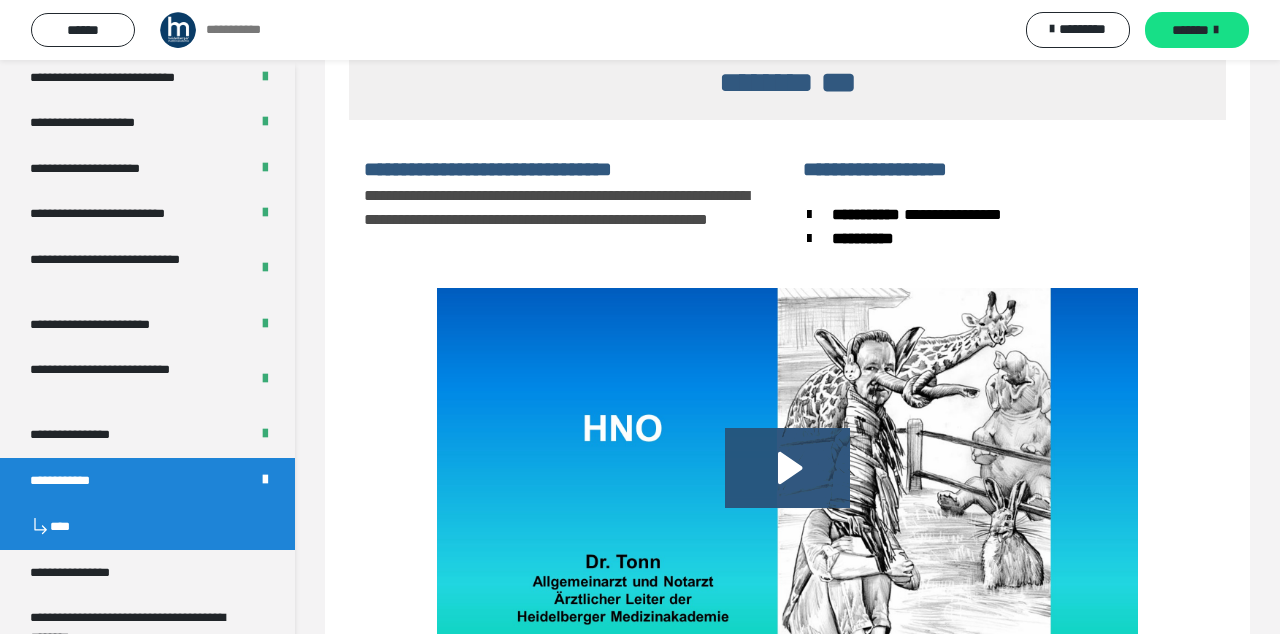 scroll, scrollTop: 346, scrollLeft: 0, axis: vertical 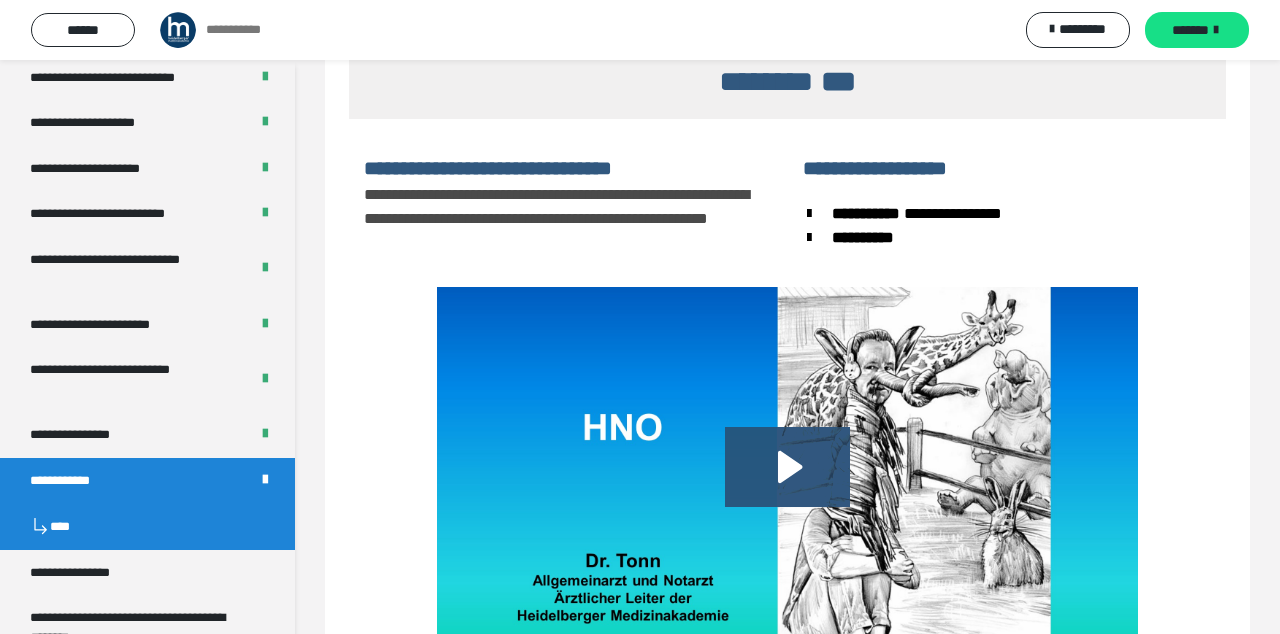 click 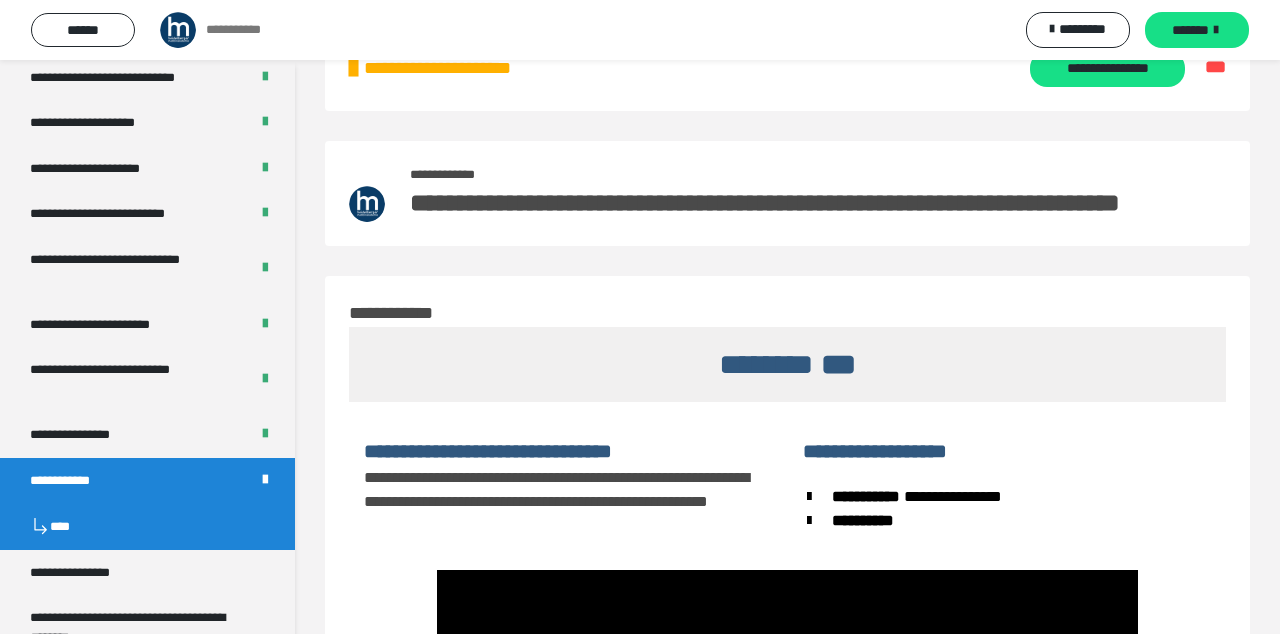 scroll, scrollTop: 0, scrollLeft: 0, axis: both 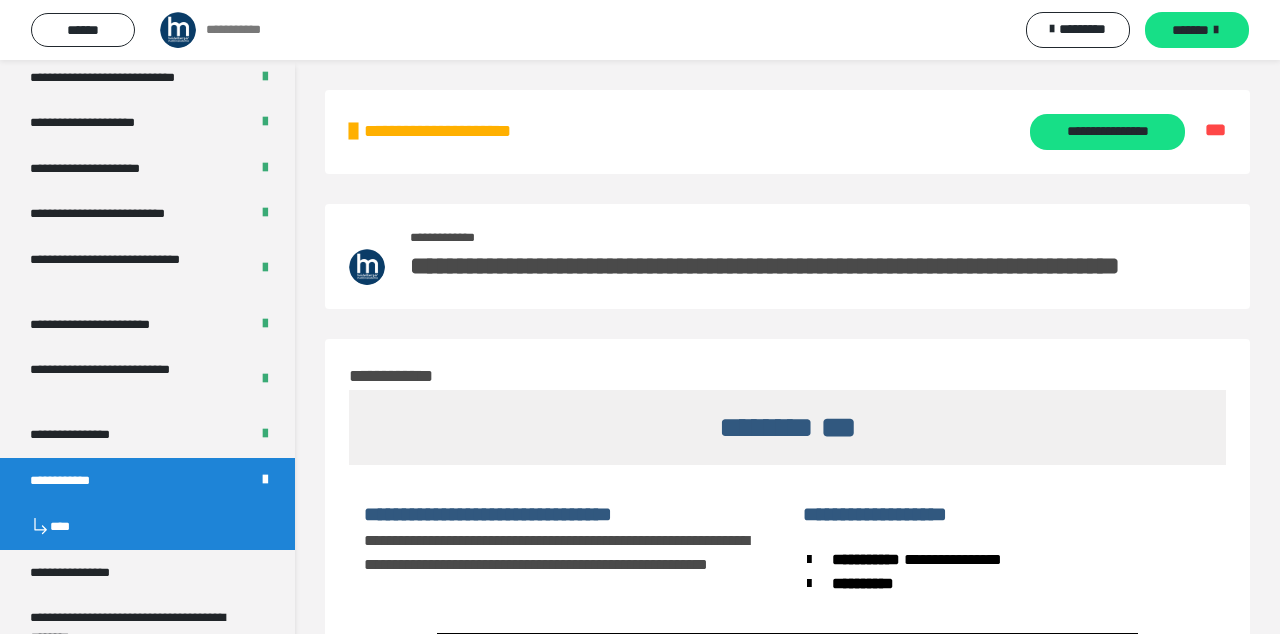 click on "**********" at bounding box center (1107, 132) 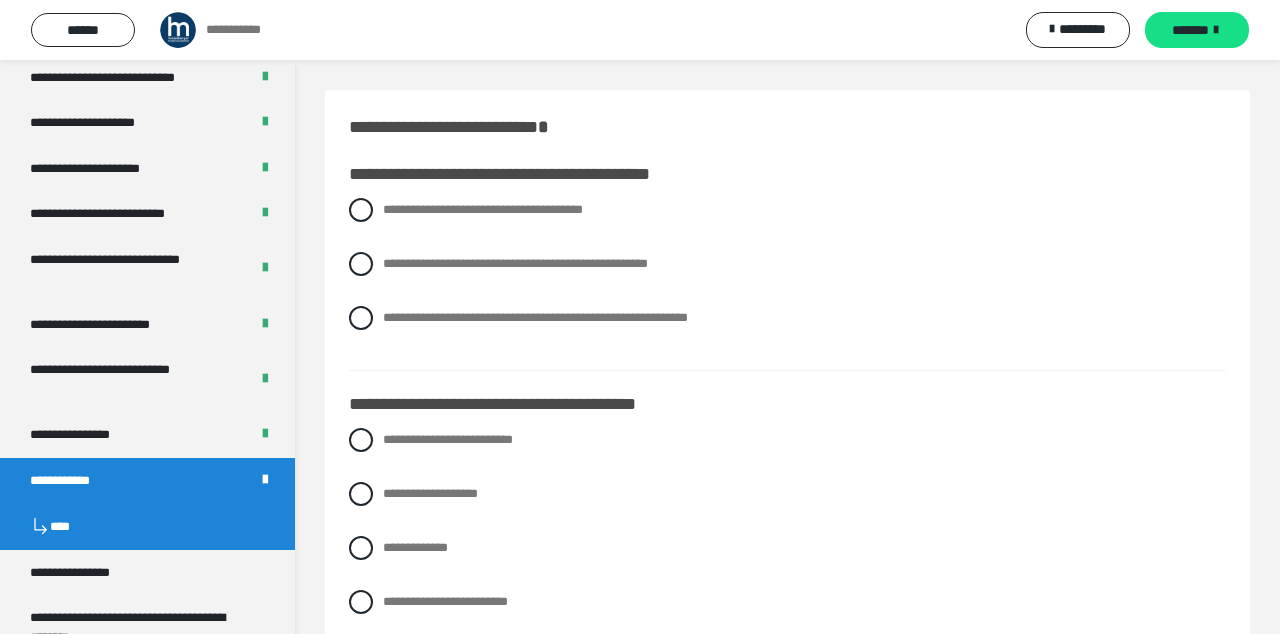 click at bounding box center [361, 318] 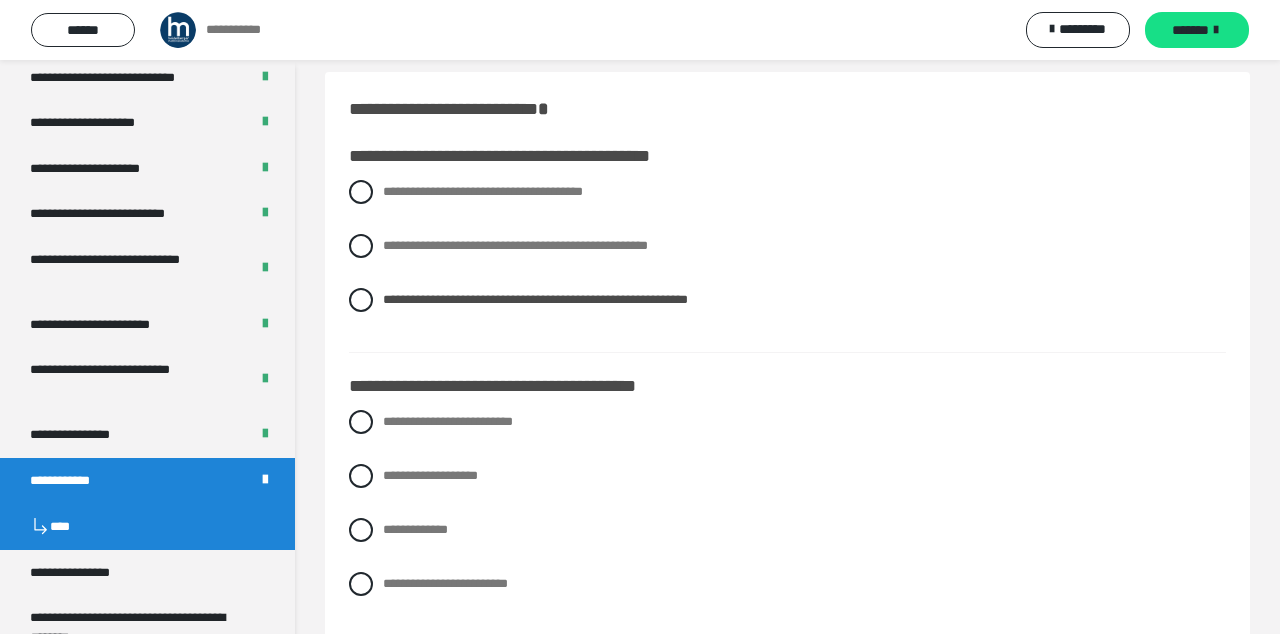 scroll, scrollTop: 20, scrollLeft: 0, axis: vertical 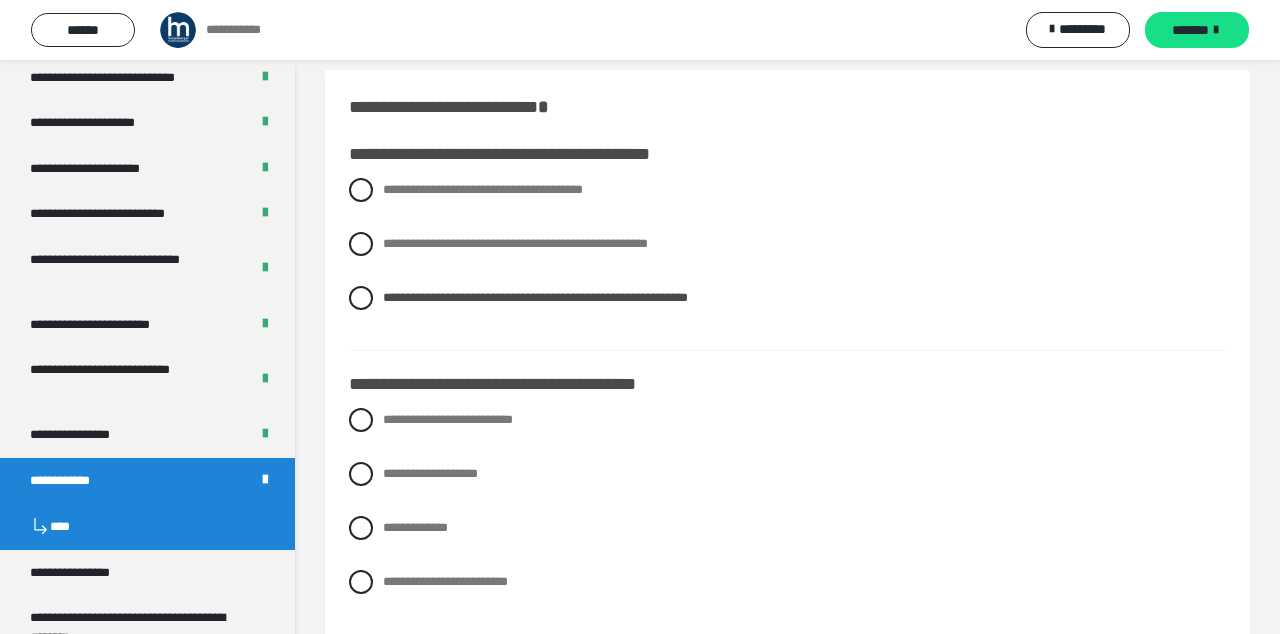 click at bounding box center (361, 528) 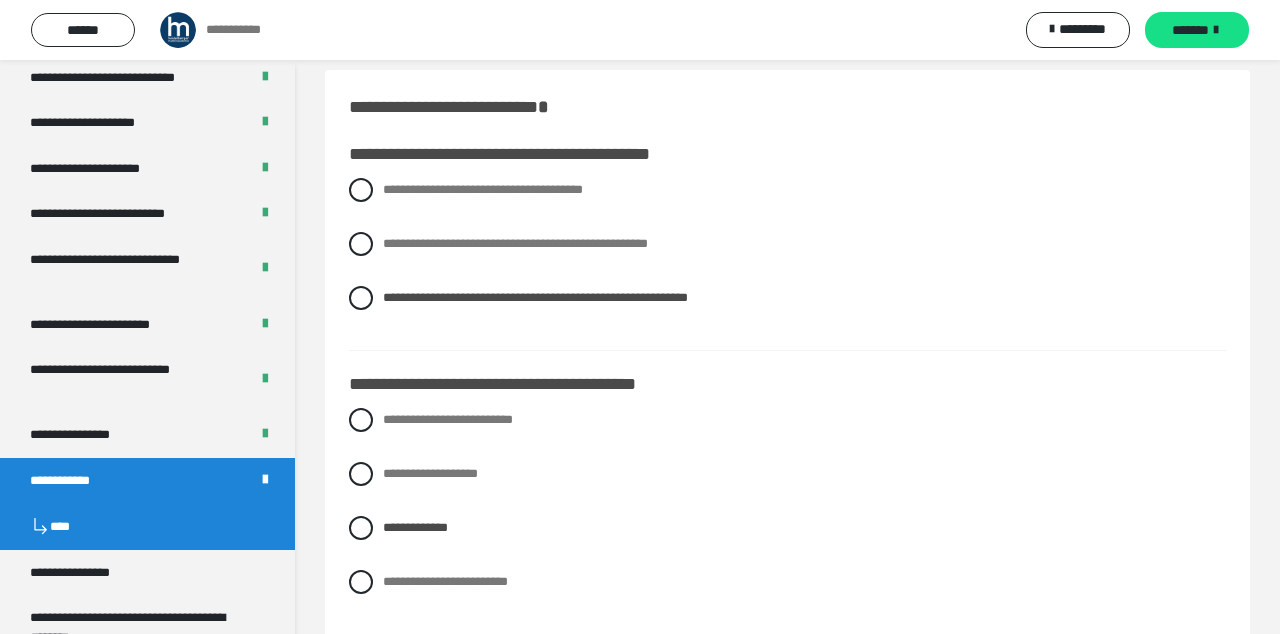 click on "**********" at bounding box center (401, 681) 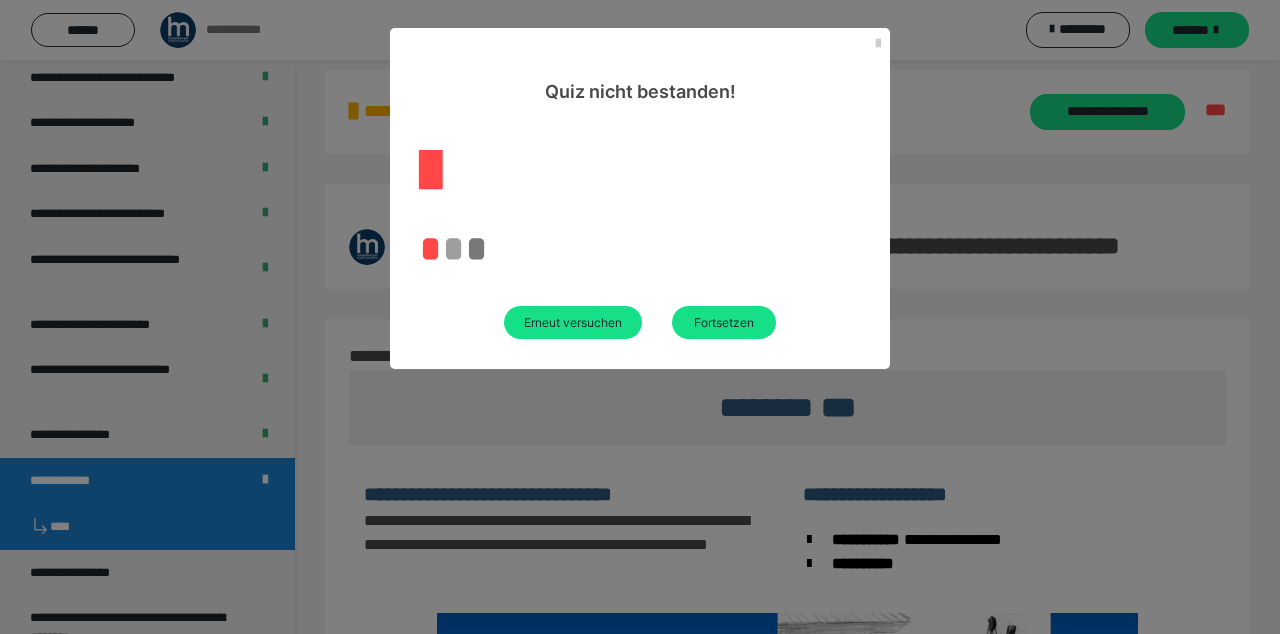 click on "Erneut versuchen" at bounding box center [573, 322] 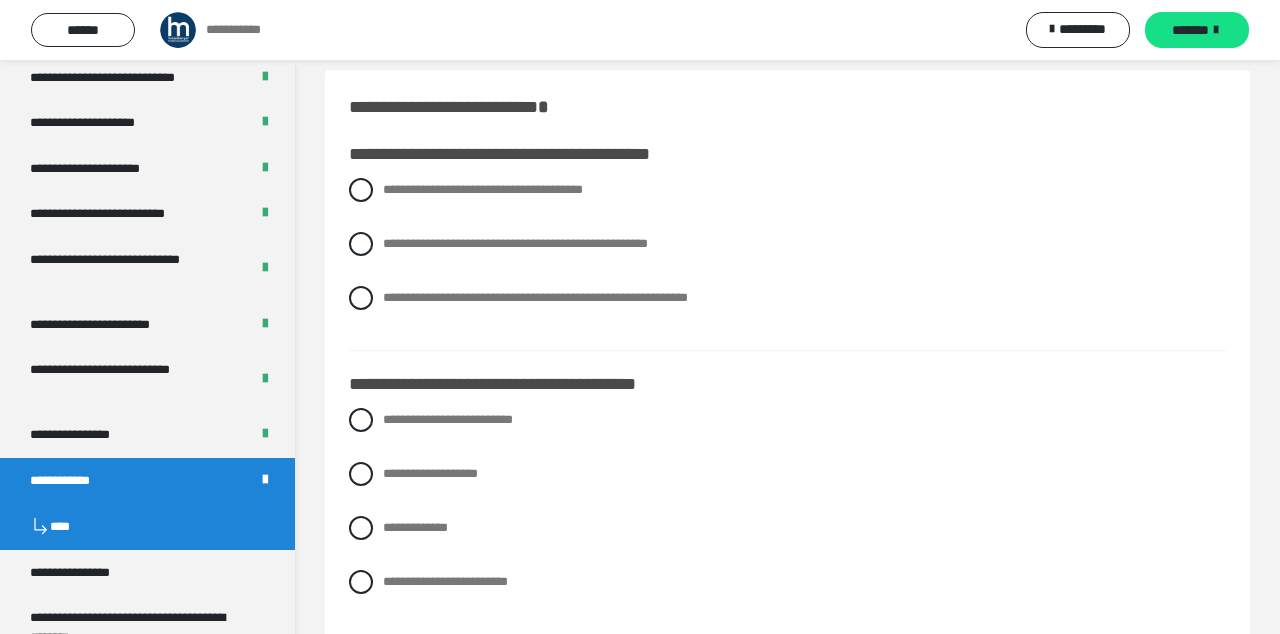 click on "**********" at bounding box center [787, 298] 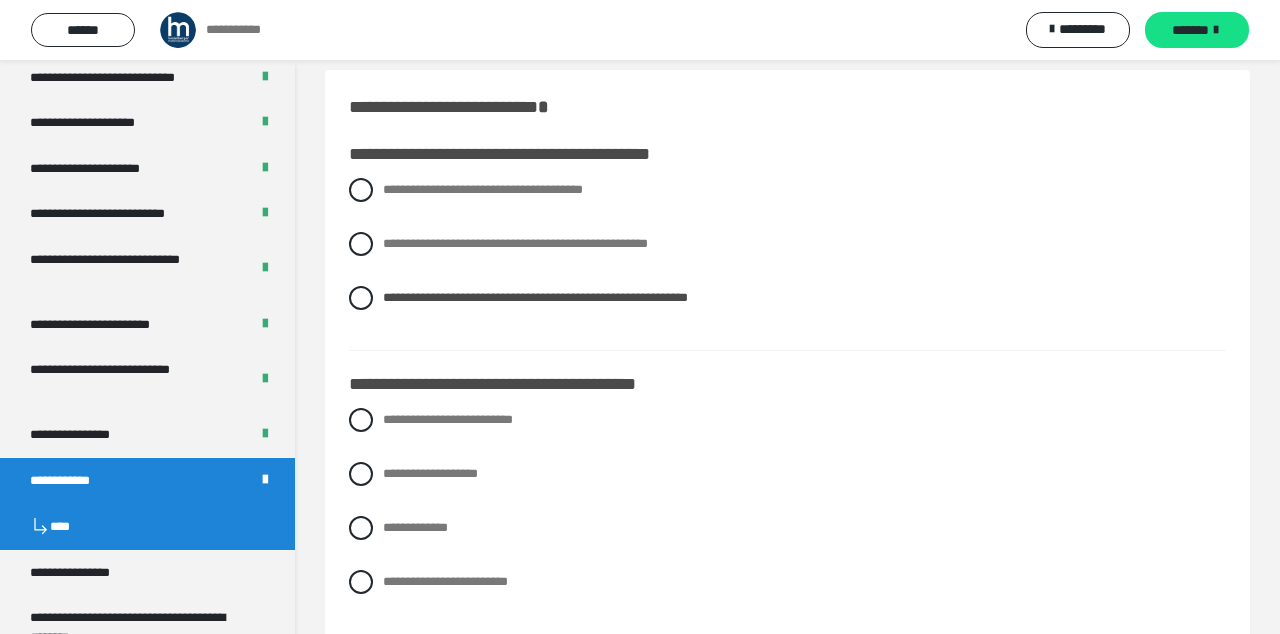 click on "**********" at bounding box center [389, 576] 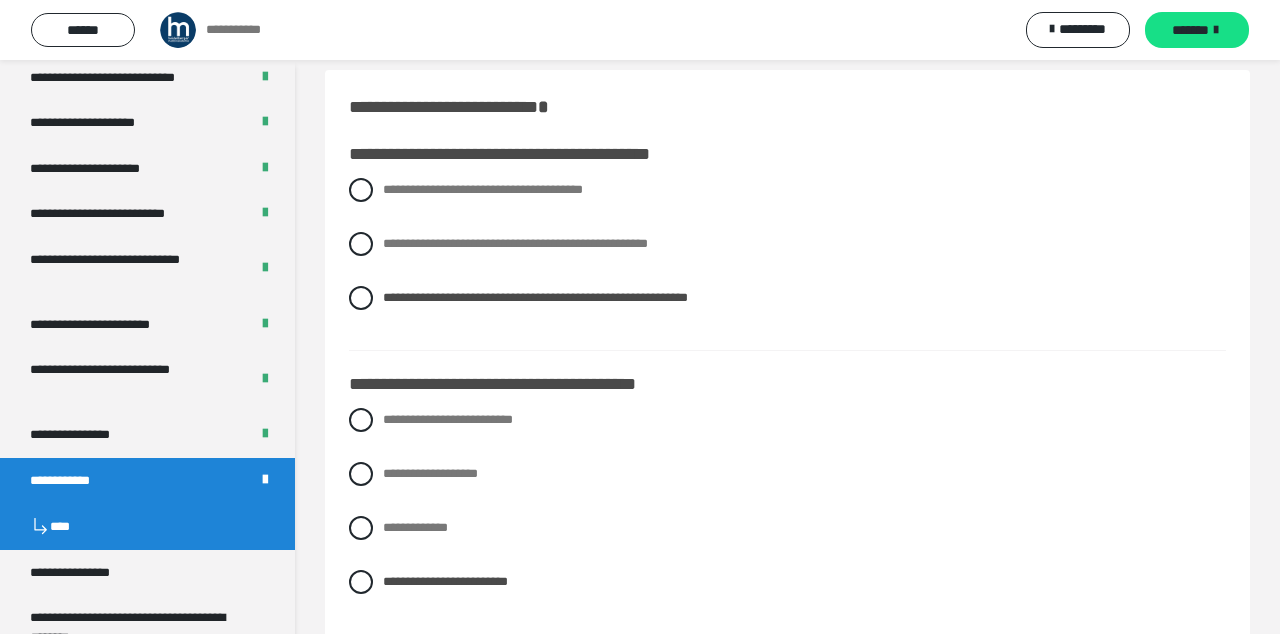 click on "**********" at bounding box center (401, 681) 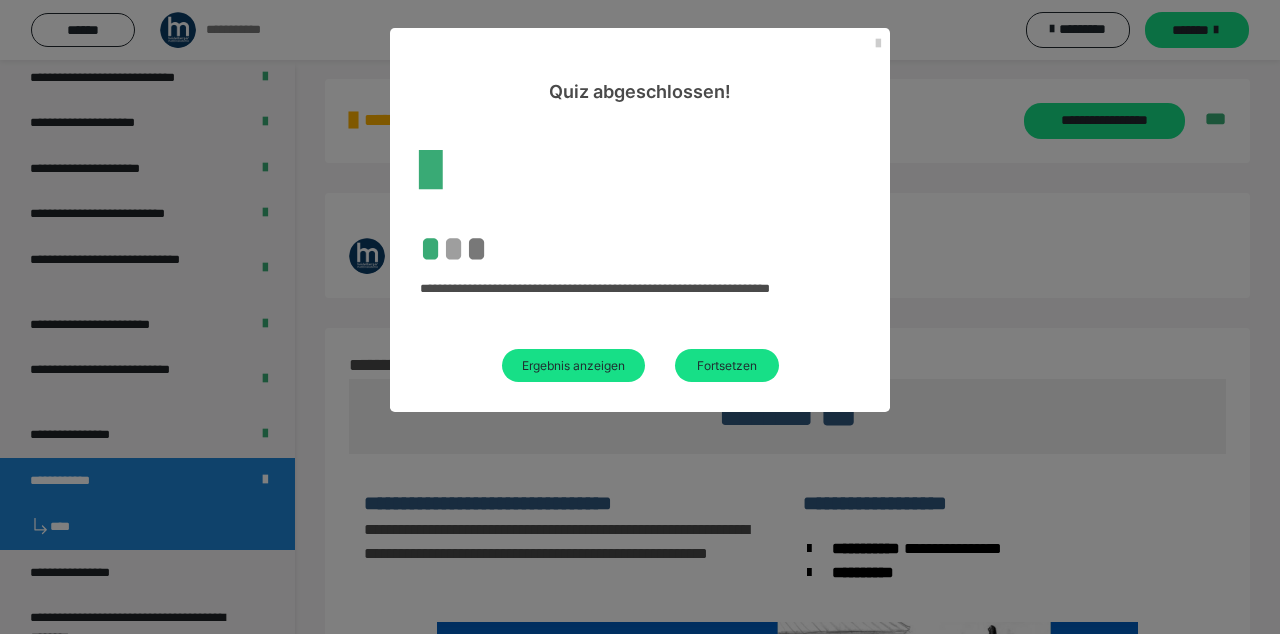 scroll, scrollTop: 0, scrollLeft: 0, axis: both 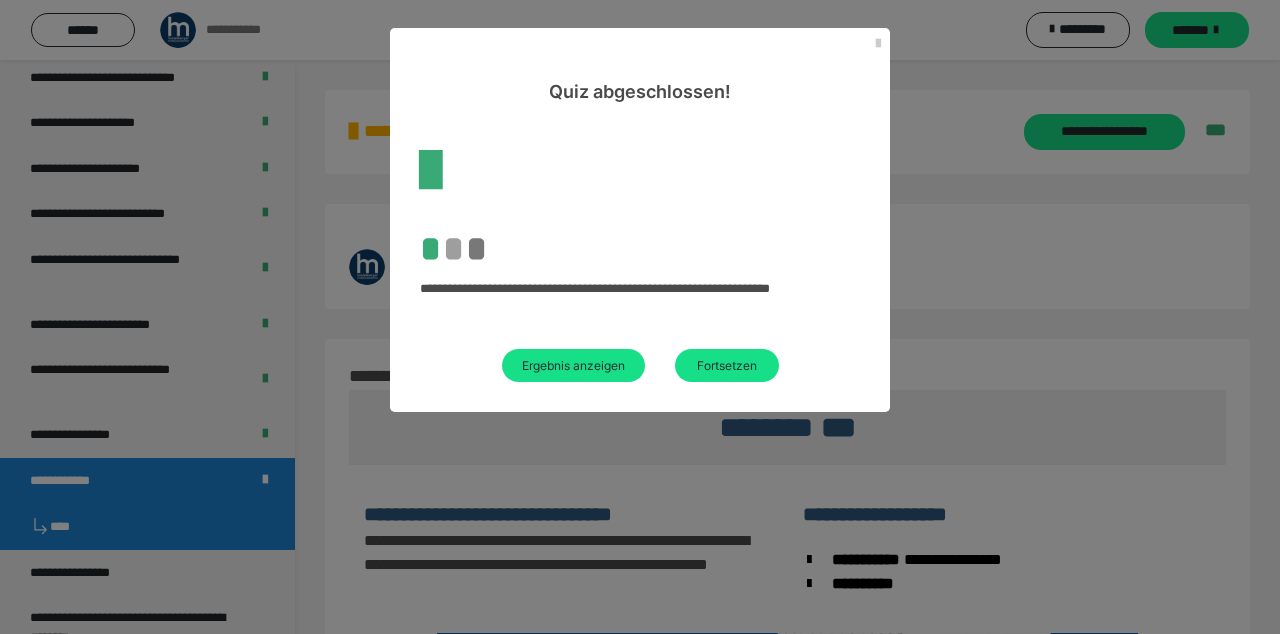click on "Ergebnis anzeigen" at bounding box center [573, 365] 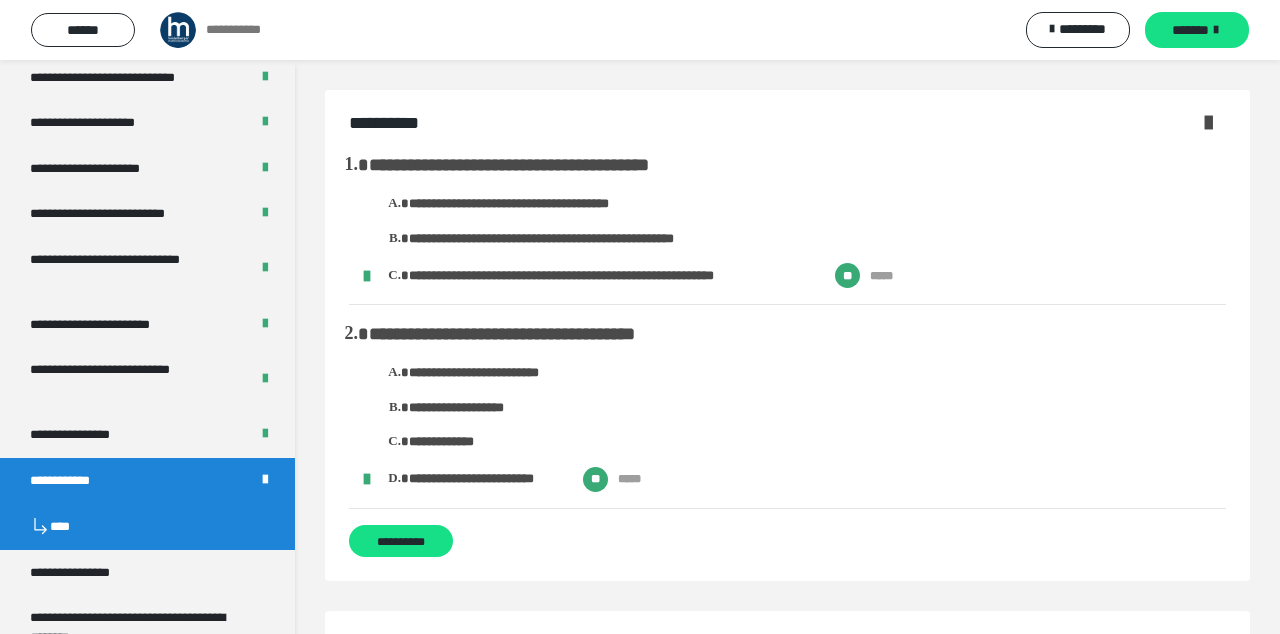 click on "*******" at bounding box center (1190, 30) 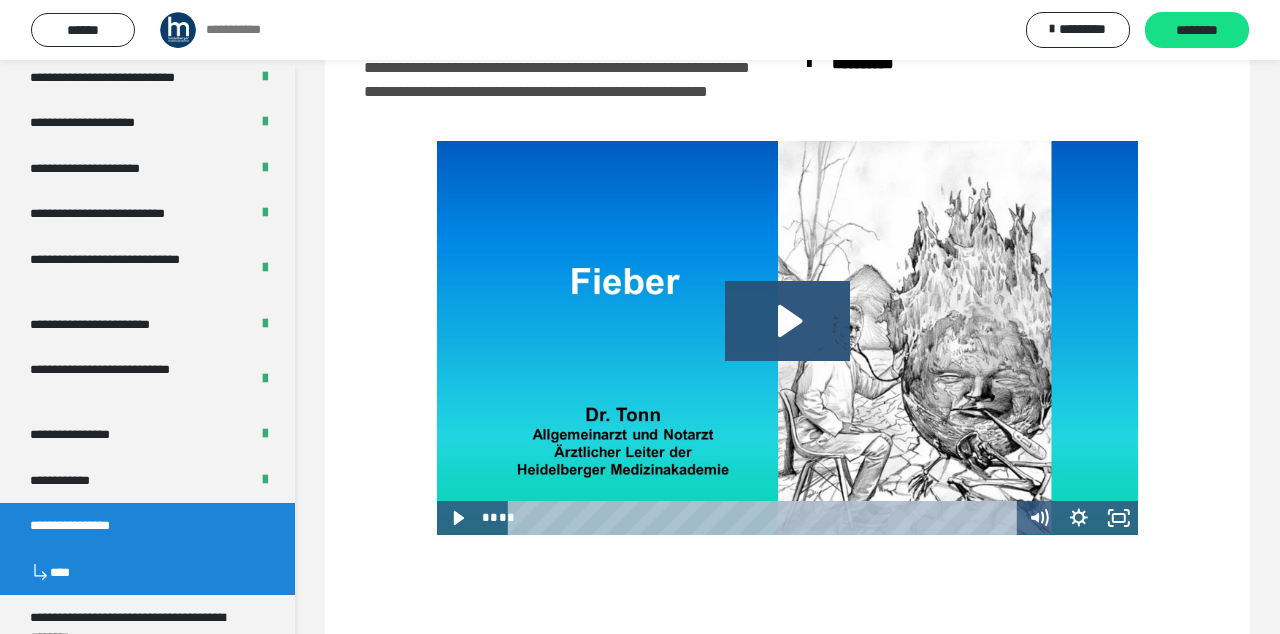 scroll, scrollTop: 268, scrollLeft: 0, axis: vertical 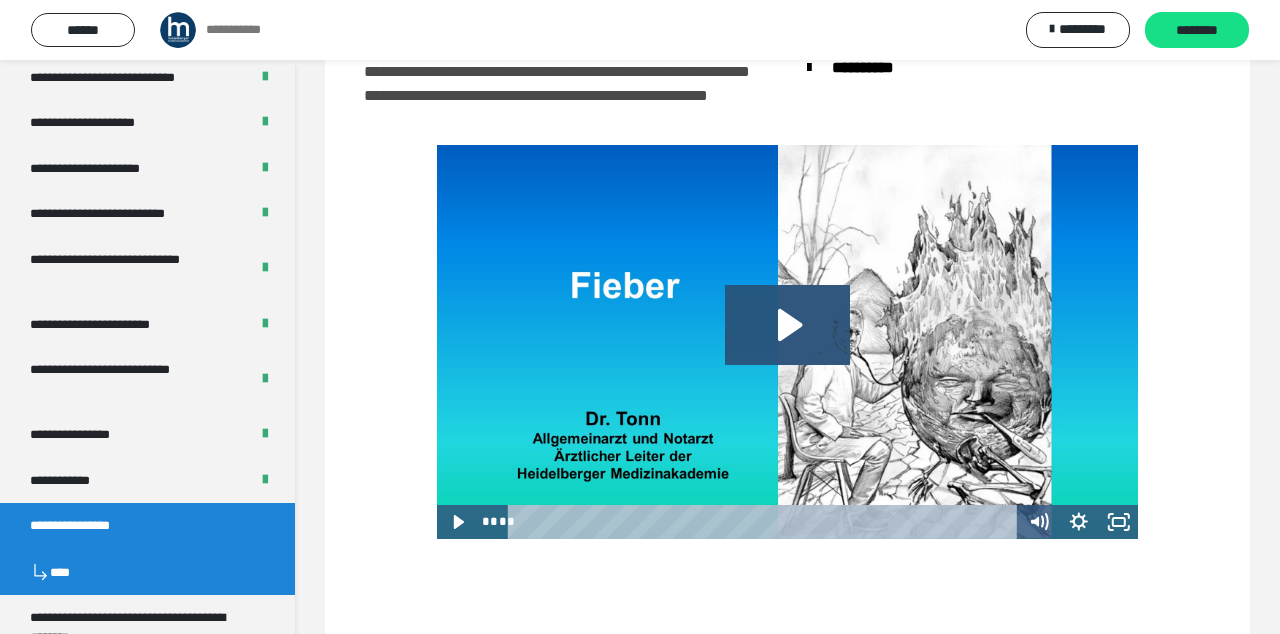 click 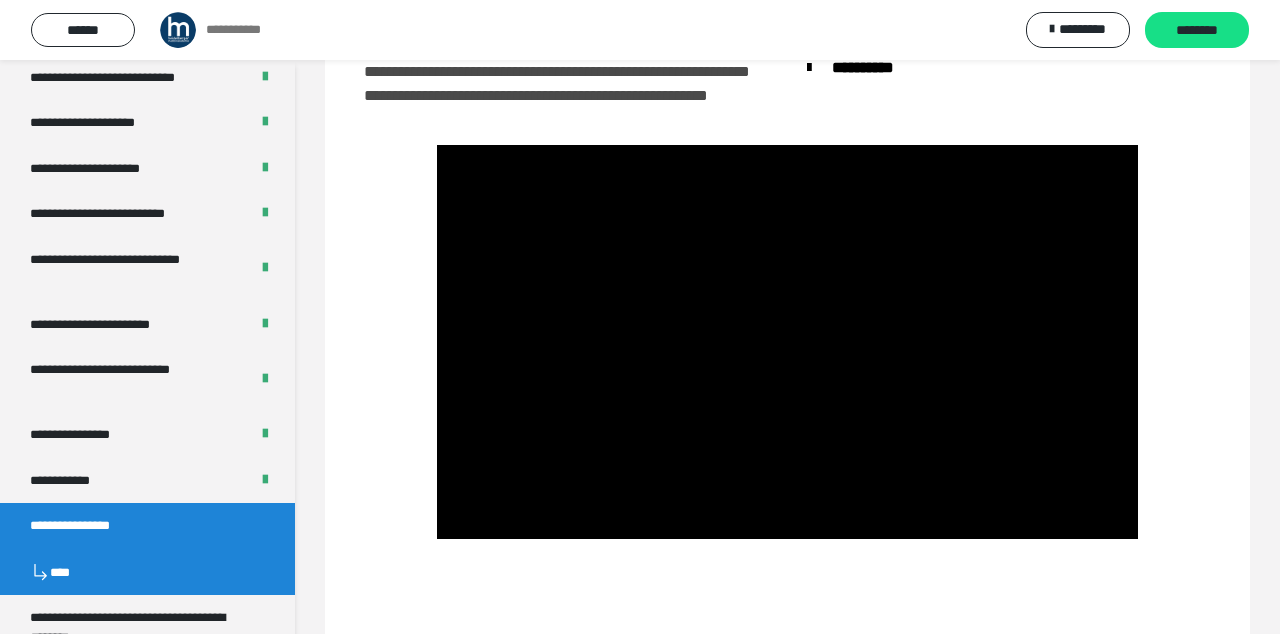 click on "********" at bounding box center [1197, 31] 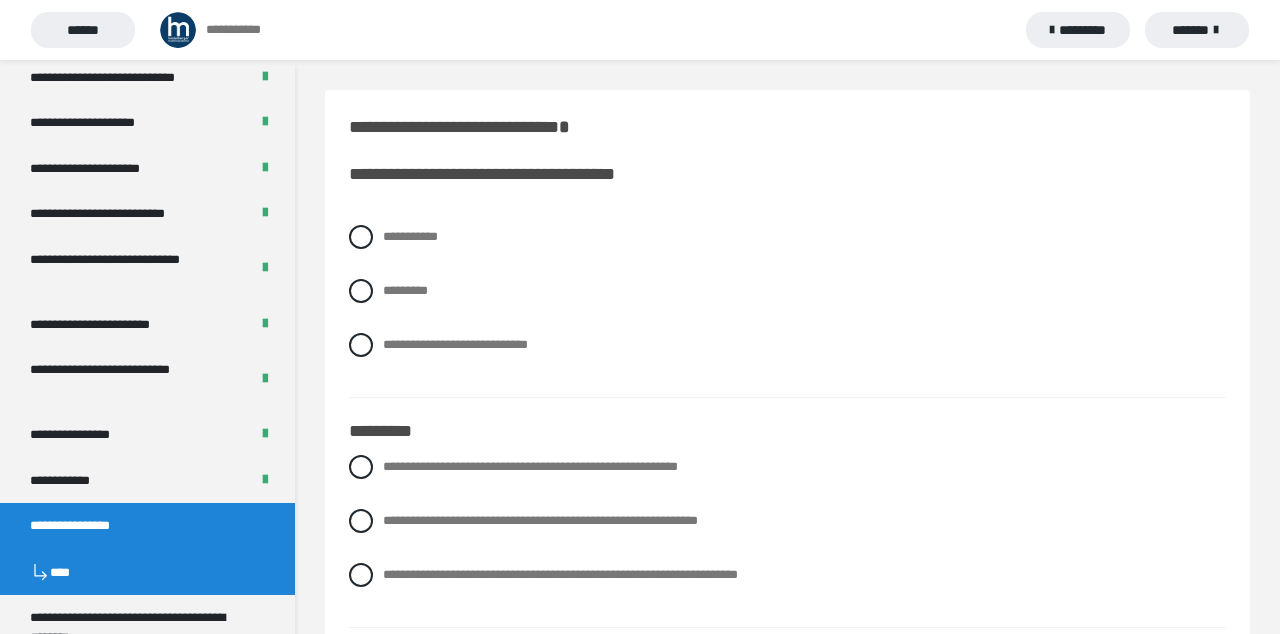 click at bounding box center (361, 345) 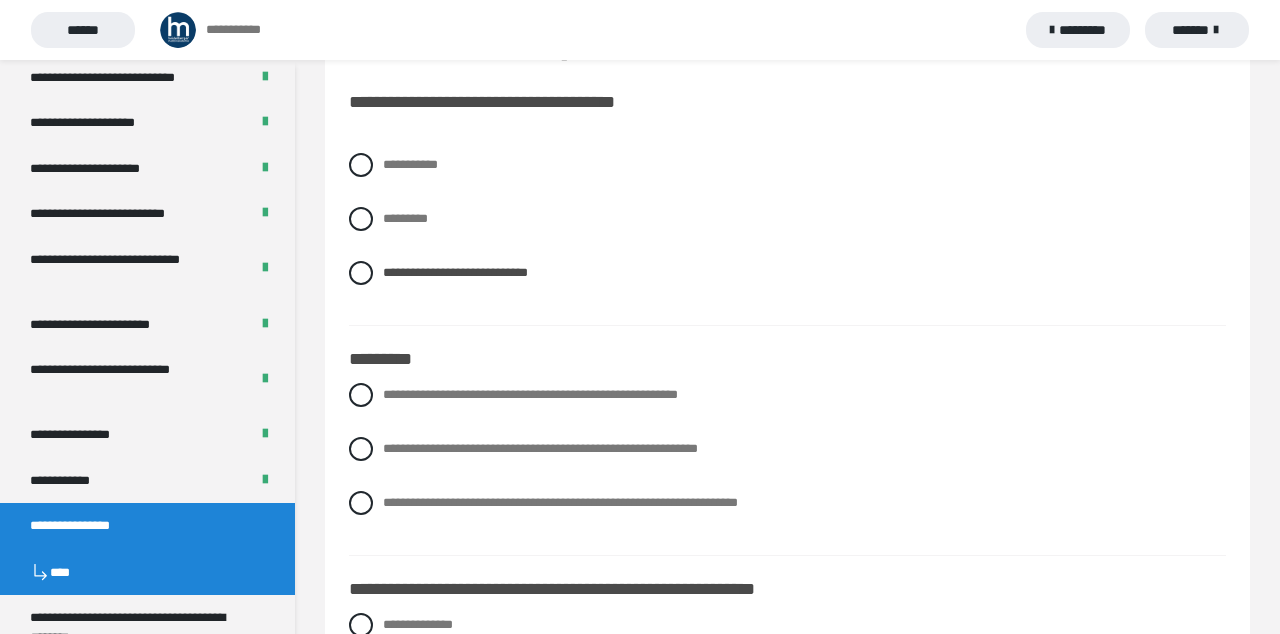 scroll, scrollTop: 88, scrollLeft: 0, axis: vertical 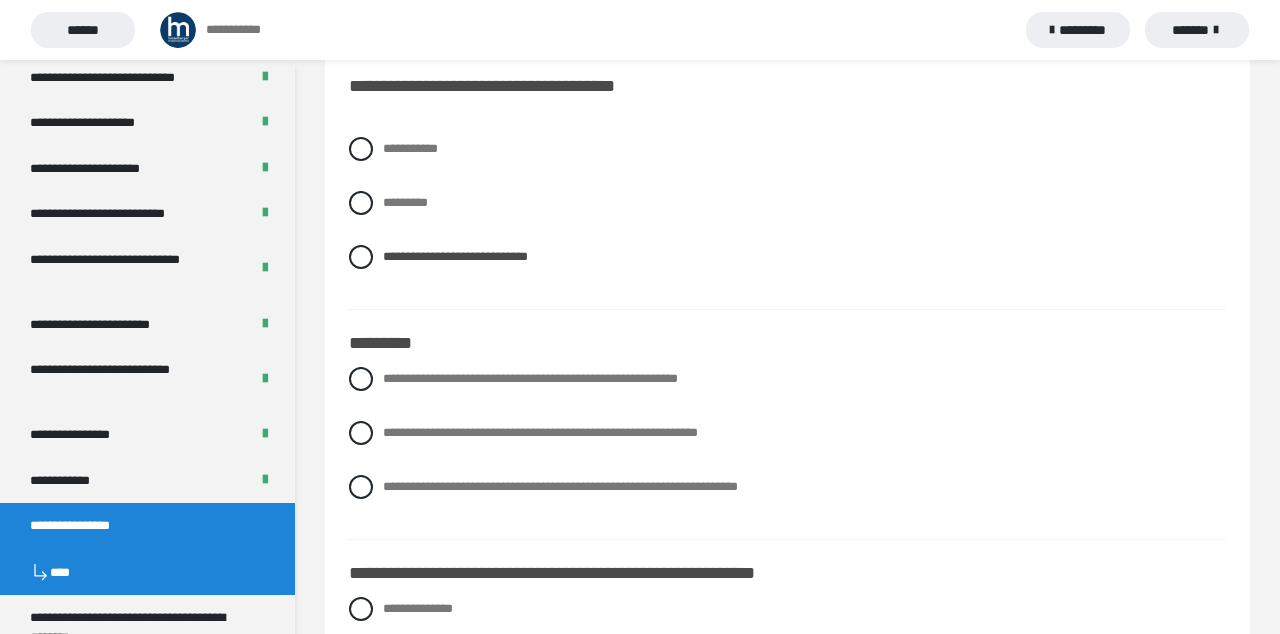 click on "**********" at bounding box center (787, 487) 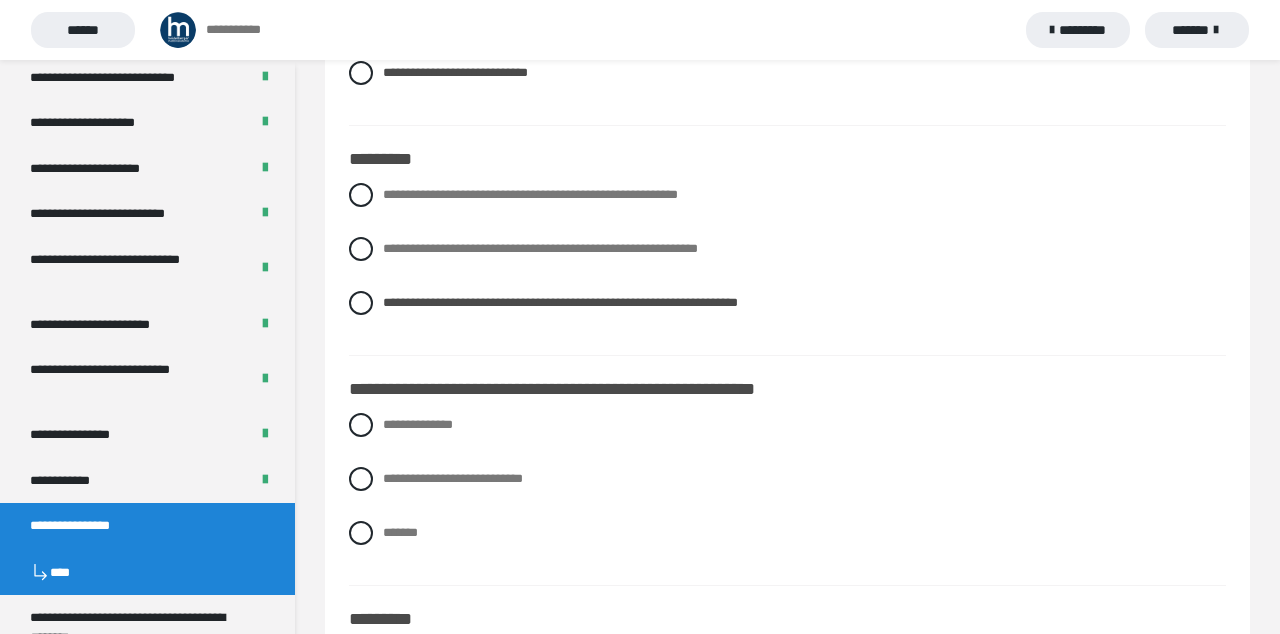 scroll, scrollTop: 272, scrollLeft: 0, axis: vertical 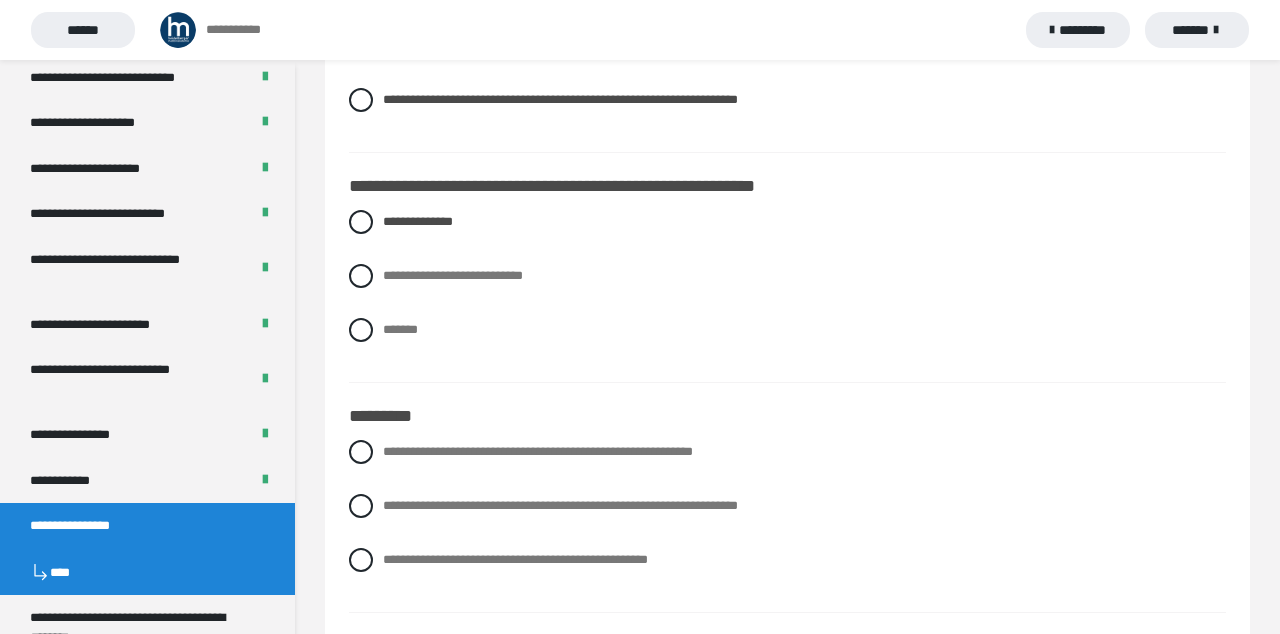 click at bounding box center (361, 560) 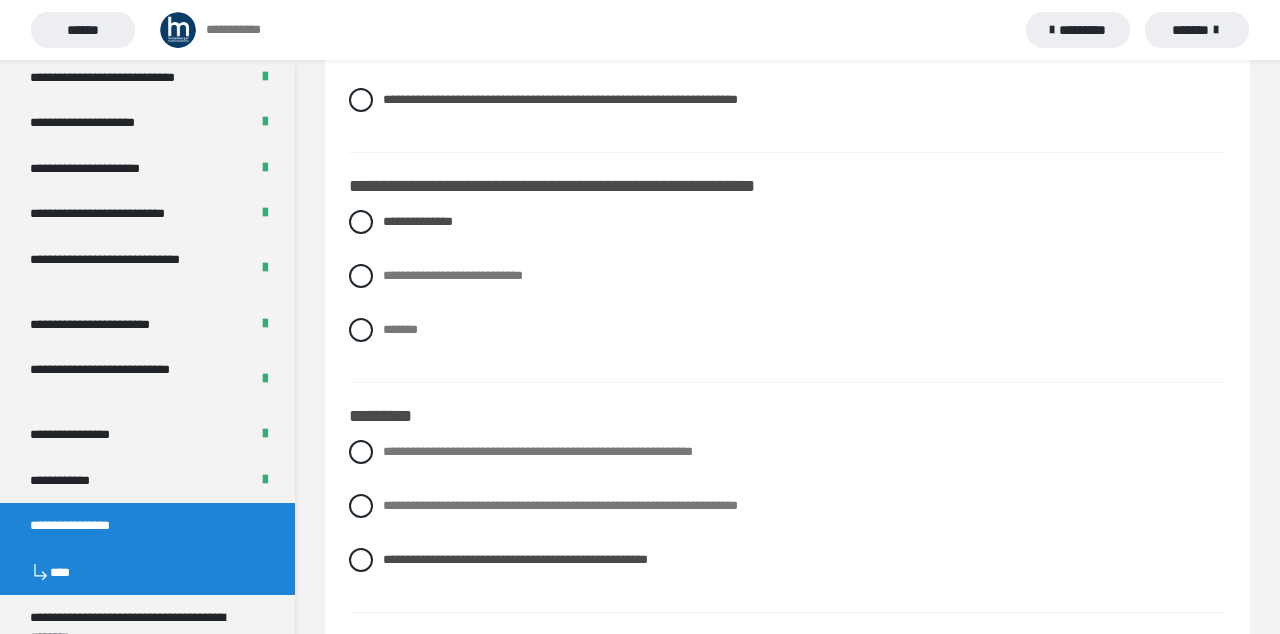 click on "**********" at bounding box center [401, 659] 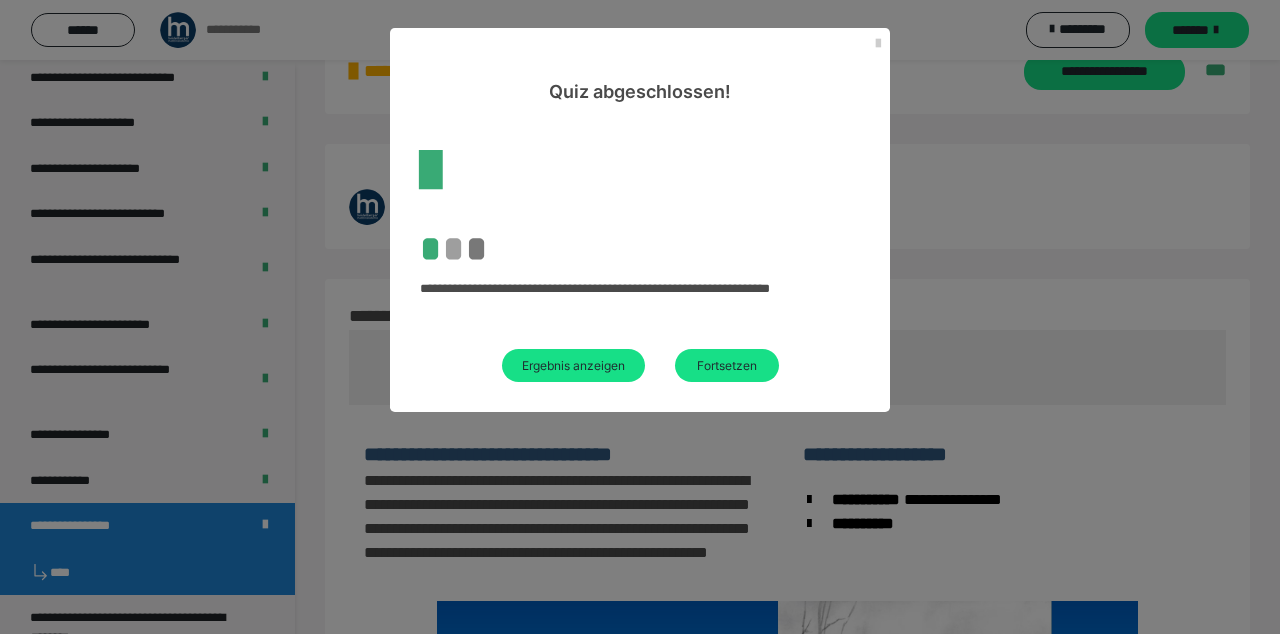 scroll, scrollTop: 328, scrollLeft: 0, axis: vertical 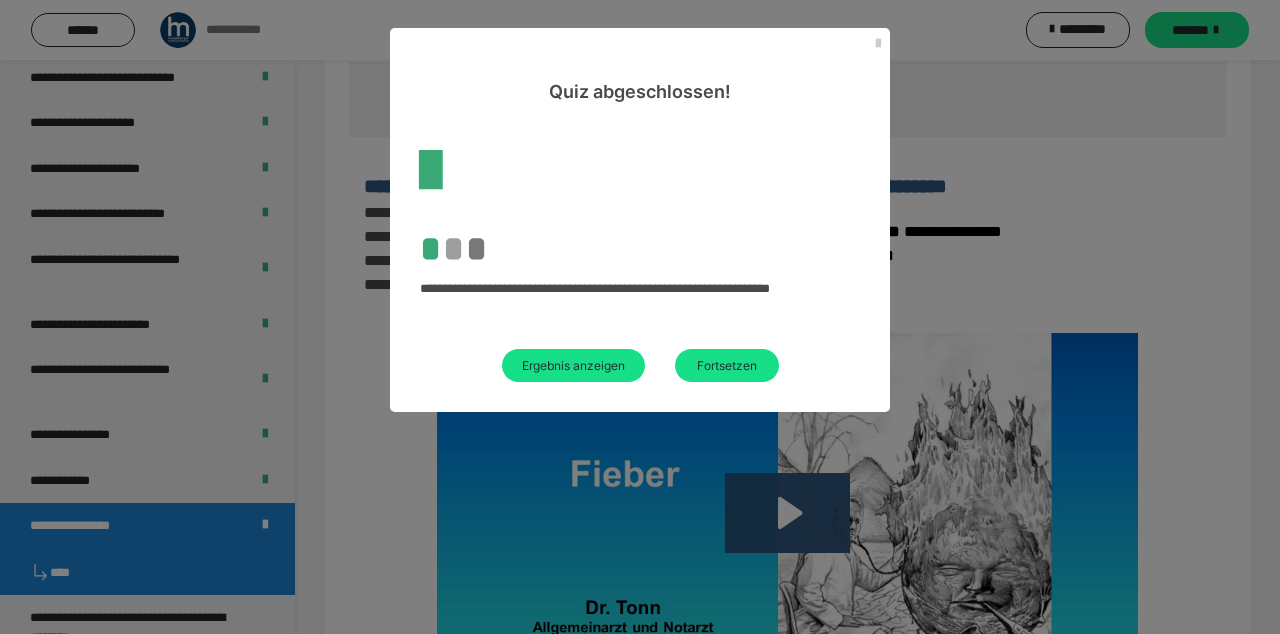 click on "Ergebnis anzeigen" at bounding box center [573, 365] 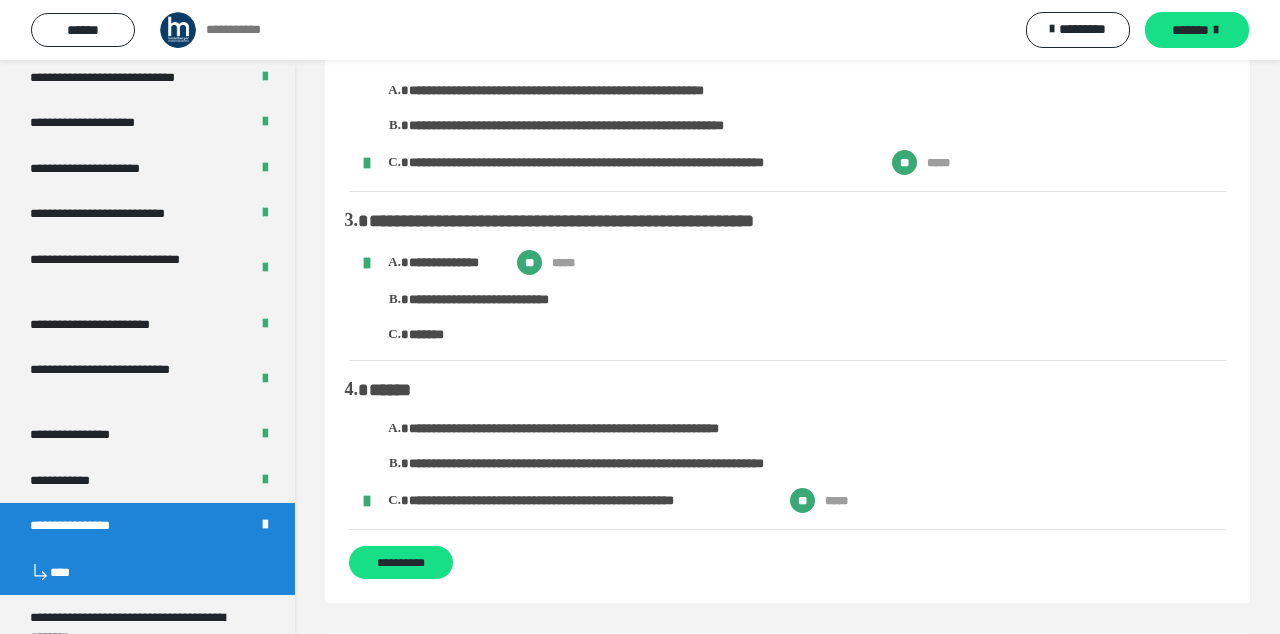 scroll, scrollTop: 306, scrollLeft: 0, axis: vertical 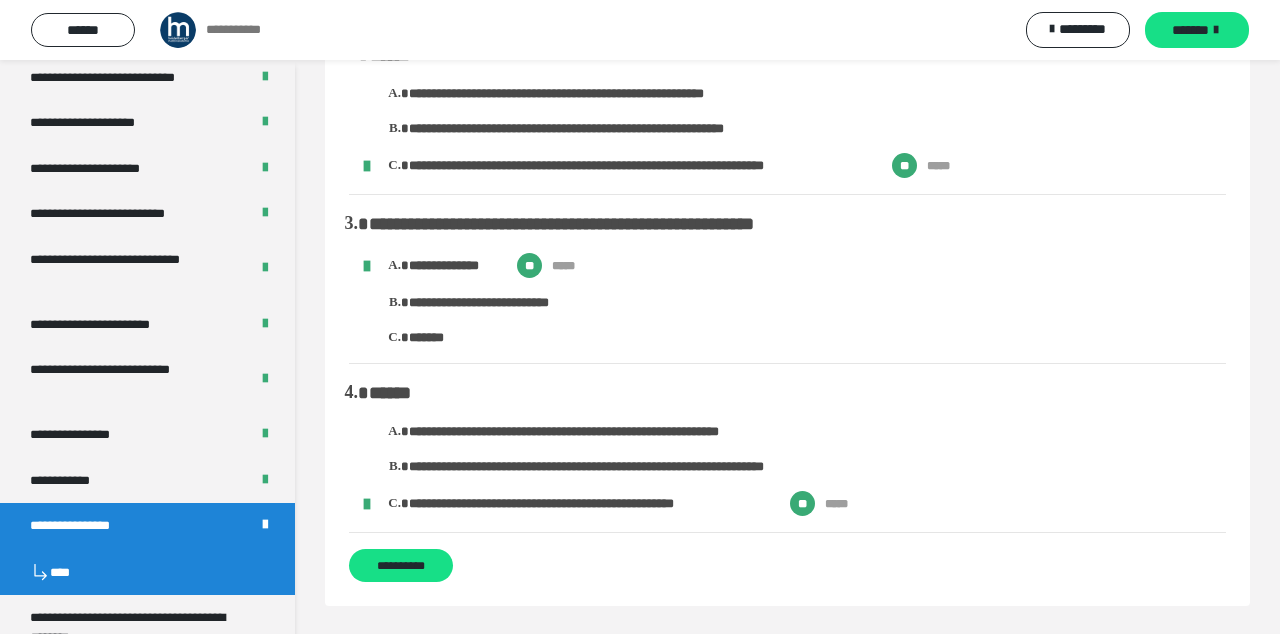 click on "*******" at bounding box center (1197, 30) 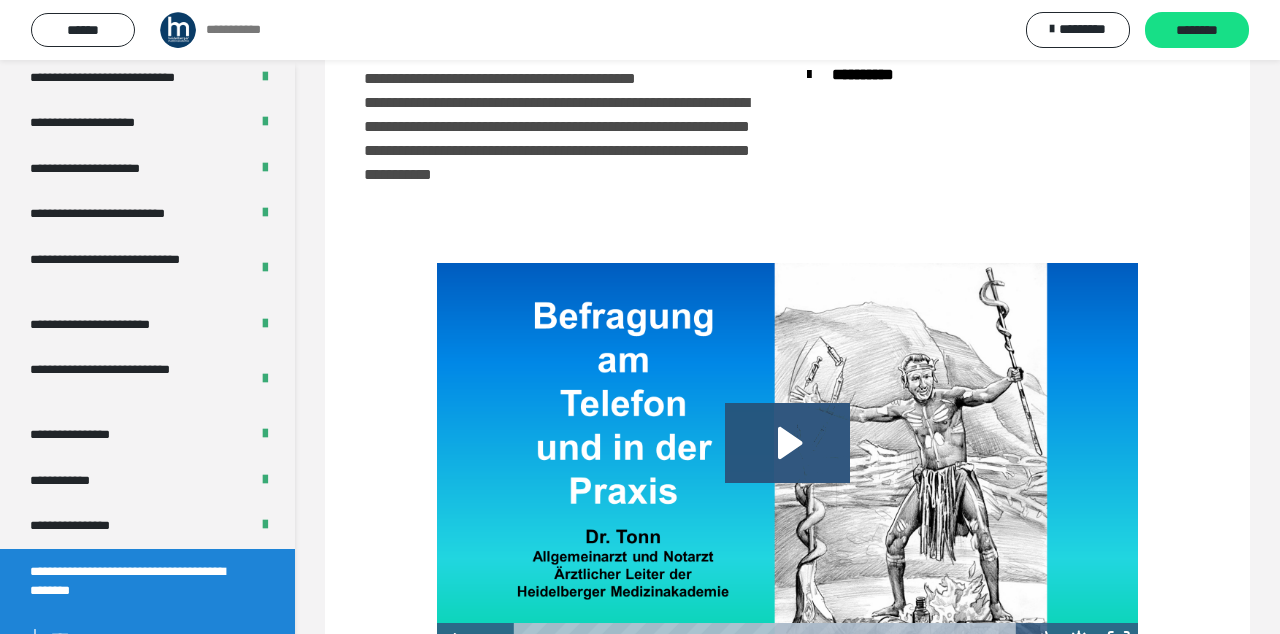 scroll, scrollTop: 262, scrollLeft: 0, axis: vertical 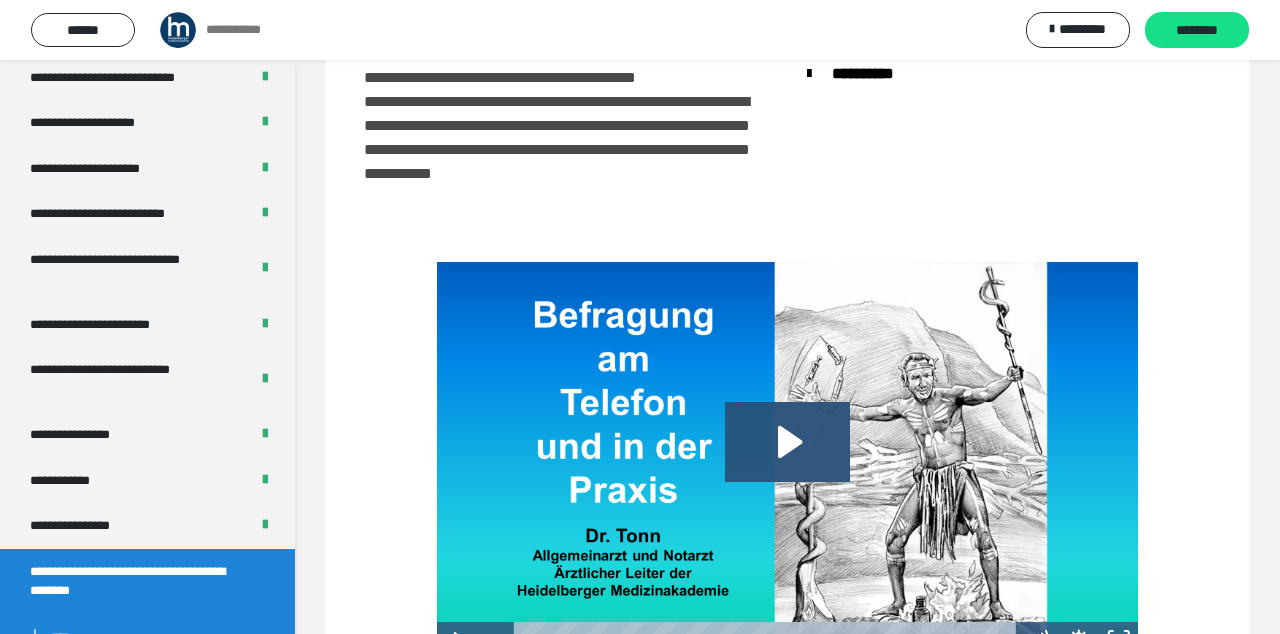 click 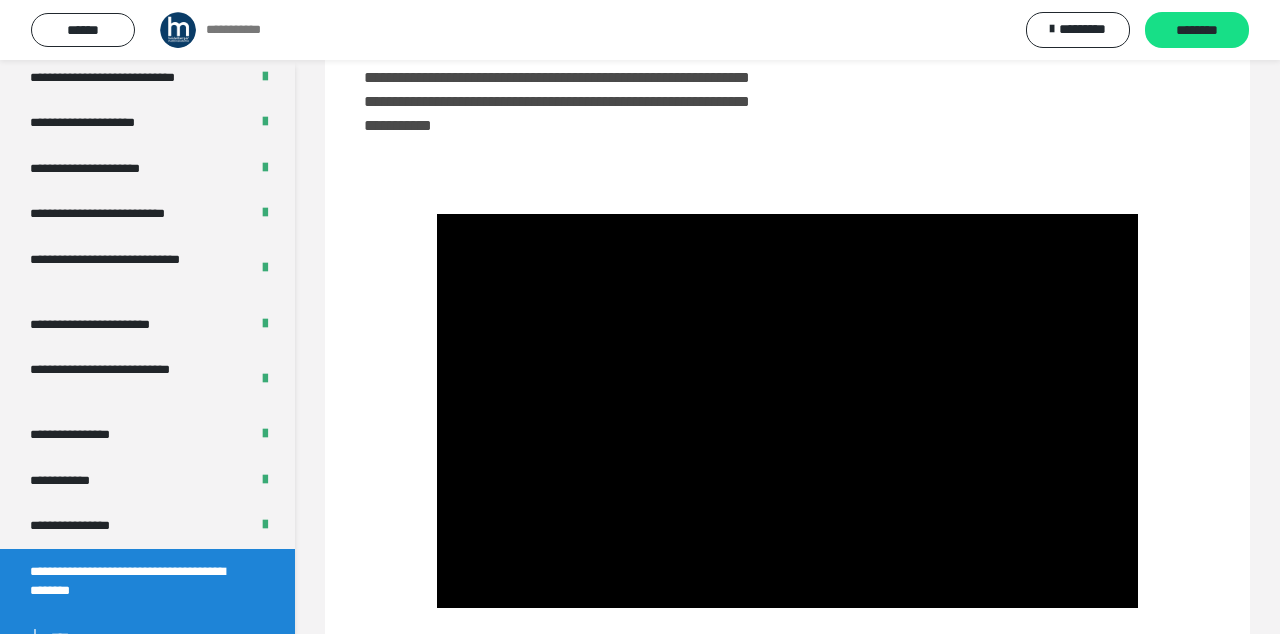 scroll, scrollTop: 309, scrollLeft: 0, axis: vertical 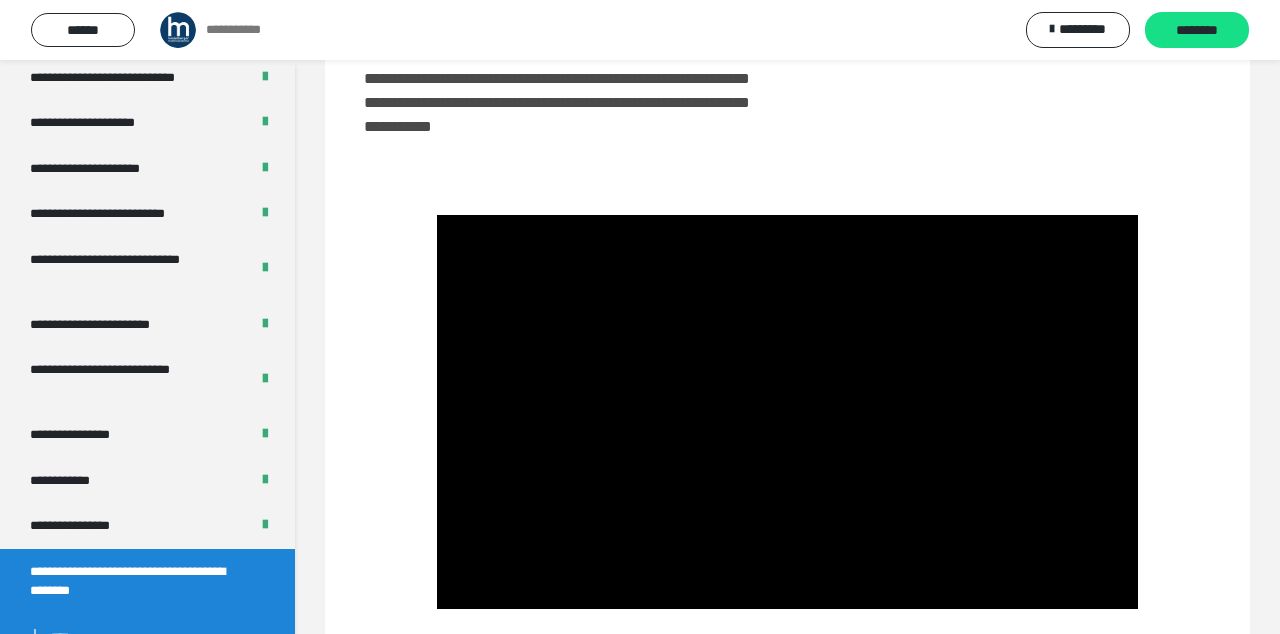 click on "********" at bounding box center (1197, 30) 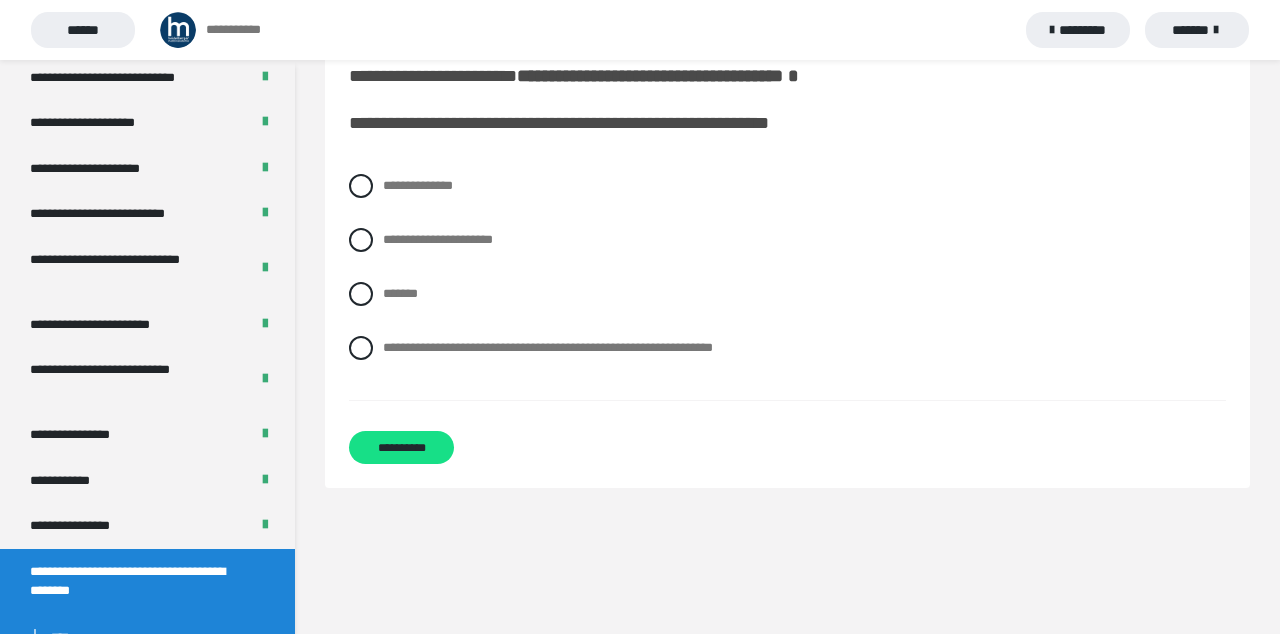 scroll, scrollTop: 0, scrollLeft: 0, axis: both 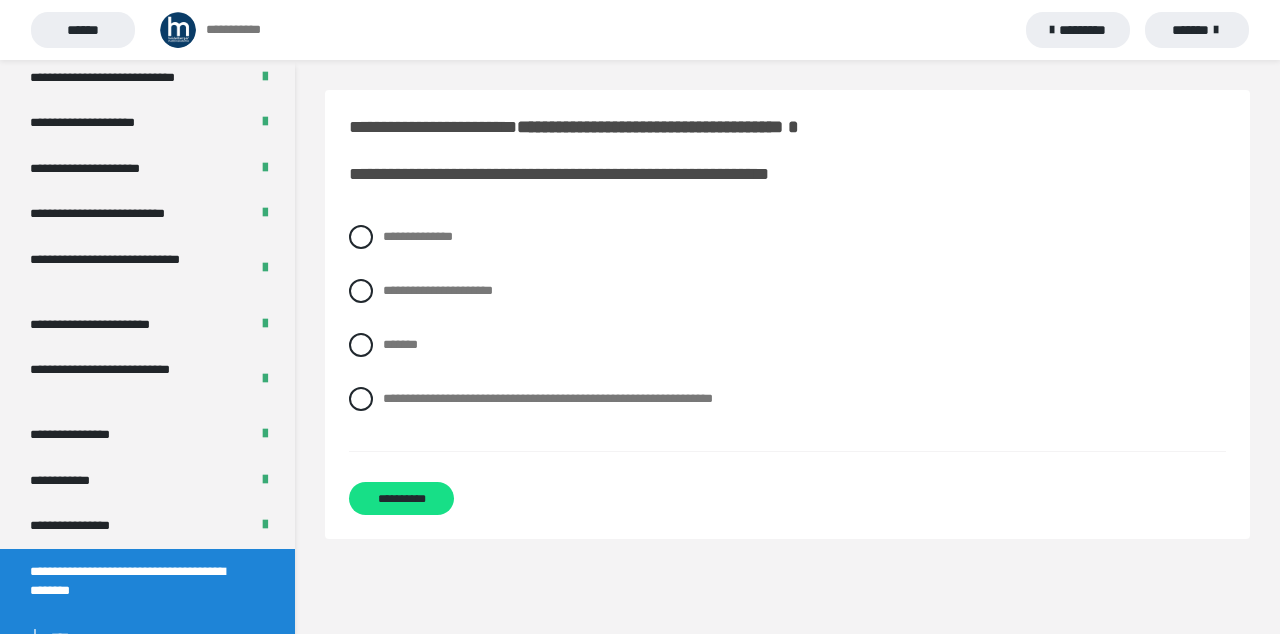 click at bounding box center (361, 399) 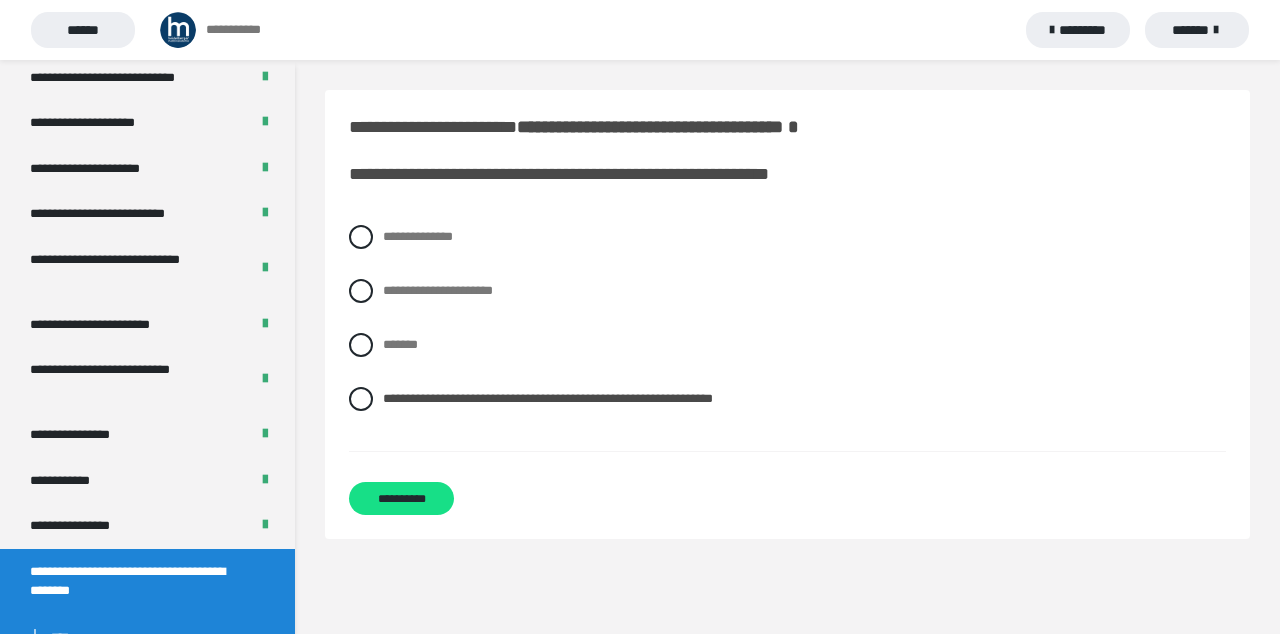 click on "**********" at bounding box center [401, 498] 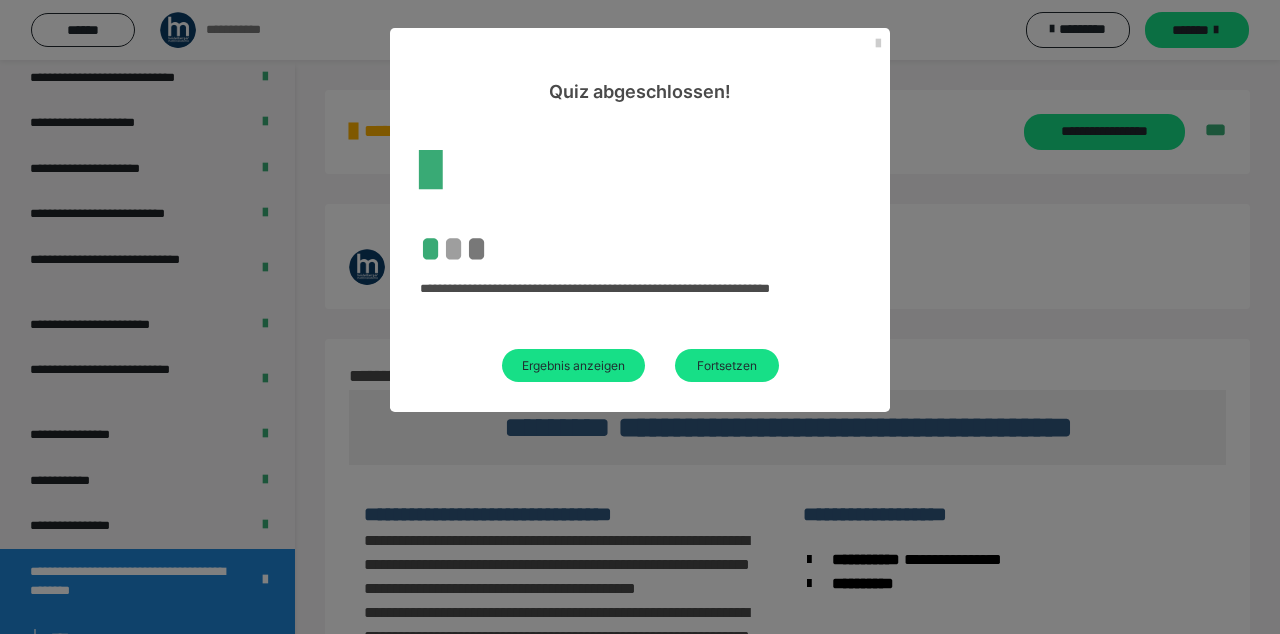 click on "**********" at bounding box center (640, 317) 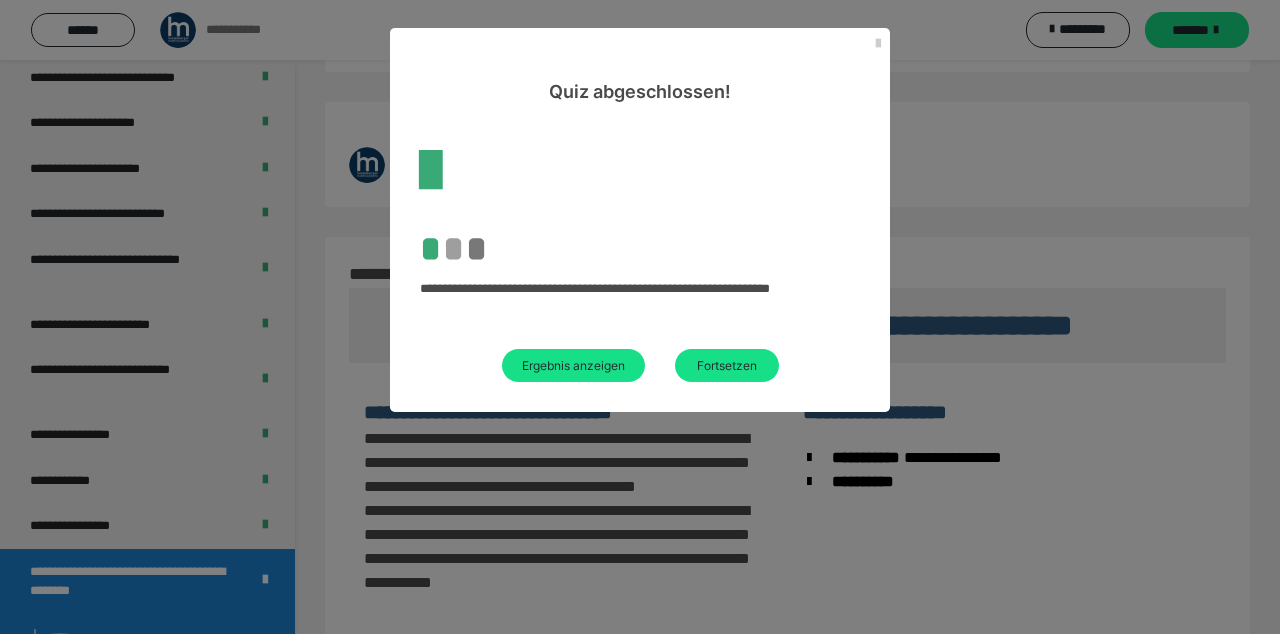 scroll, scrollTop: 64, scrollLeft: 0, axis: vertical 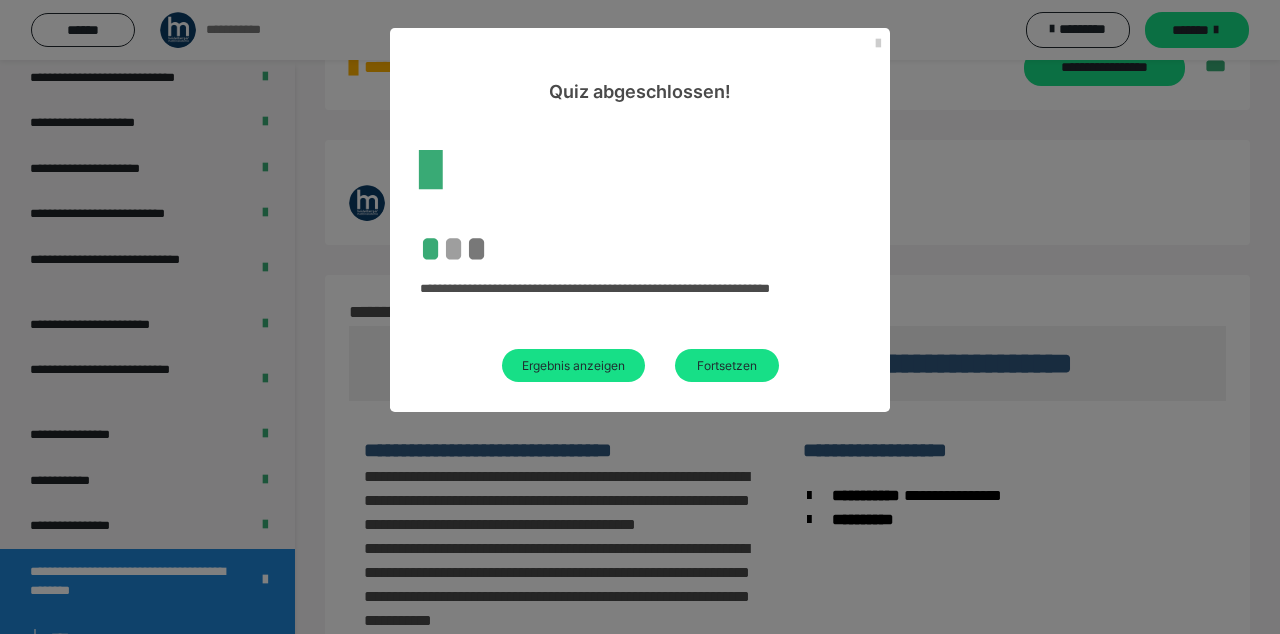 click on "Ergebnis anzeigen" at bounding box center (573, 365) 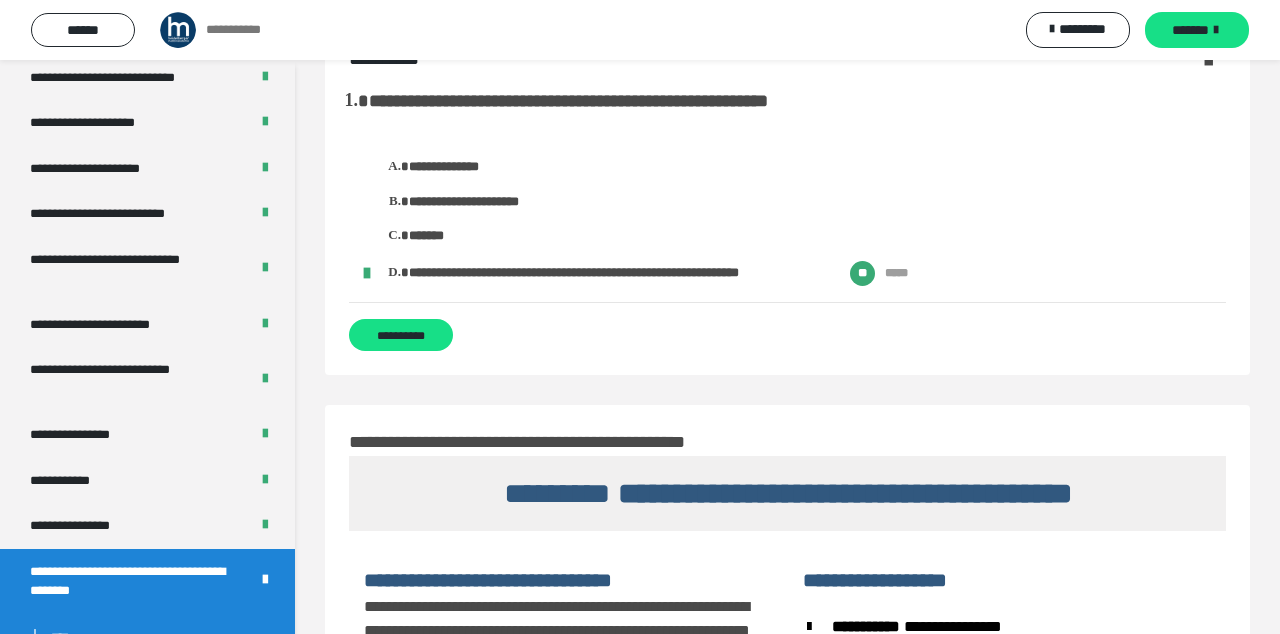 scroll, scrollTop: 194, scrollLeft: 0, axis: vertical 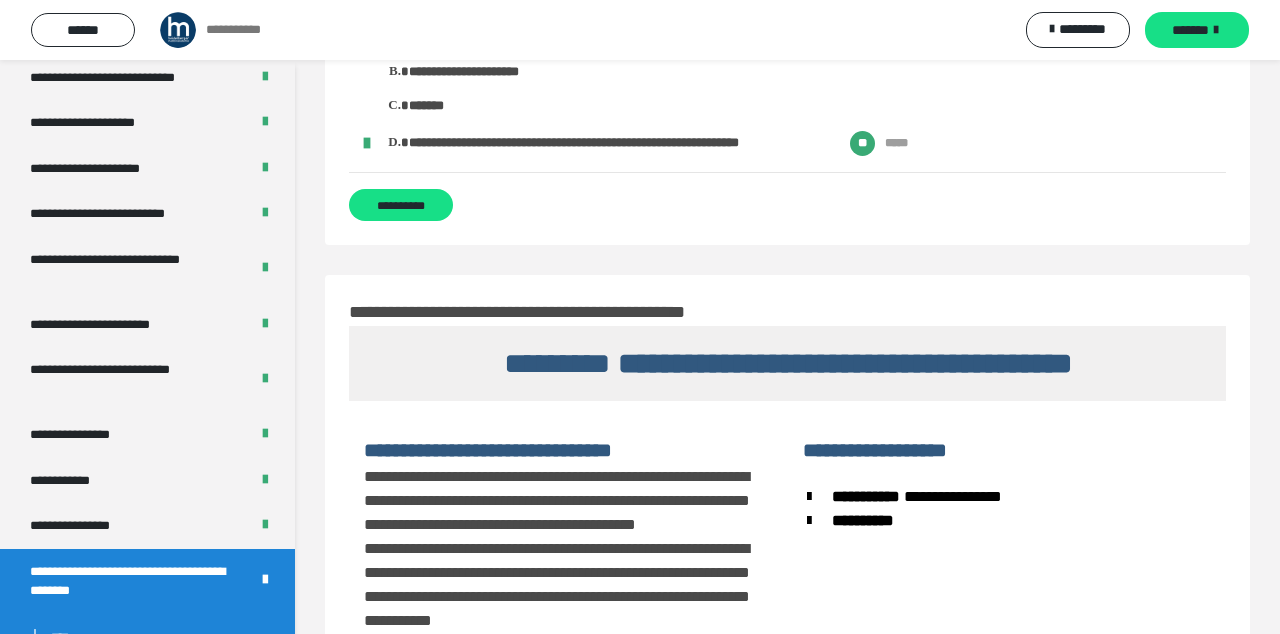 click on "*******" at bounding box center [1190, 30] 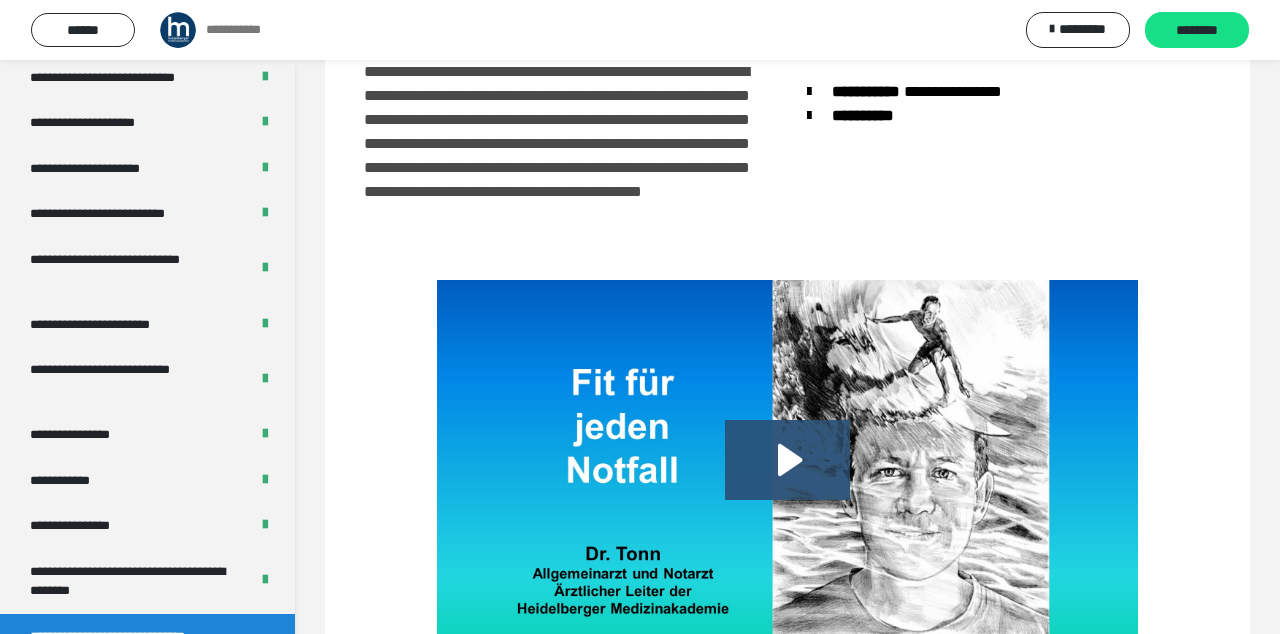 scroll, scrollTop: 224, scrollLeft: 0, axis: vertical 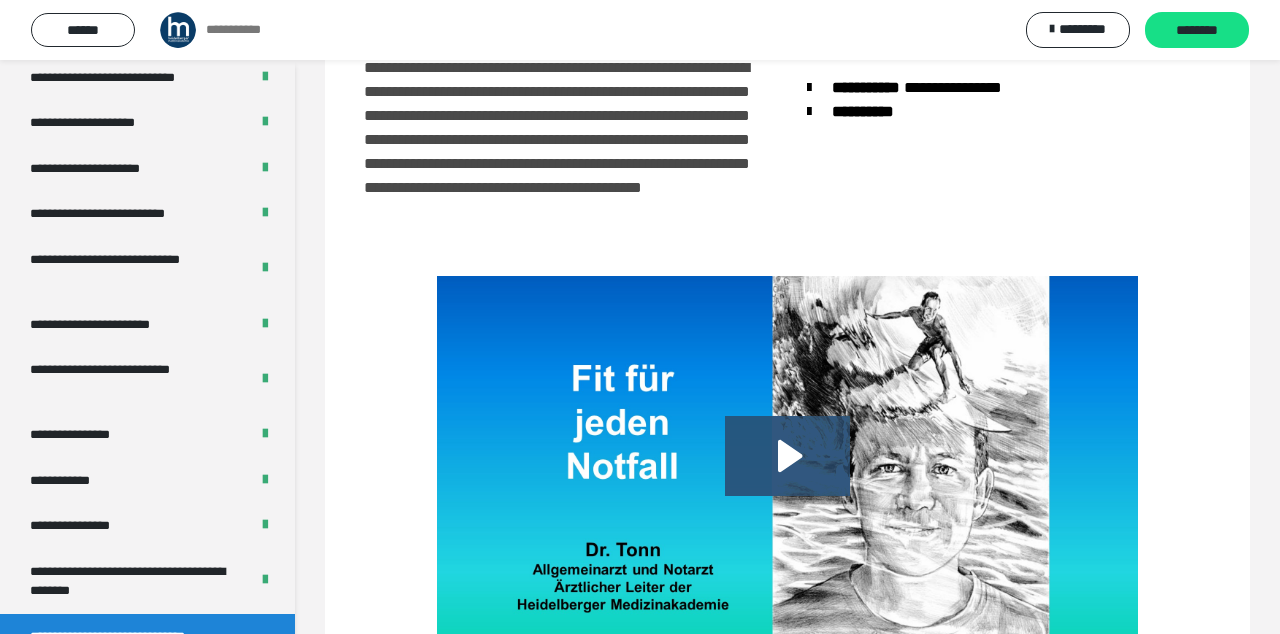 click 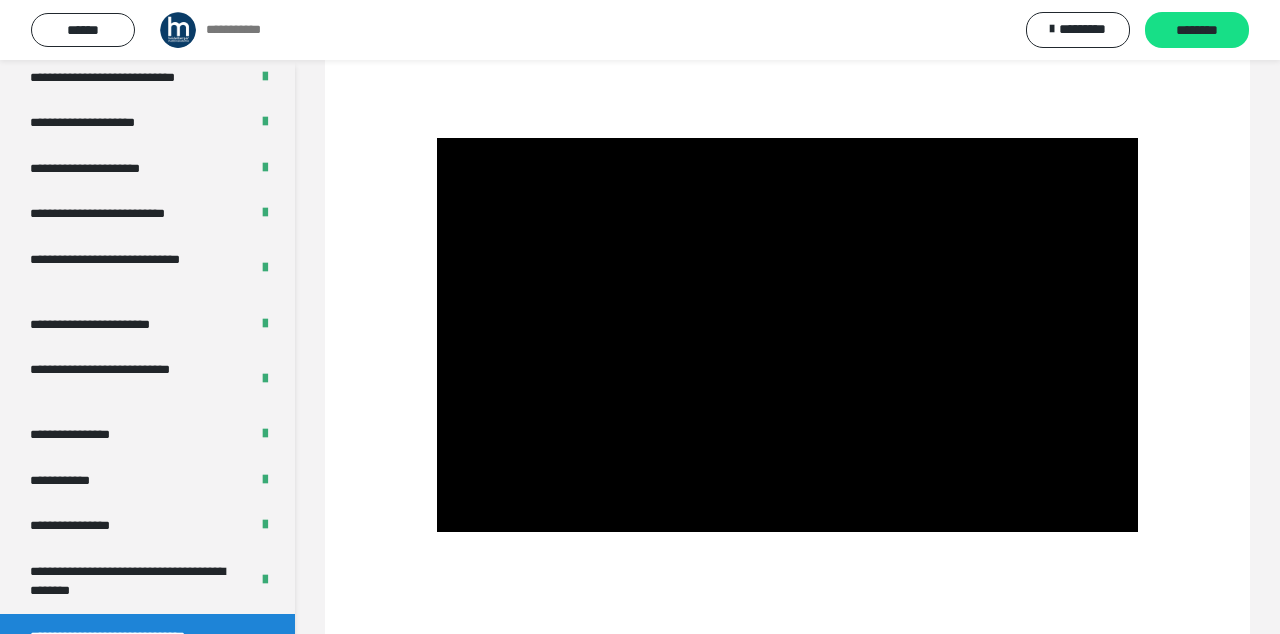 scroll, scrollTop: 357, scrollLeft: 0, axis: vertical 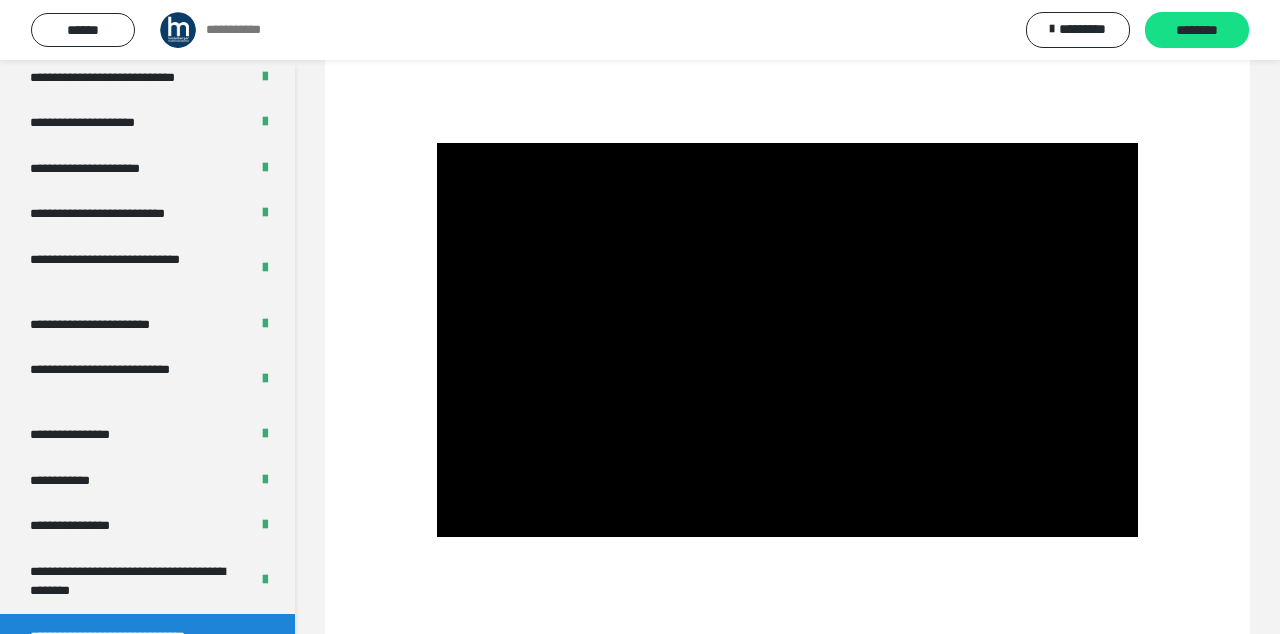 click on "********" at bounding box center (1197, 30) 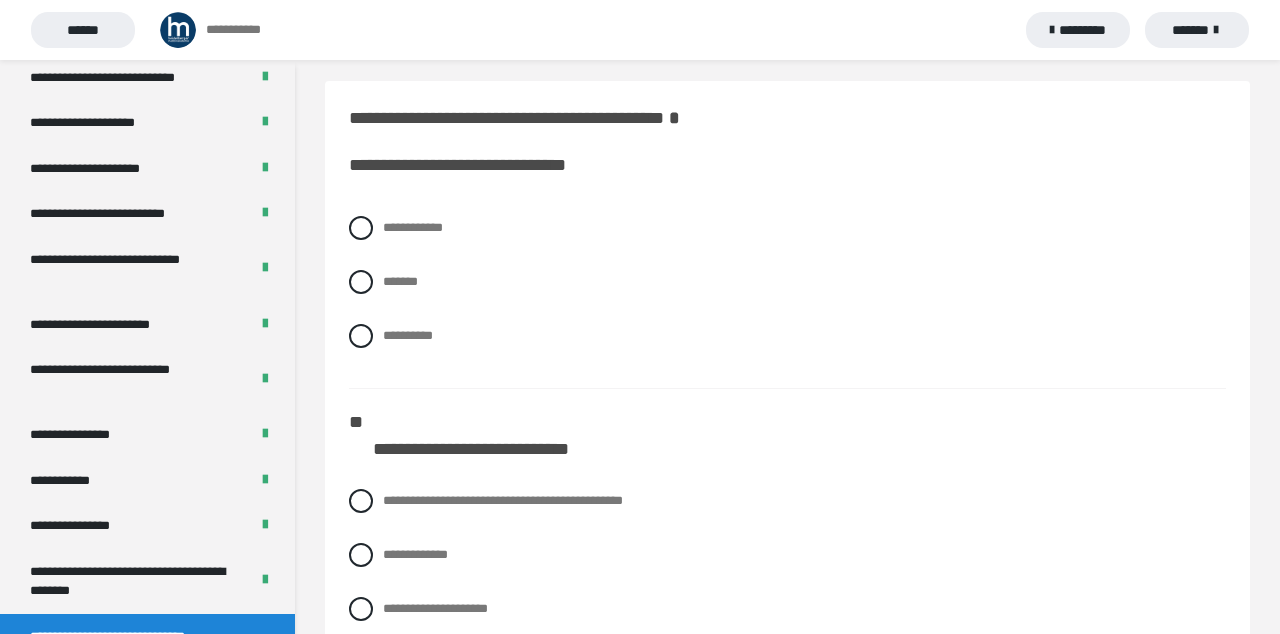 scroll, scrollTop: 0, scrollLeft: 0, axis: both 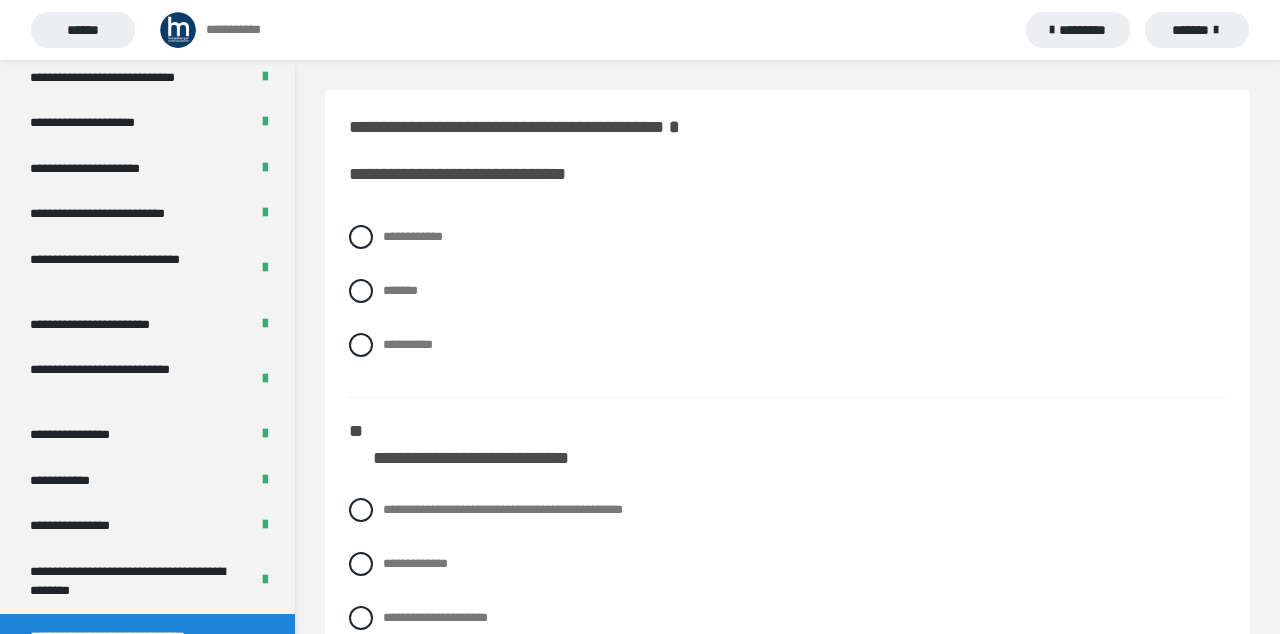 click on "*******" at bounding box center (787, 291) 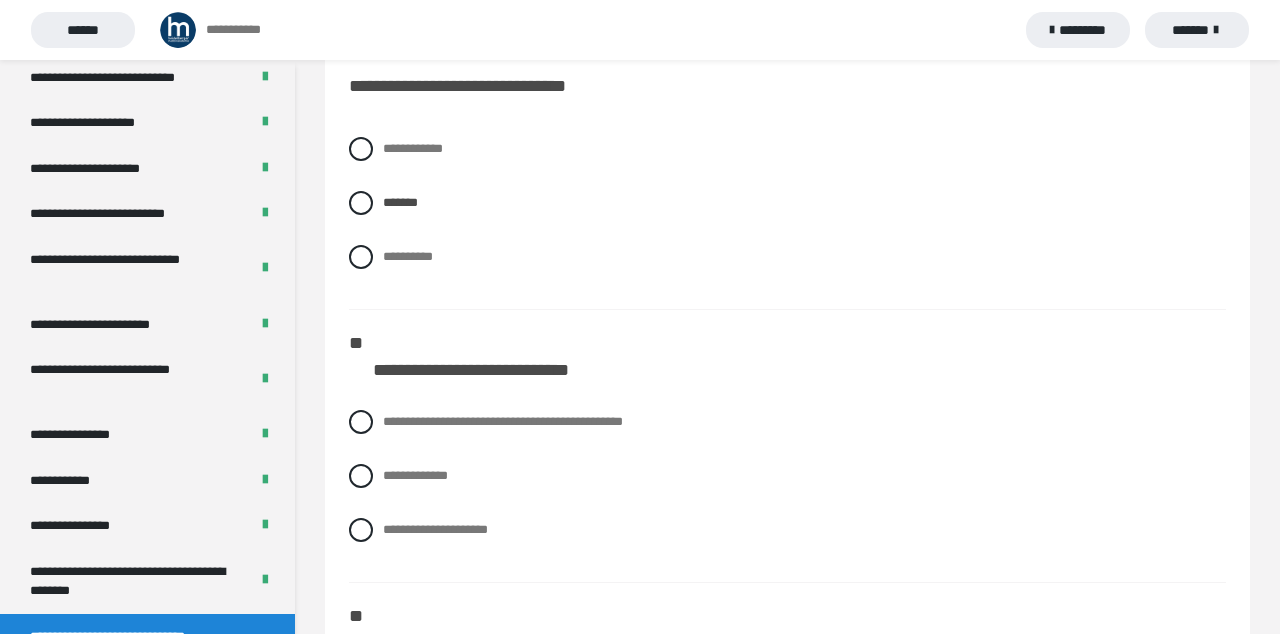 scroll, scrollTop: 88, scrollLeft: 0, axis: vertical 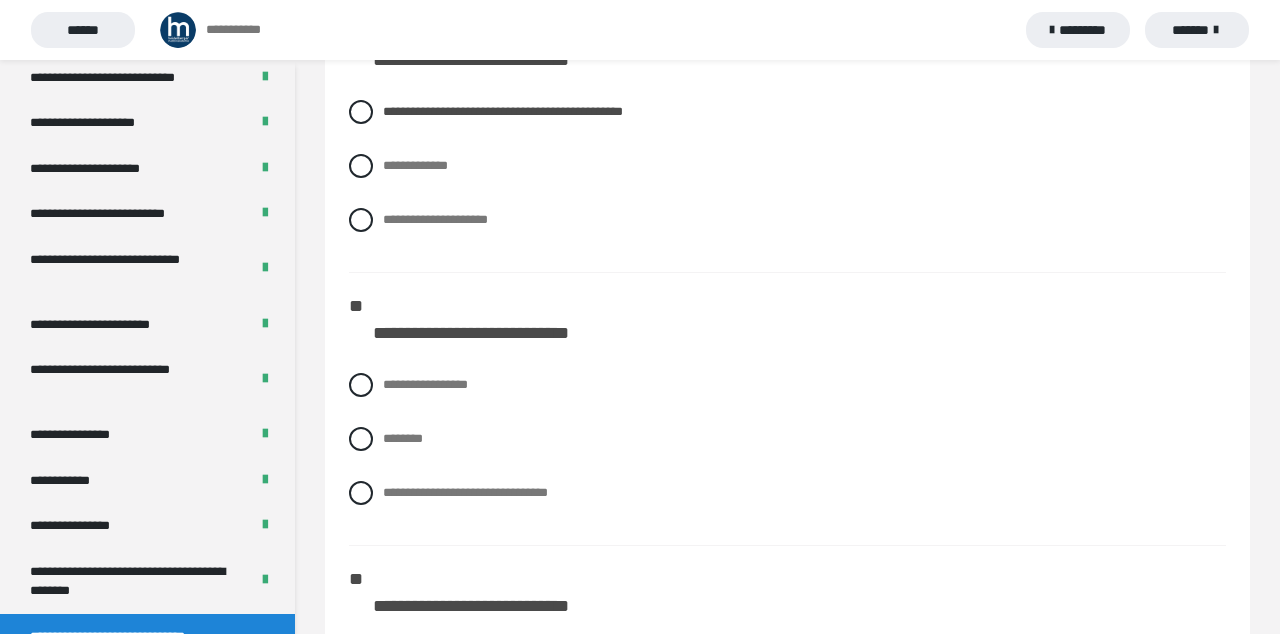 click at bounding box center [361, 493] 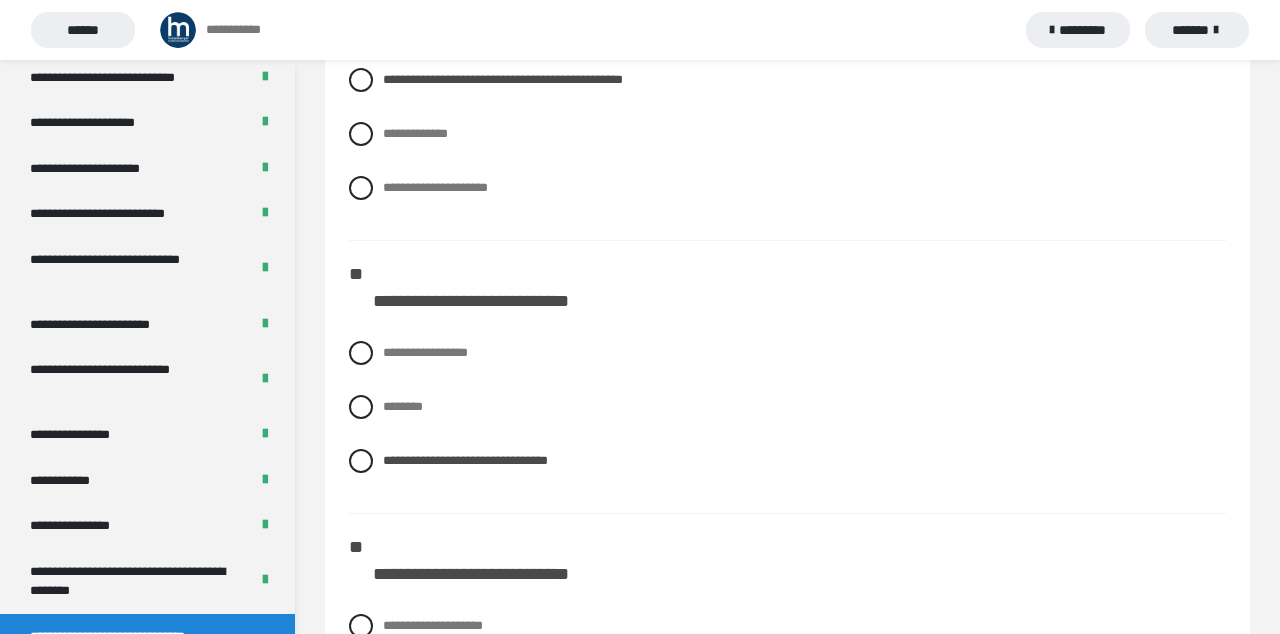 scroll, scrollTop: 604, scrollLeft: 0, axis: vertical 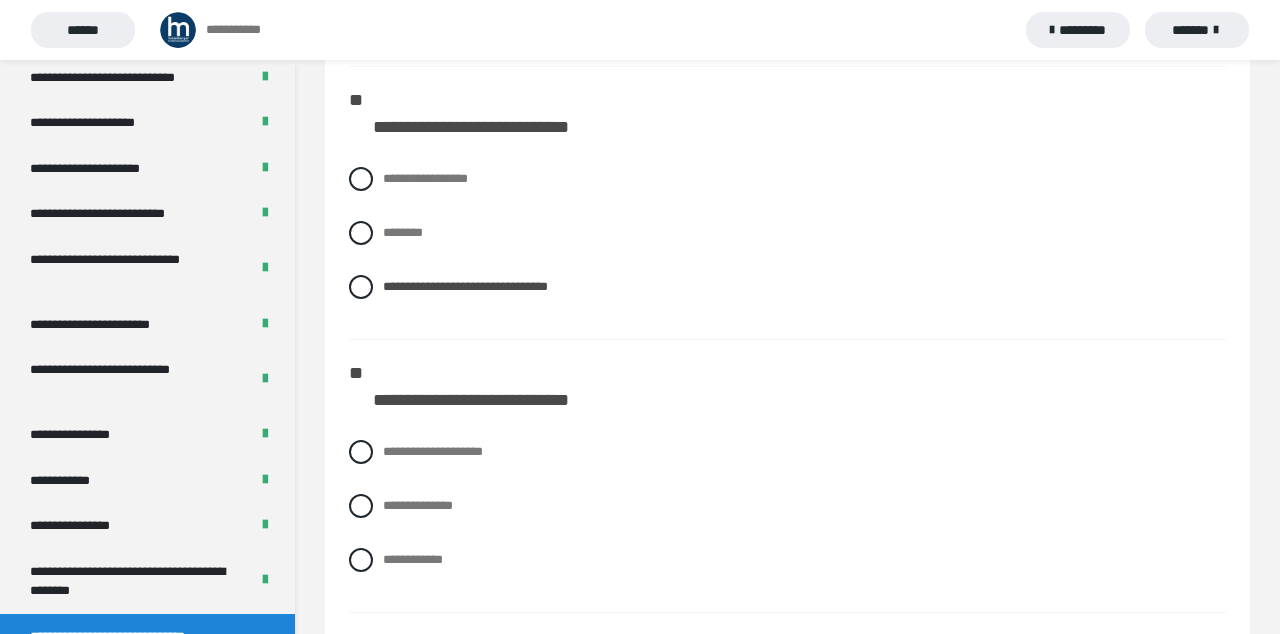 click at bounding box center [361, 452] 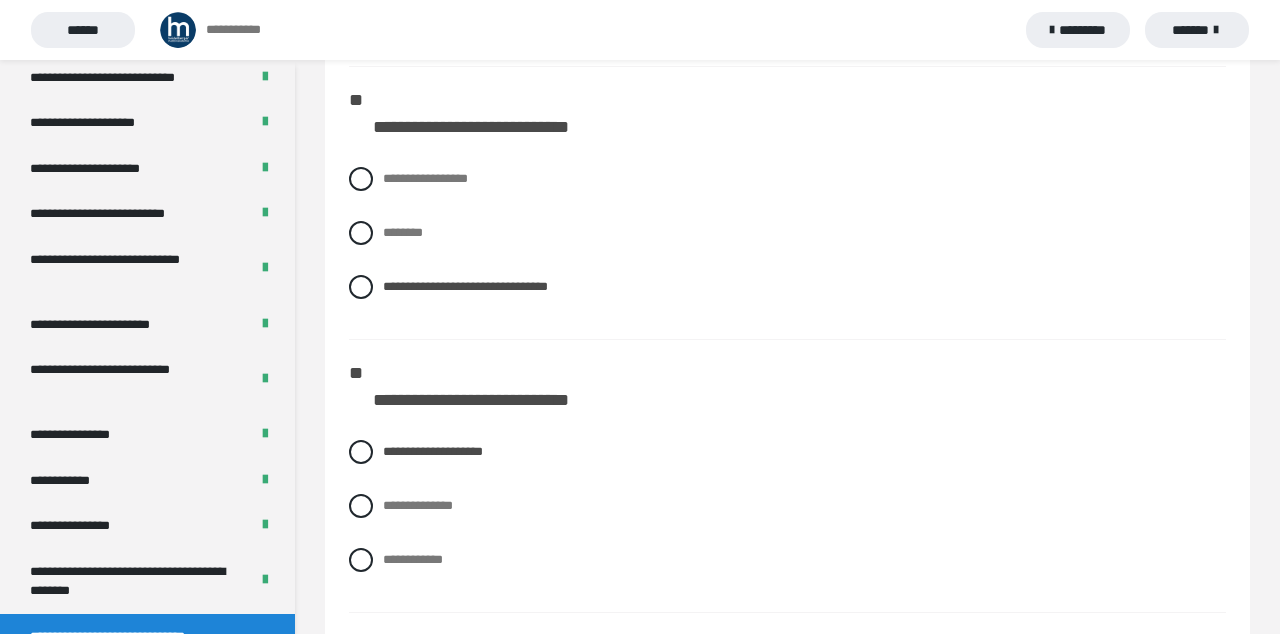 click on "**********" at bounding box center [401, 659] 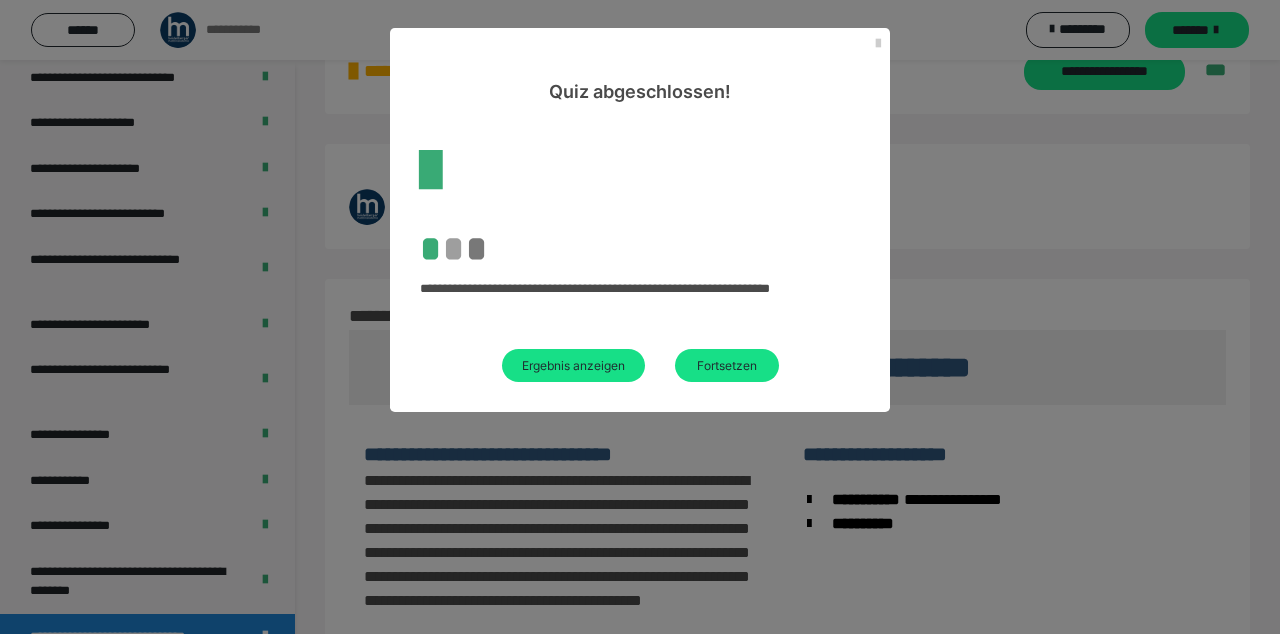 scroll, scrollTop: 438, scrollLeft: 0, axis: vertical 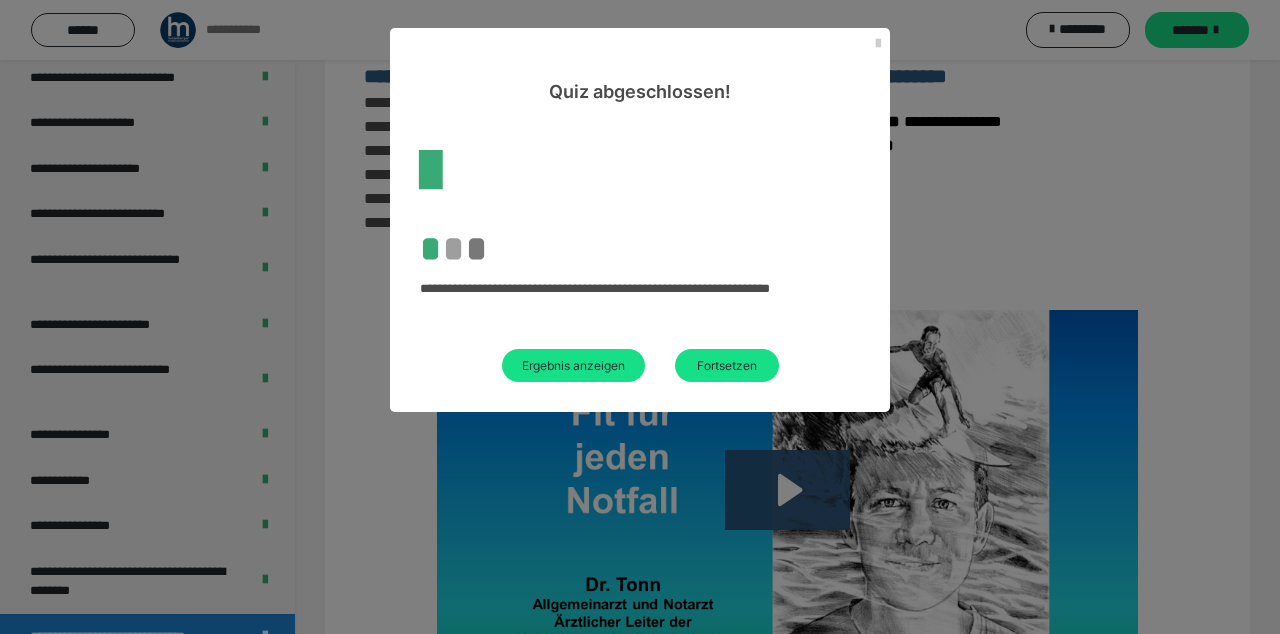 click on "Ergebnis anzeigen" at bounding box center [573, 365] 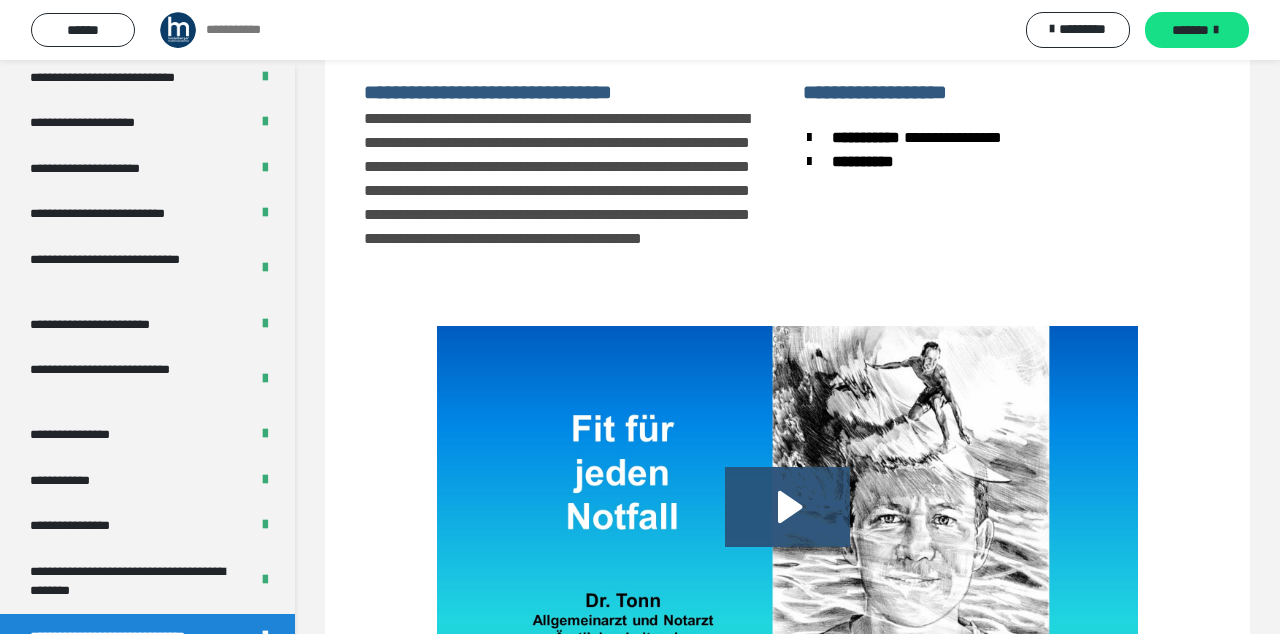 scroll, scrollTop: 1028, scrollLeft: 0, axis: vertical 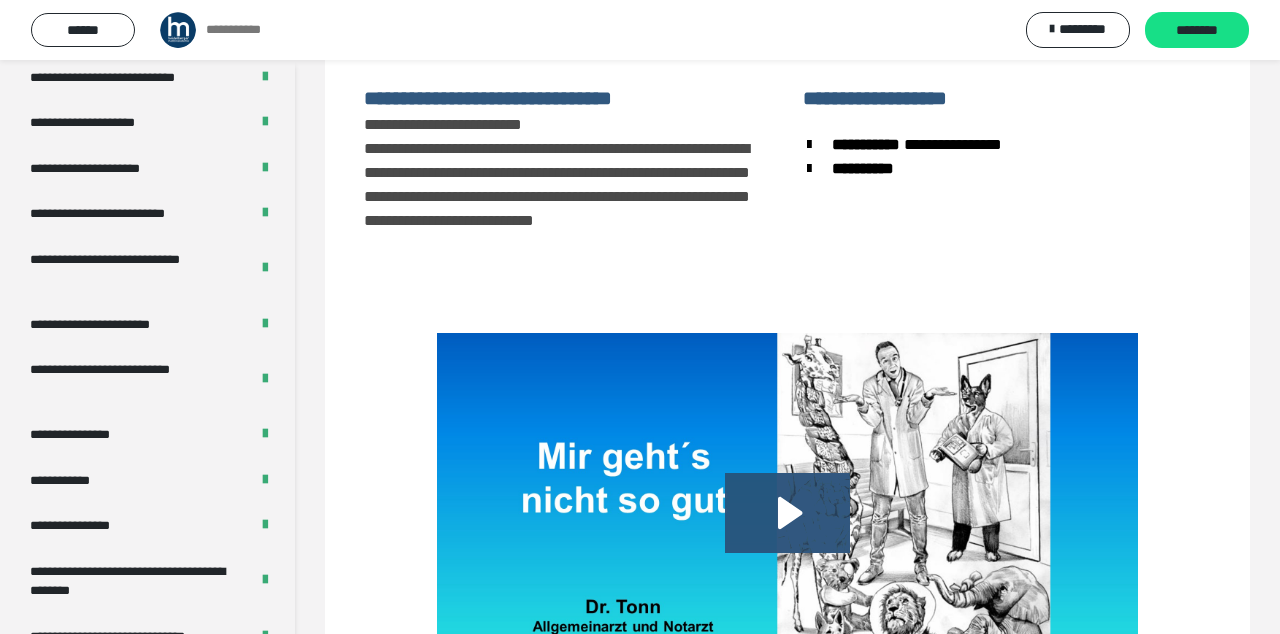 click 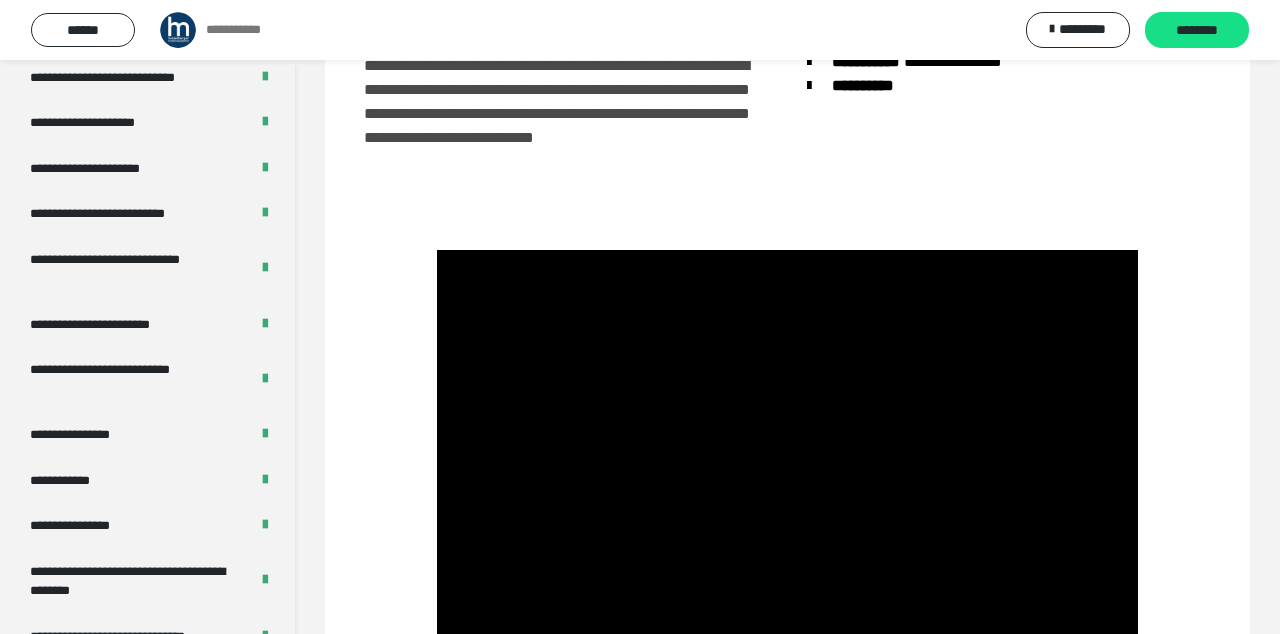 scroll, scrollTop: 248, scrollLeft: 0, axis: vertical 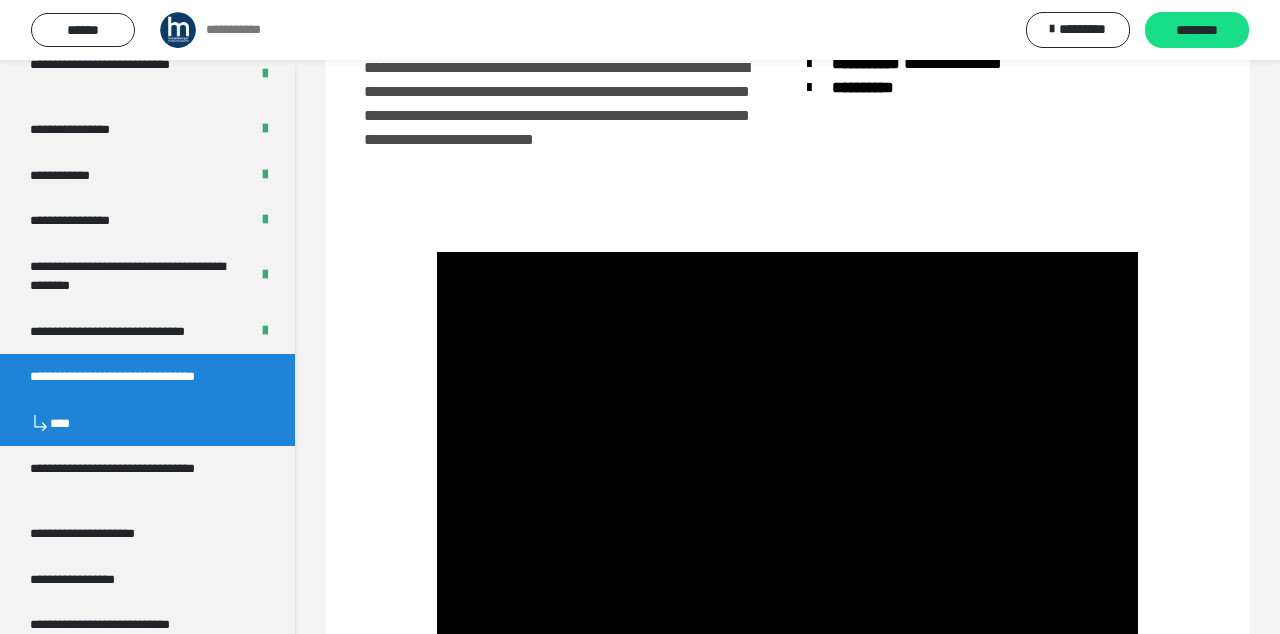 click on "********" at bounding box center (1197, 30) 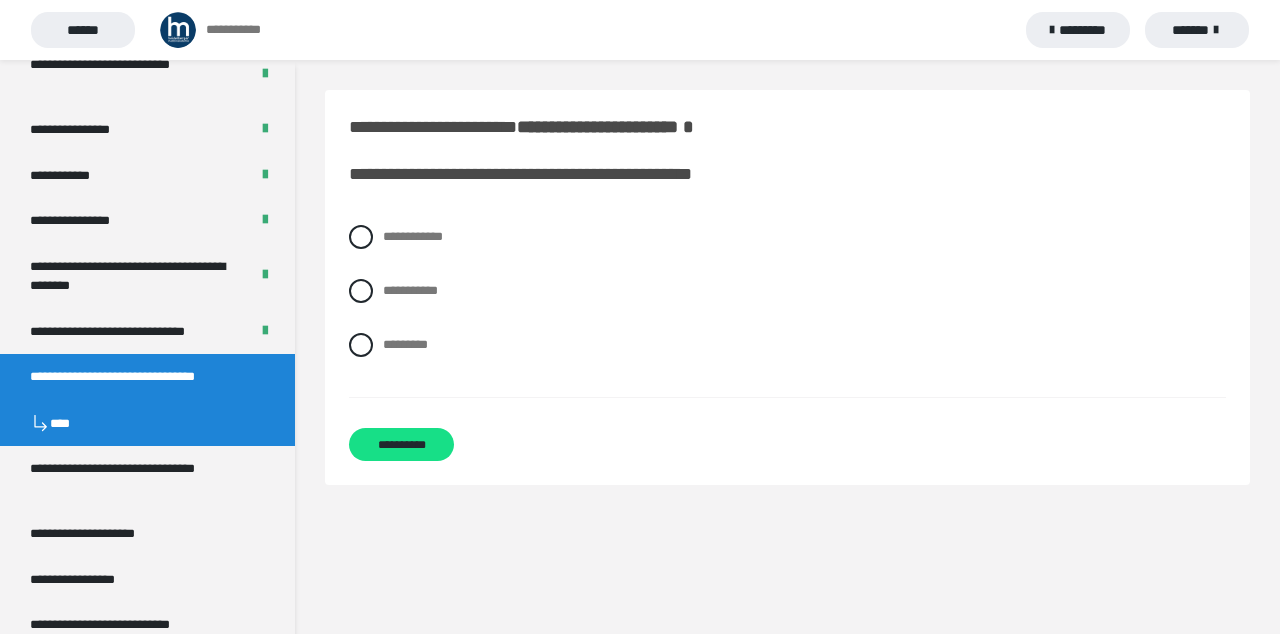 click at bounding box center [361, 291] 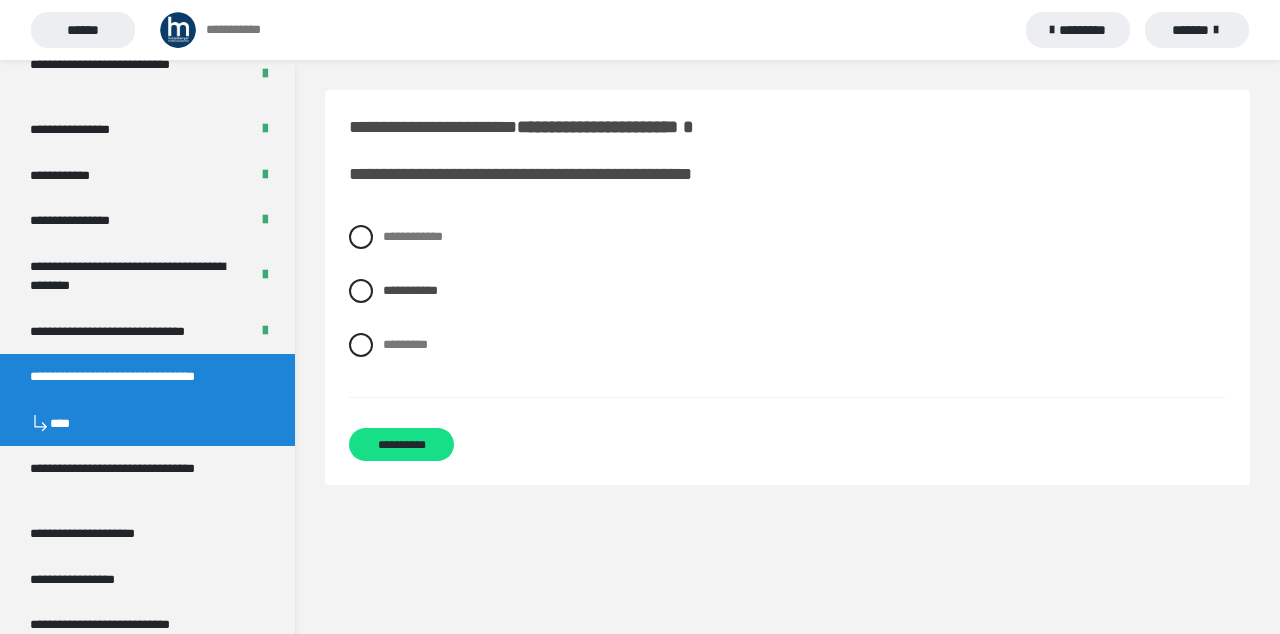 click on "**********" at bounding box center (401, 444) 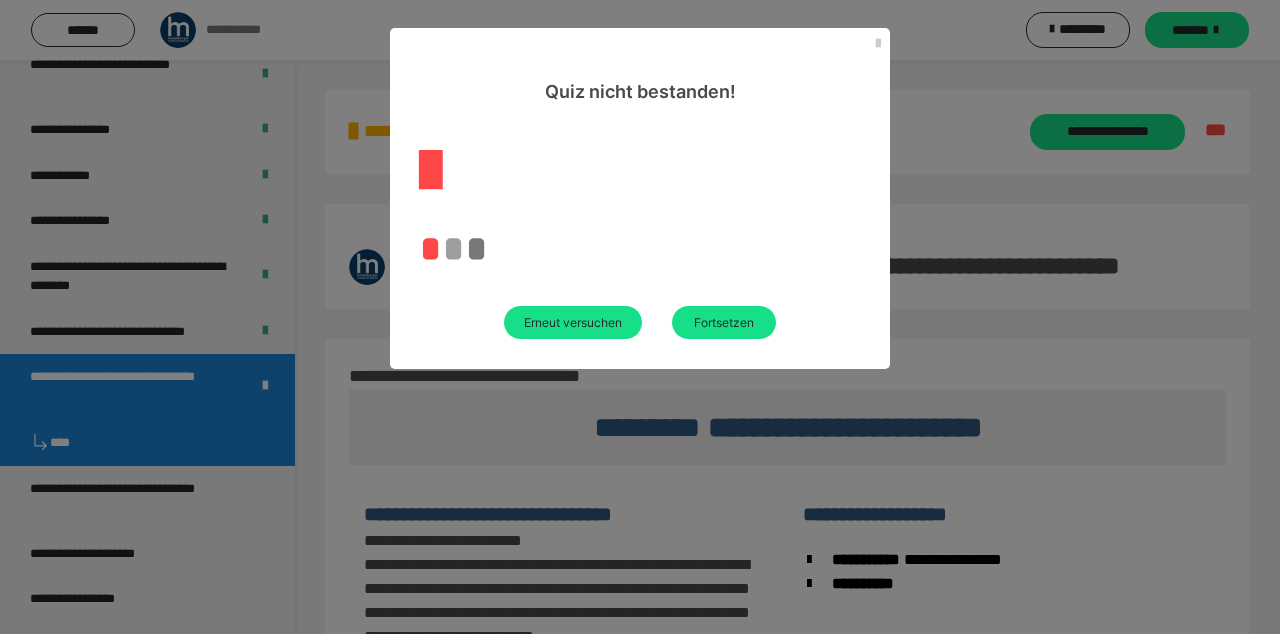 click on "Erneut versuchen" at bounding box center (573, 322) 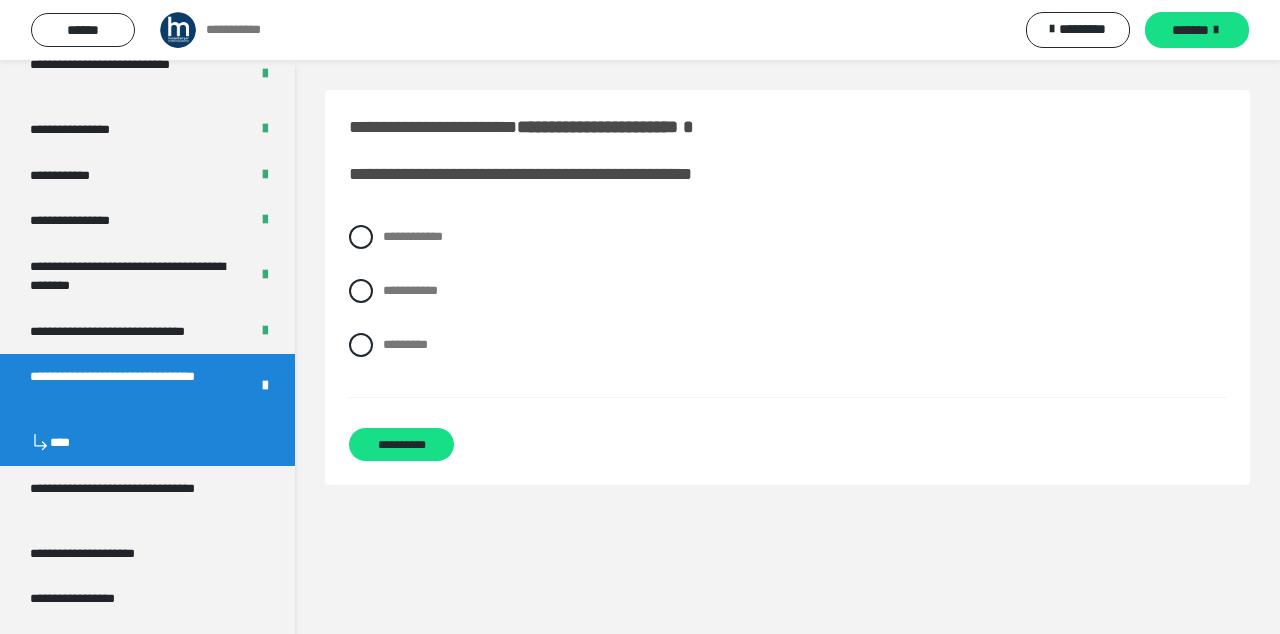 click at bounding box center [361, 345] 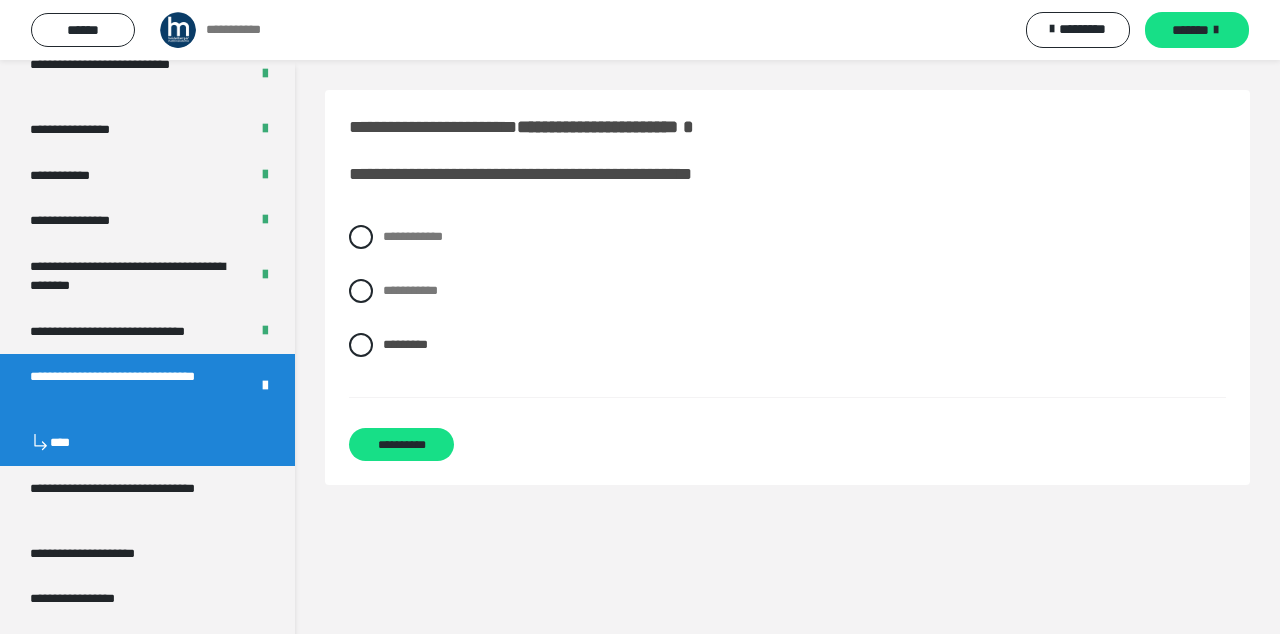 click on "**********" at bounding box center [401, 444] 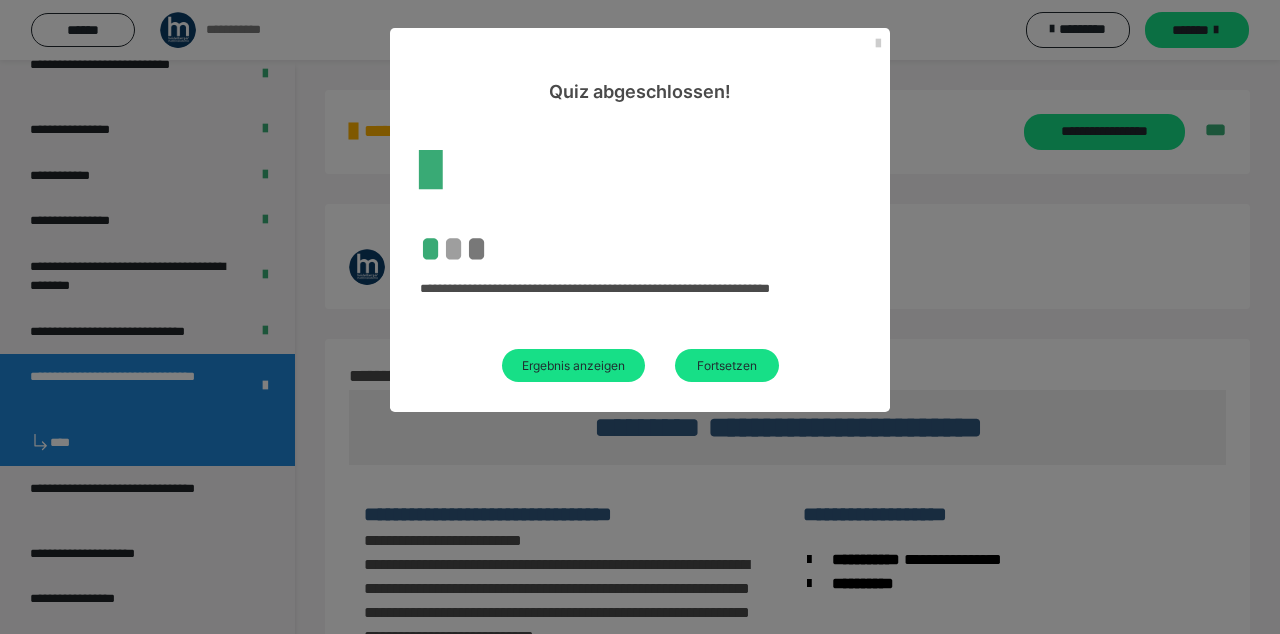 click on "Ergebnis anzeigen" at bounding box center [573, 365] 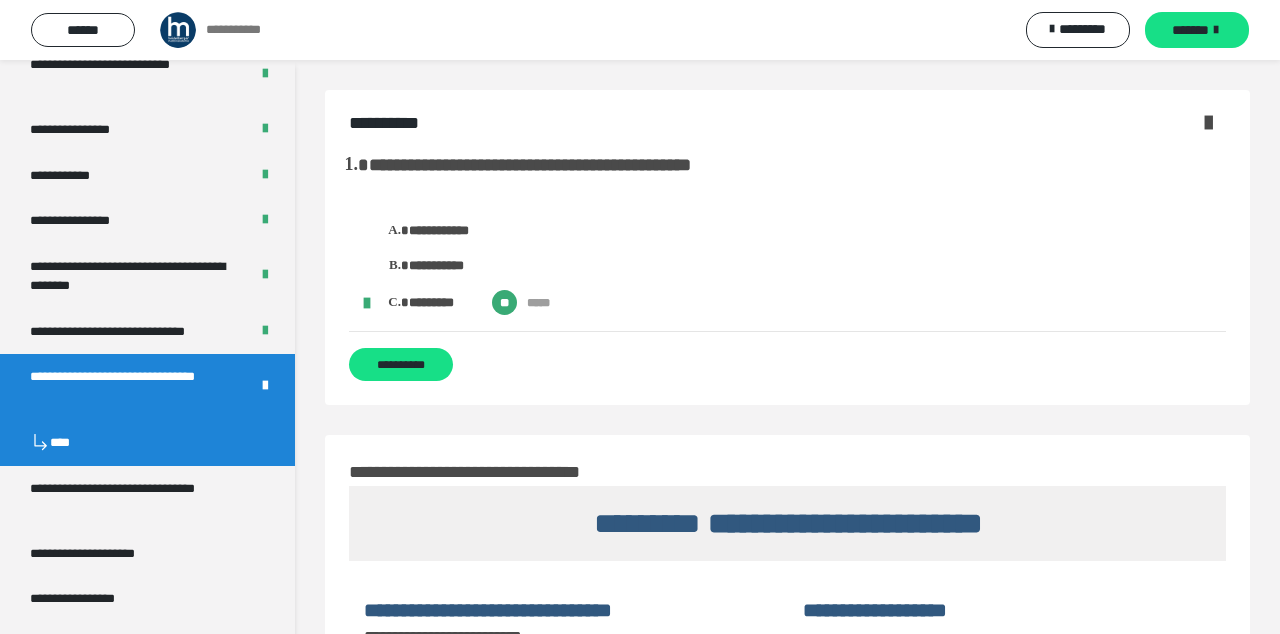 scroll, scrollTop: 94, scrollLeft: 0, axis: vertical 